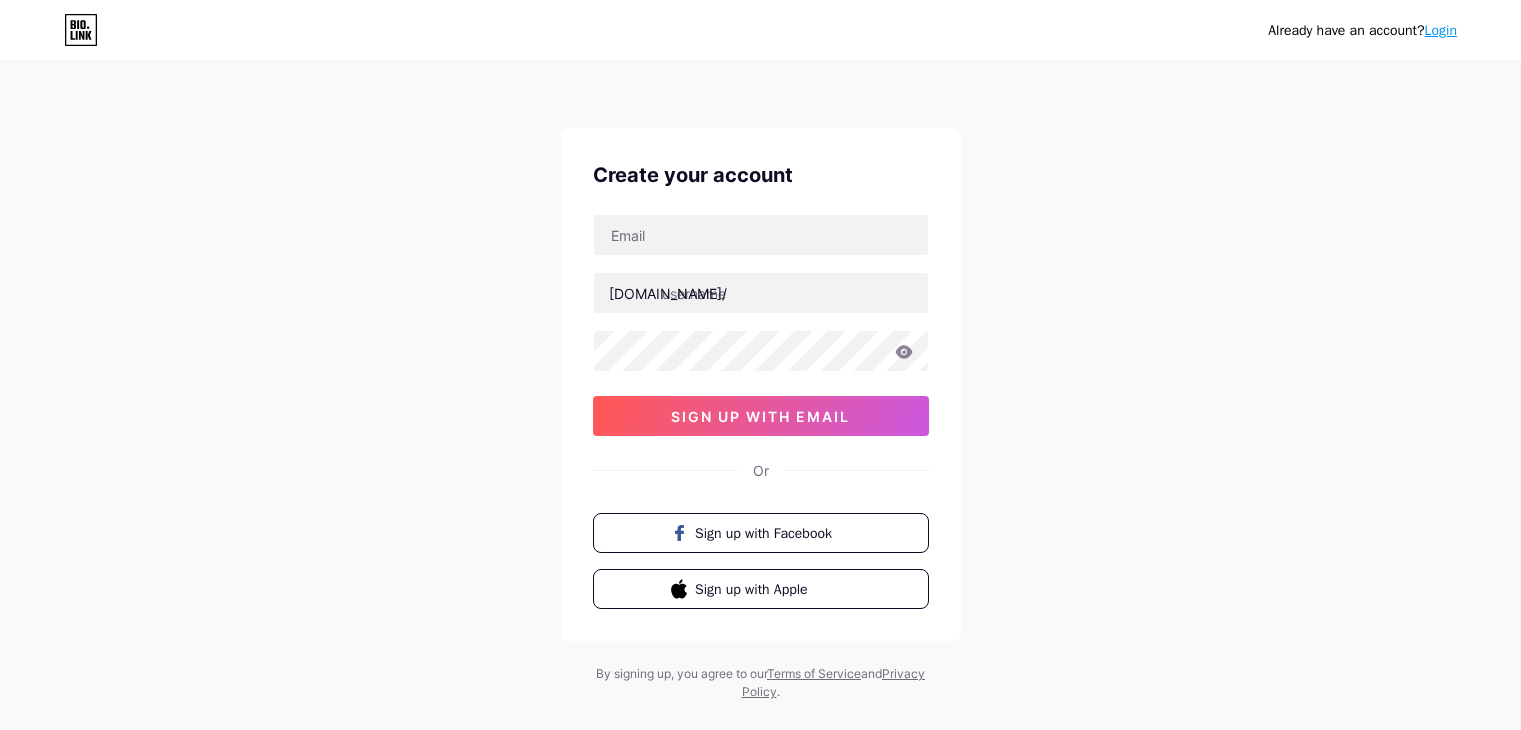 scroll, scrollTop: 0, scrollLeft: 0, axis: both 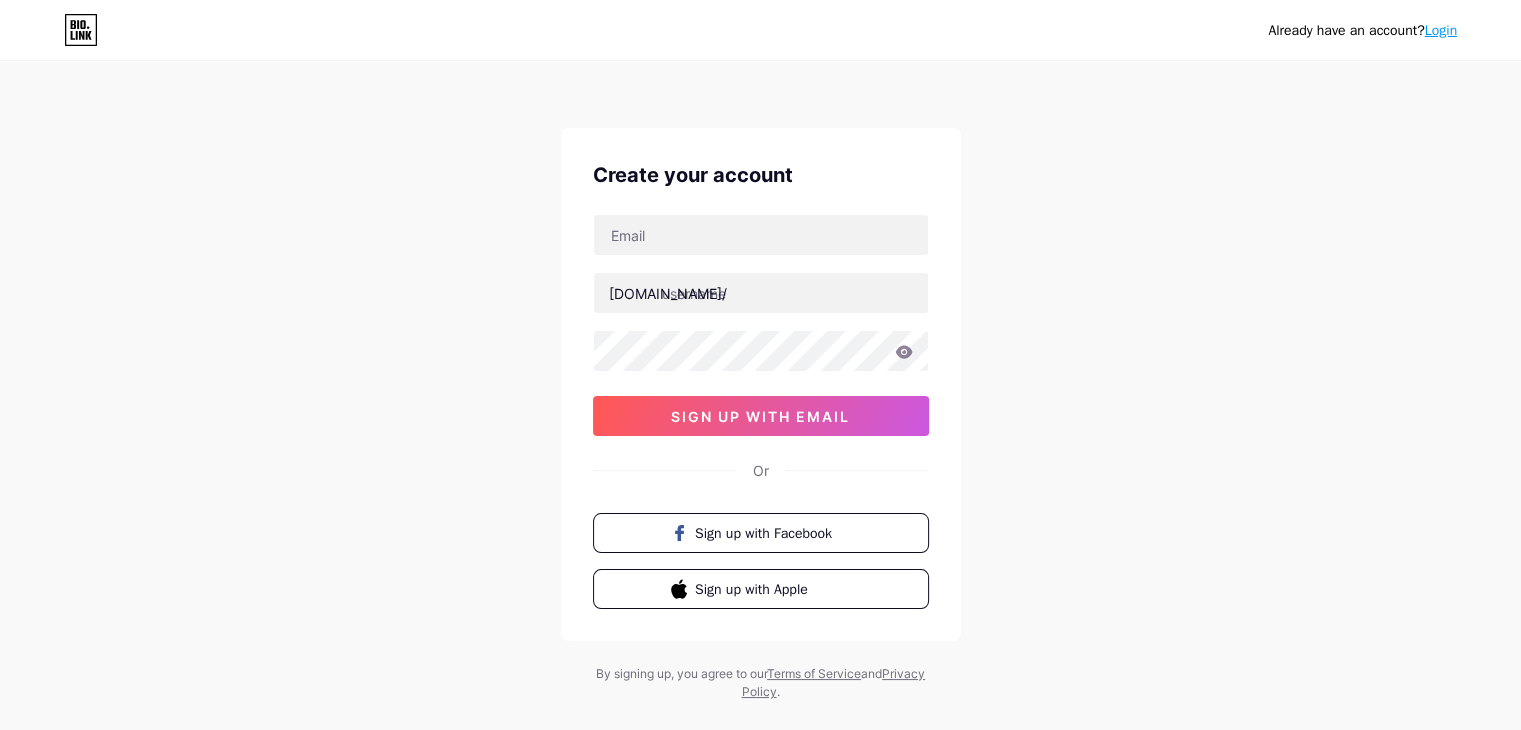click on "[DOMAIN_NAME]/                   03AFcWeA5OJU60VM4hGFTzdZeEMLpXc6M83TmGqd2wqdlOlRQ6sDEBwNILBRef-j2NYlYN3TNiZ-oprlZOHLQDHYLVtIcDN6vDq165mIjq-sUewpGYsEmx_yoMde8zRNWNJU-gxEfEJCzSIRIX_HXI1d9ZS4yAyIVREzB5UHCSSioJS_SMIx2Cit9Kpod6XmIn5AT49sKbNd1xKOiNtBuFV_n_mN_PQ79xSJhlsgeyZaSAgnpin9lhOwG1La-2hb9eu_eEMhKOtqLwMfxrPLh0mwVXGbHREE7RNFEKvhcC8ctRkFMf0zSXc1Lu6TwlwDh56sdf_kA_QmUrRxfatOAihTmDZL5vpgprmiLEoiOl-4vOa_Pe6CvvO60Njwnpgq_JGGxauRYod9Mxg0XTgWuRYXrlpGF9AXrriKiVLXI_oUv2tI_Ei6QD2chNUxEaC9dW0ud4w8t6xh3WfhZkQxQ92yKSKpnEBd-KuGfSseLynZao-3ociuKK6JrjmI0vcM5LFRdyjvrhmmCd8XF4ldCKoluLtrEg655pNqcoCxmnCgAfs_ya68WLCymqyEchYVer4354M-Keozq54yEui9Z0UkPIXdXYy0d0fPKnCTF70qo_CR4qNRkkOv9CNzTwogWK2NIT5Bo2-AMx4nT4P7YcbG5p54Aa6EzLVk9vjciF705zXyFBjX1UsjpB5soiJ3RRnsfx91IaHMtNU_12TeTt6H6wy3XdP2zdAmImKOize6YvkKyvpzgsZ20oxWsZrbWXTeHP1jS3RA7Jc0lJVaLb0iPyQgJ8PS2t5mWMJrnxnieFlSlZ9JxBVGvTL3Rce-nkHZnljavDel2MOo2xo9QGcKh_W0PS7xlHfEi20fHeBRdk3MyBKAAurEfo0EtM7WNFAHj-iGMfMu39     sign up with email" at bounding box center (761, 325) 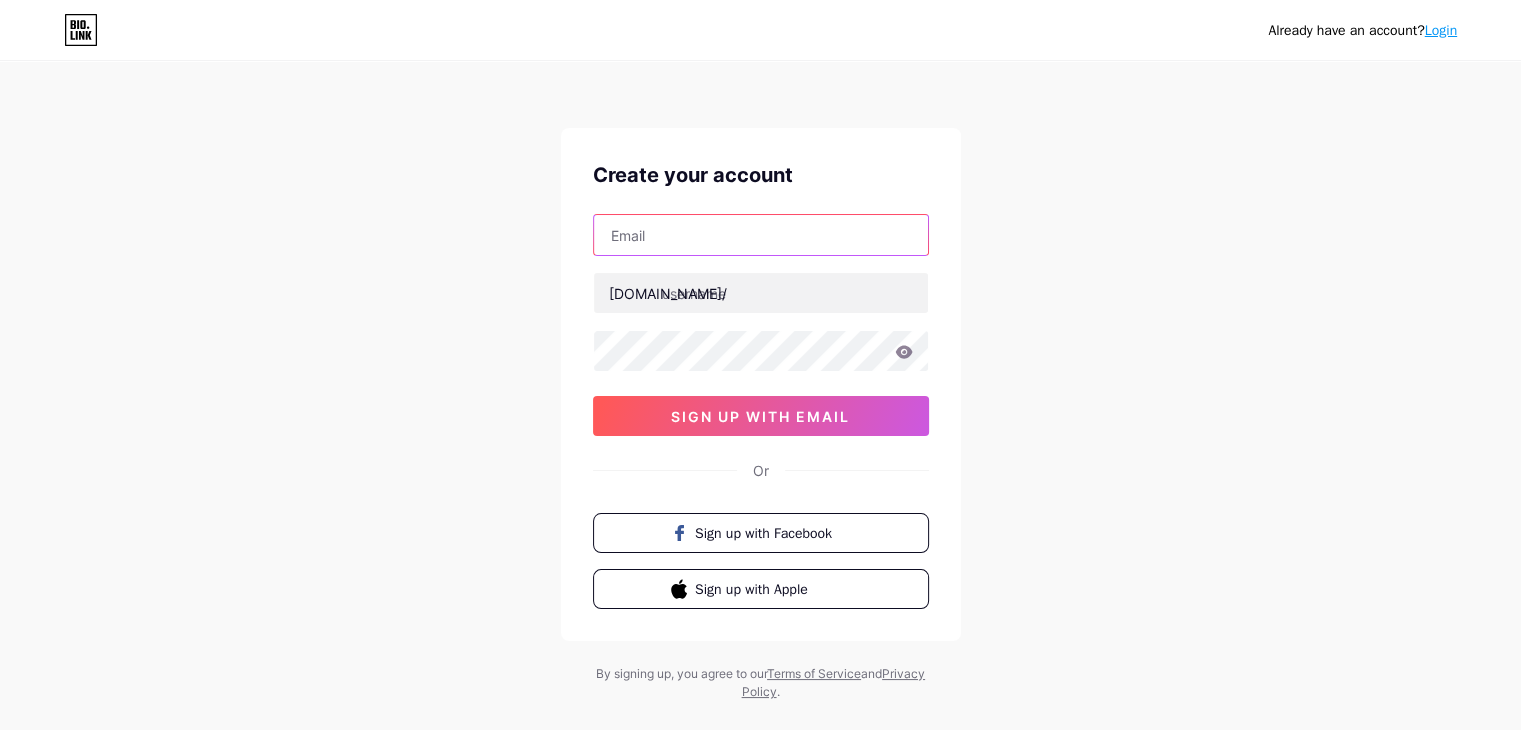click at bounding box center [761, 235] 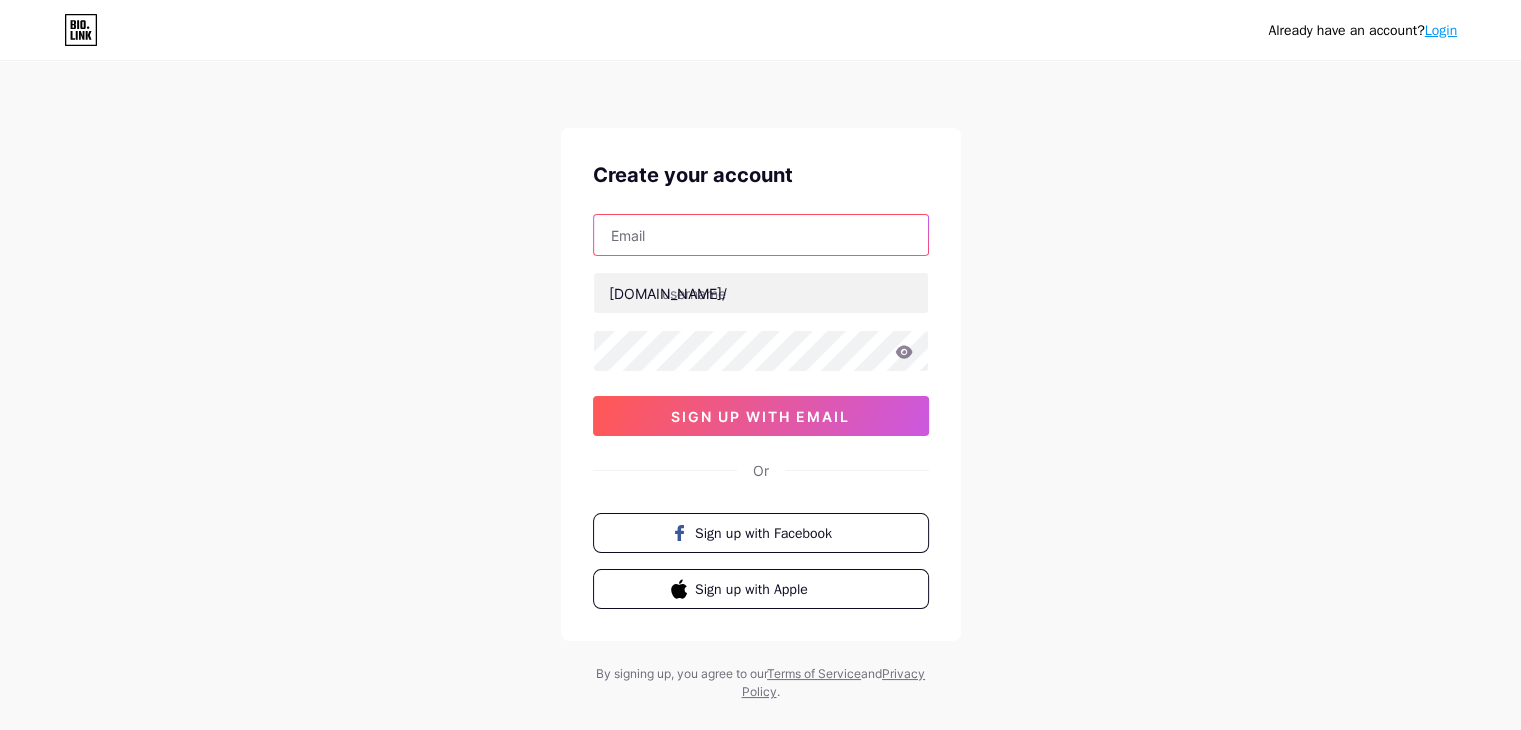 type on "[EMAIL_ADDRESS][DOMAIN_NAME]" 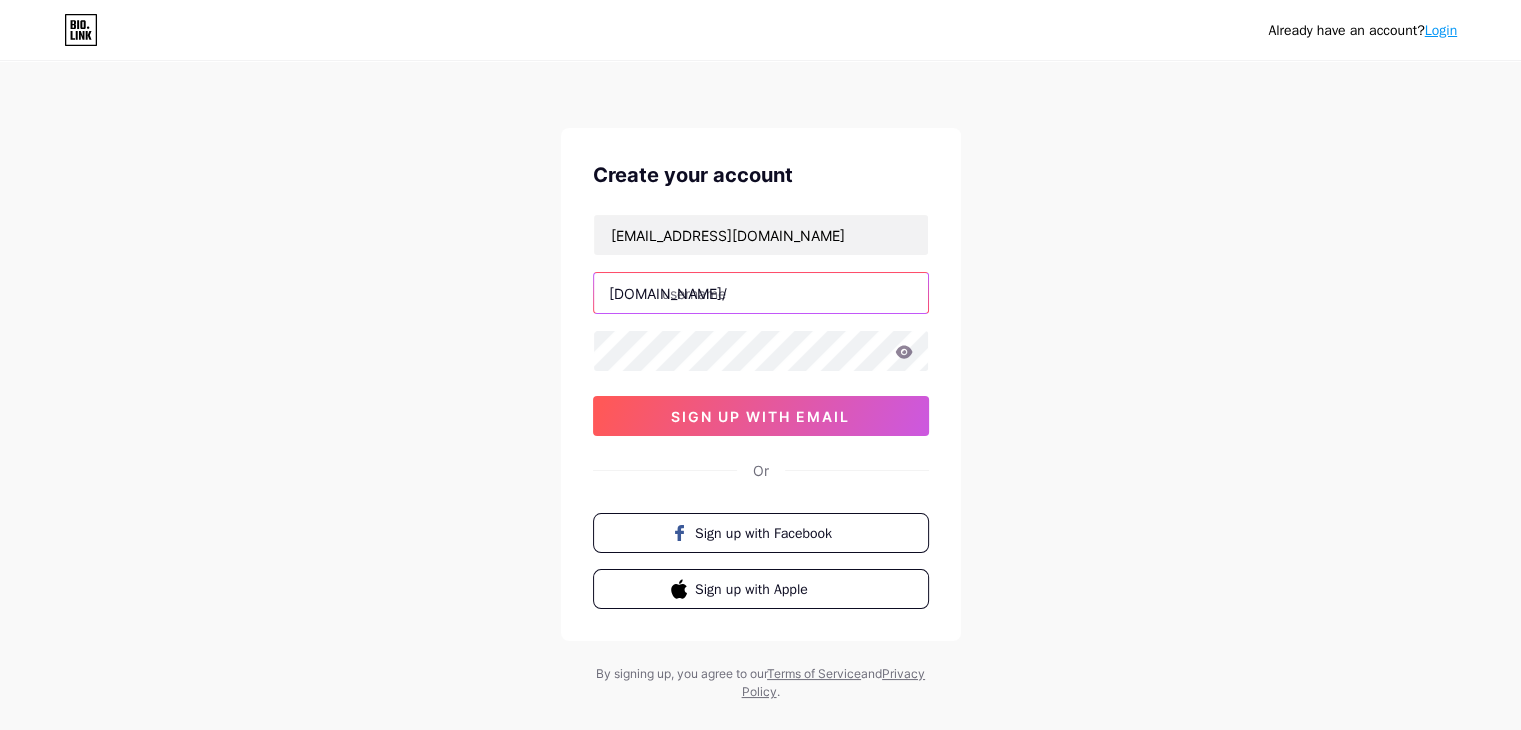 click at bounding box center [761, 293] 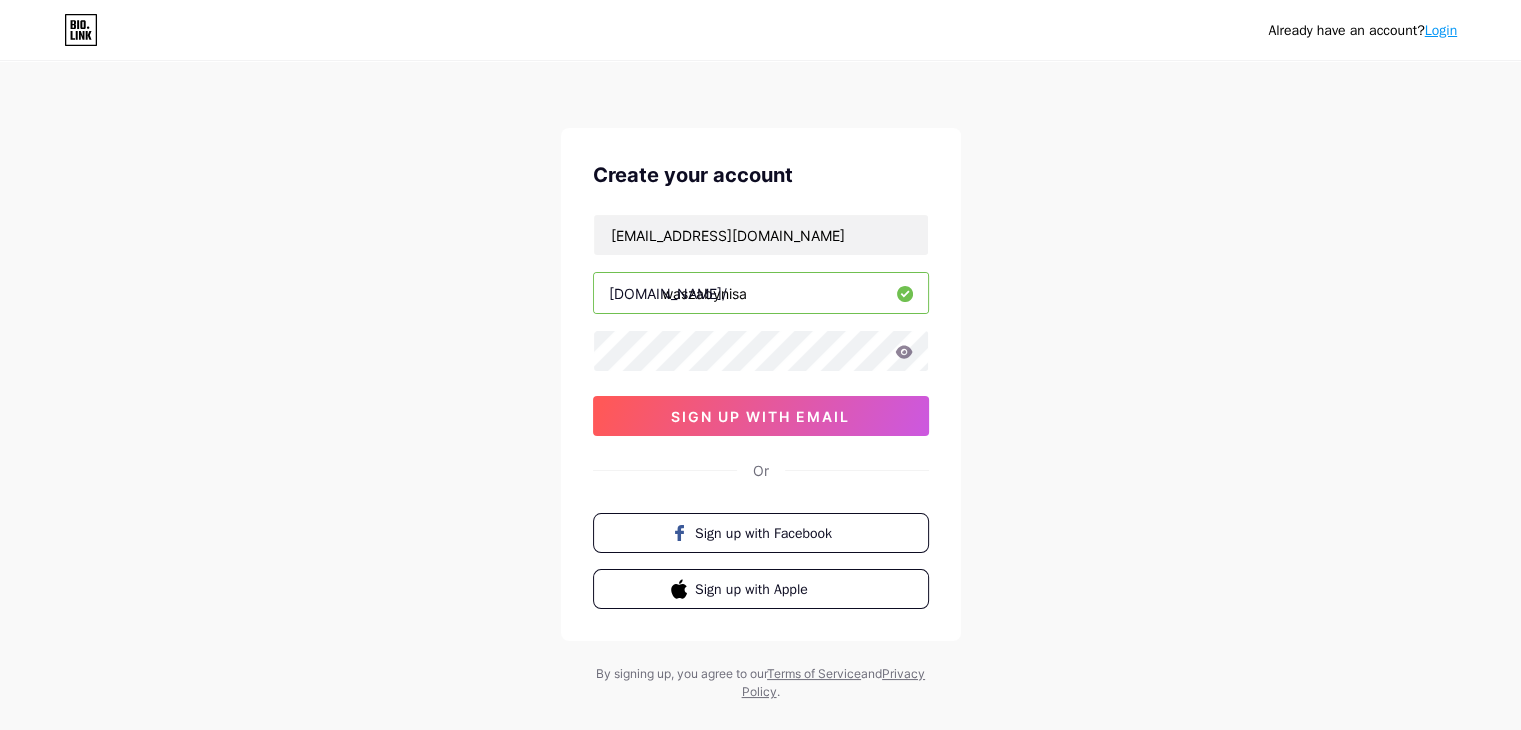 type on "waszabynisa" 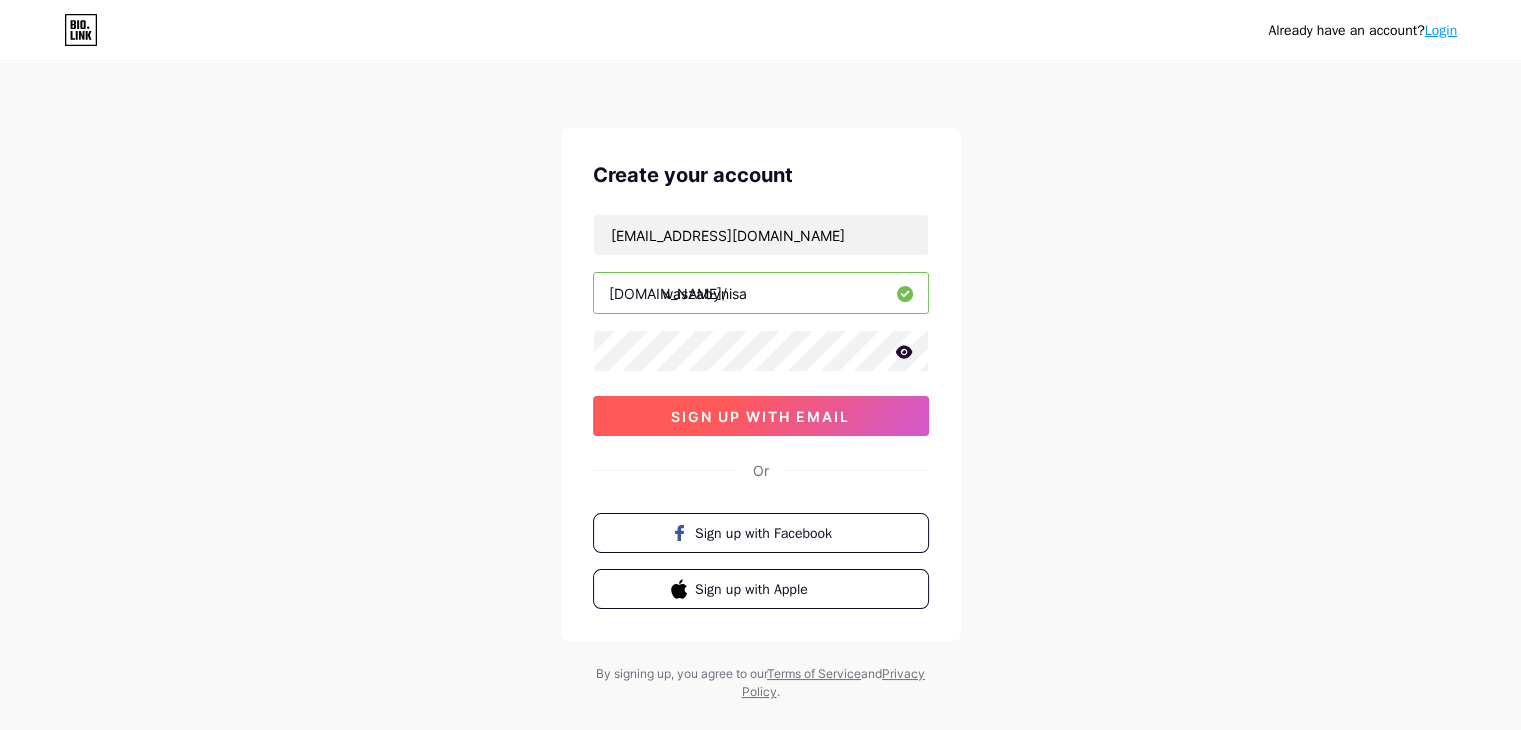 click on "sign up with email" at bounding box center (760, 416) 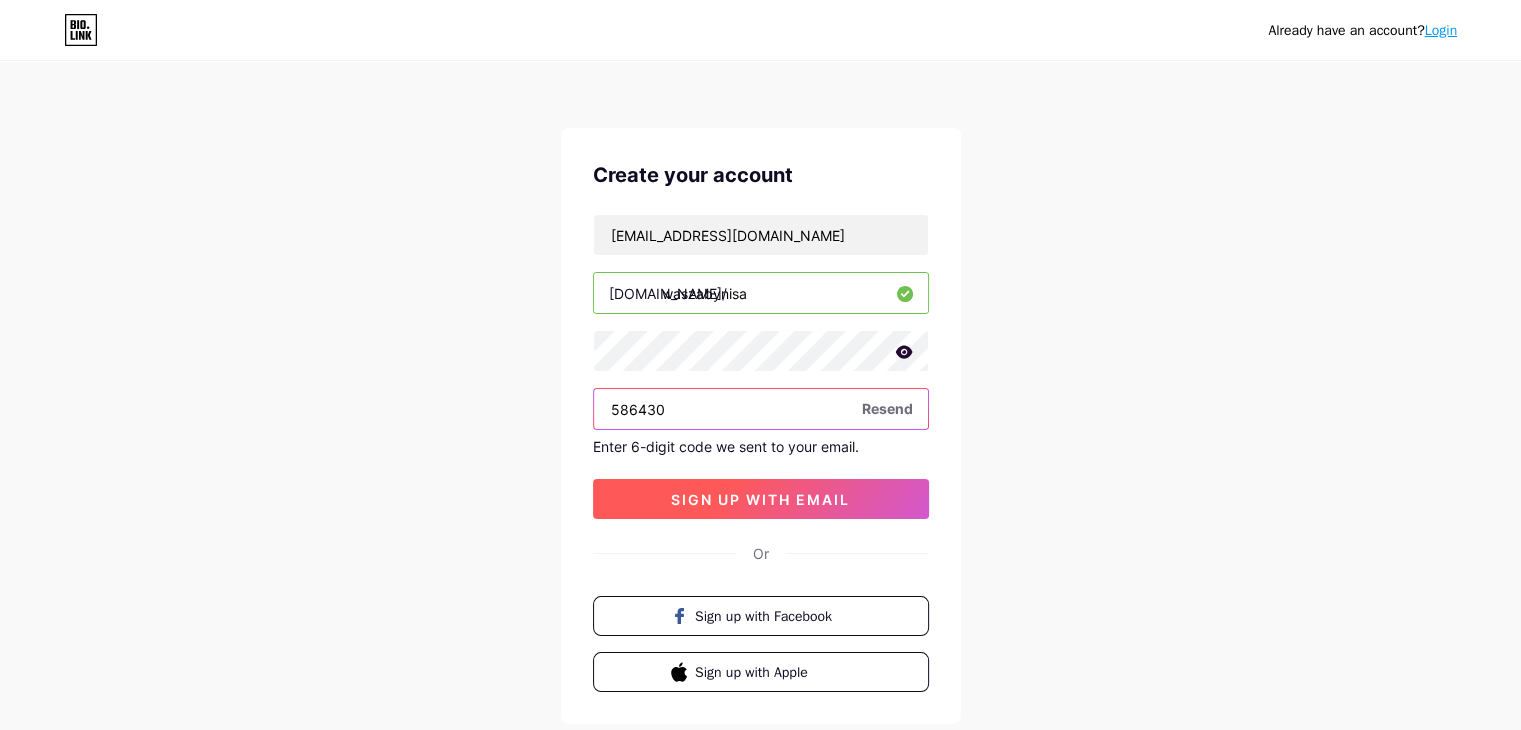 type on "586430" 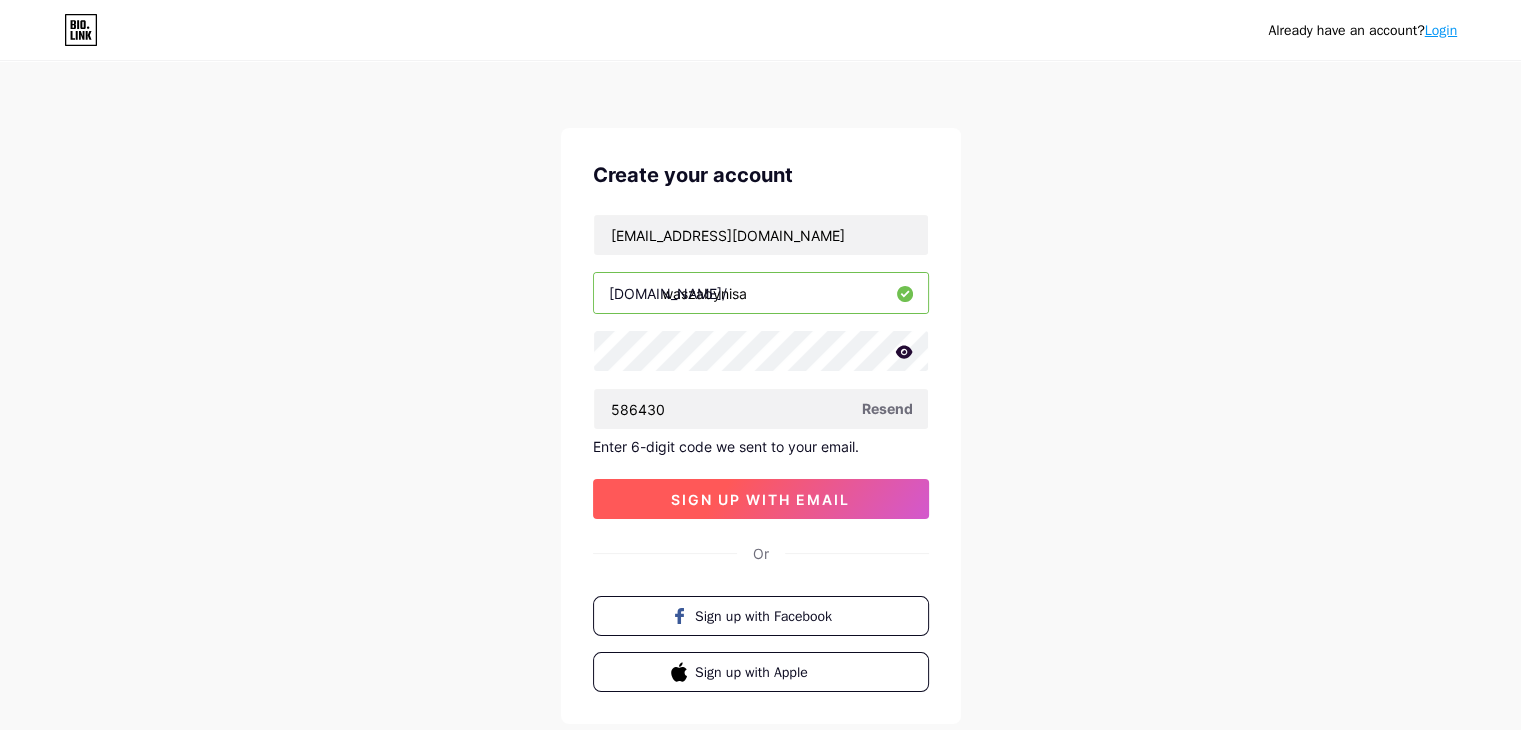 click on "sign up with email" at bounding box center [760, 499] 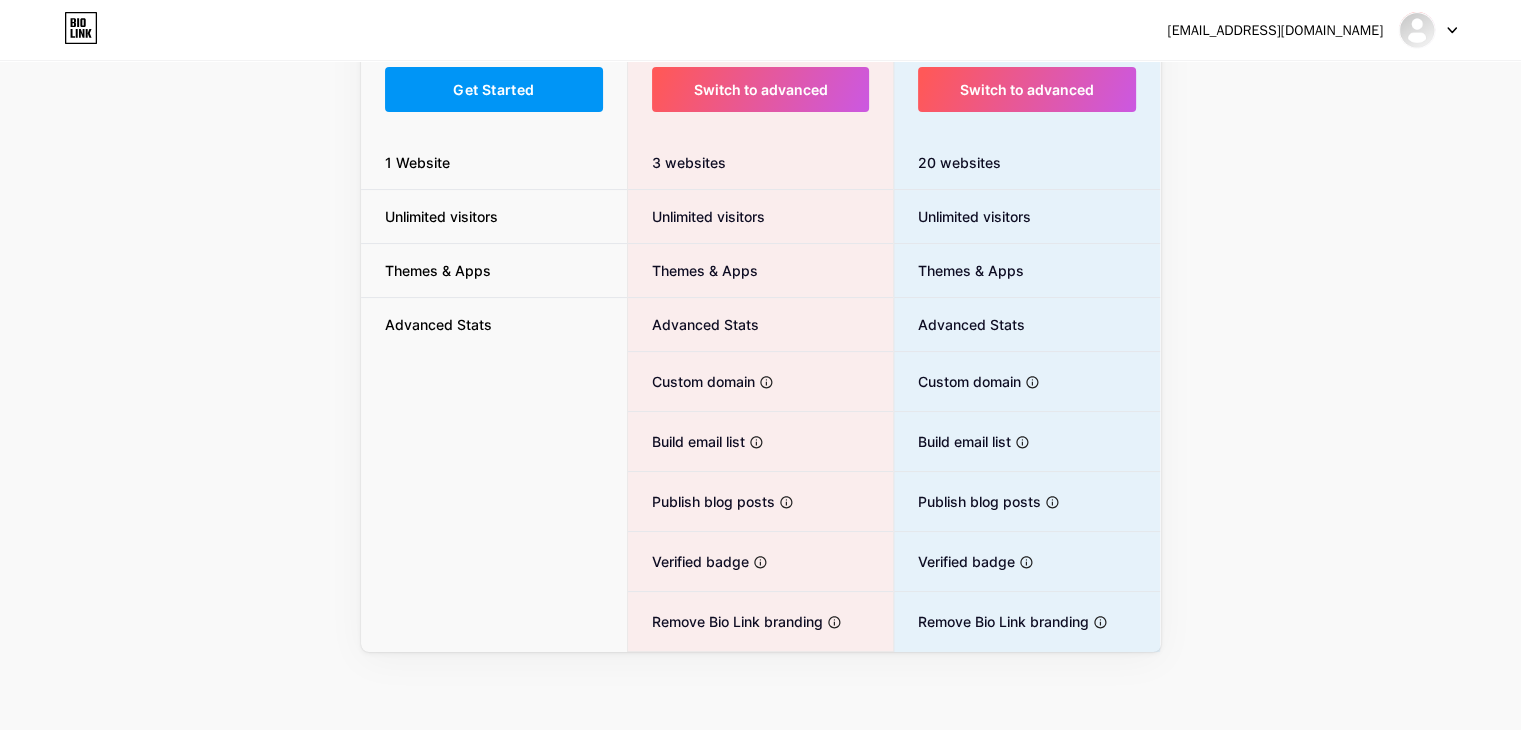 scroll, scrollTop: 0, scrollLeft: 0, axis: both 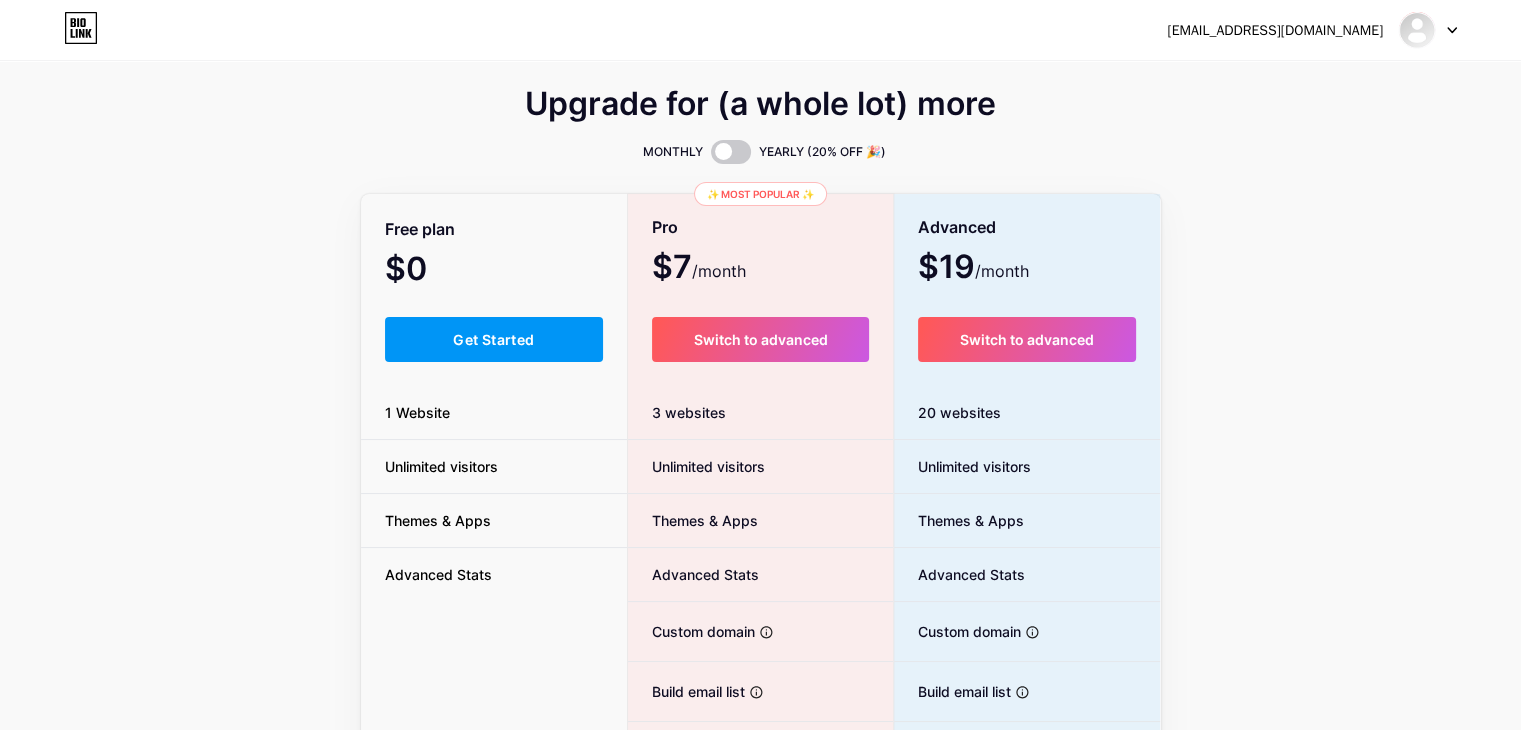 click at bounding box center [1428, 30] 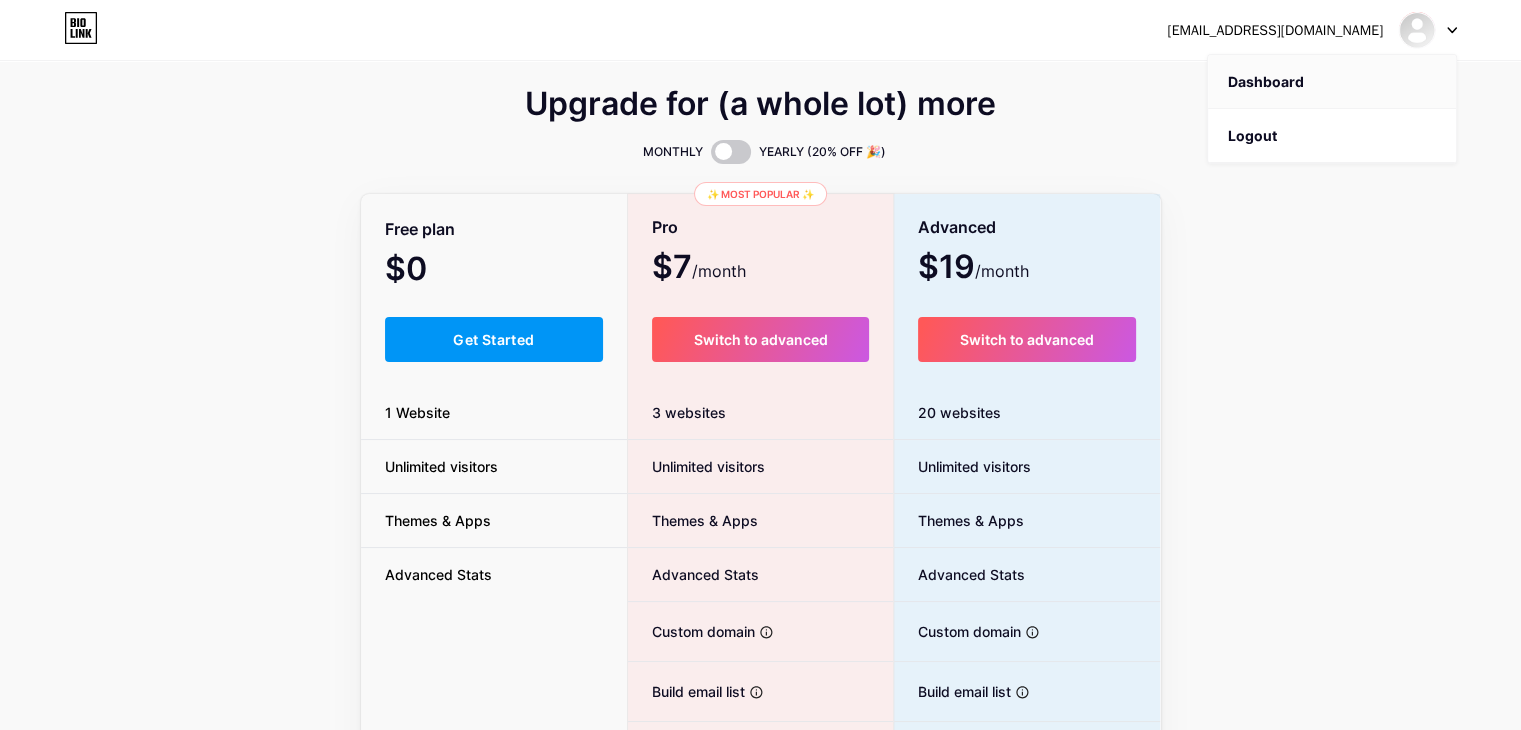 click on "Dashboard" at bounding box center [1332, 82] 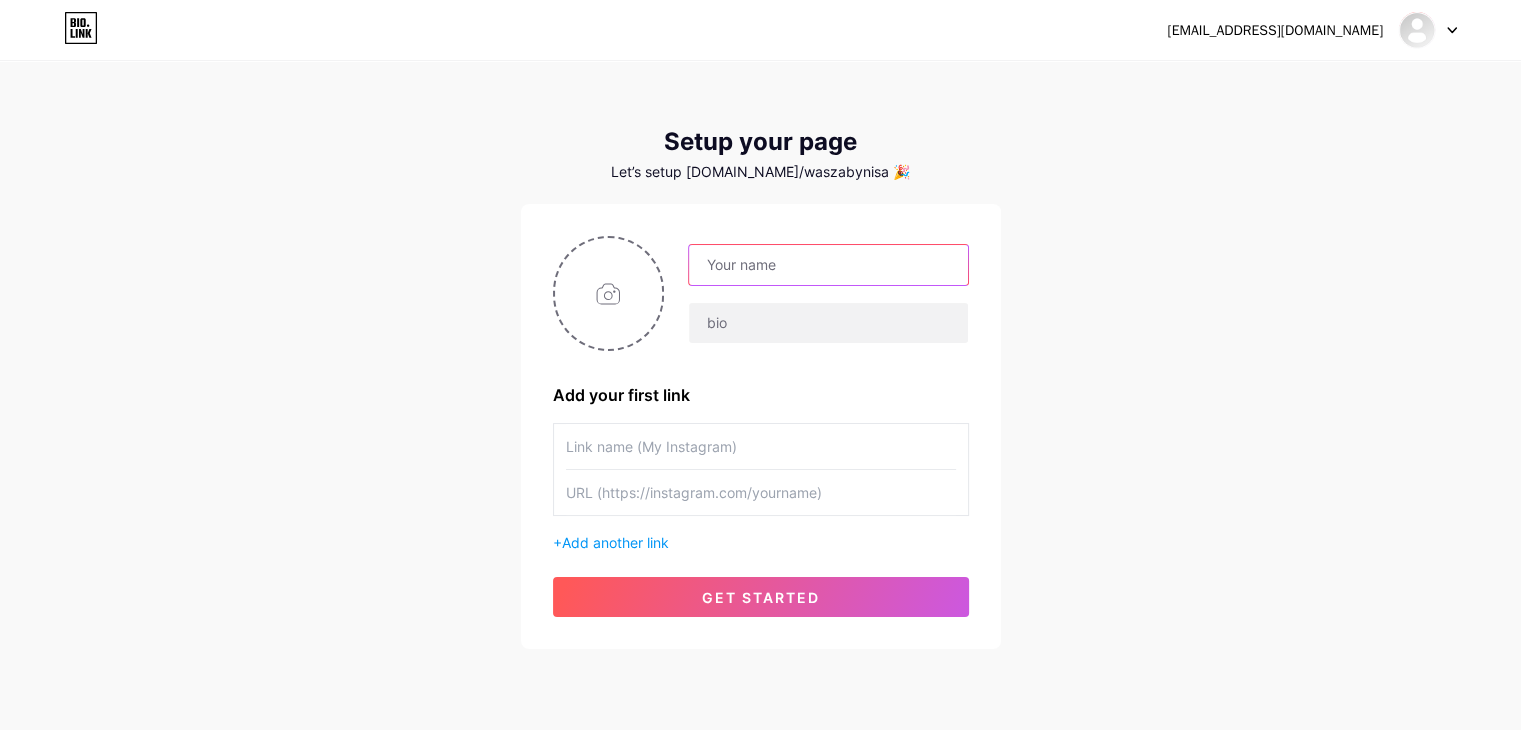 click at bounding box center (828, 265) 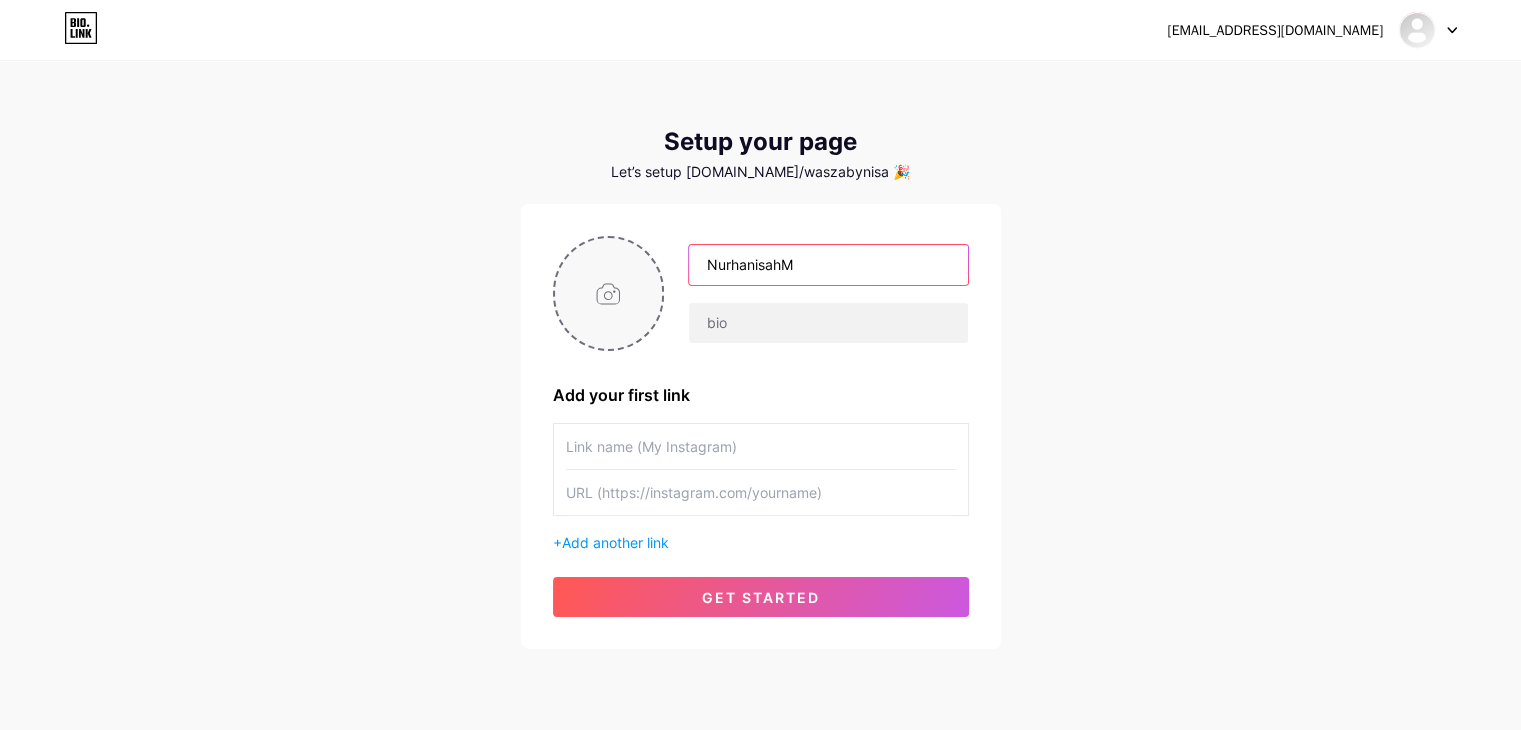 type on "NurhanisahM" 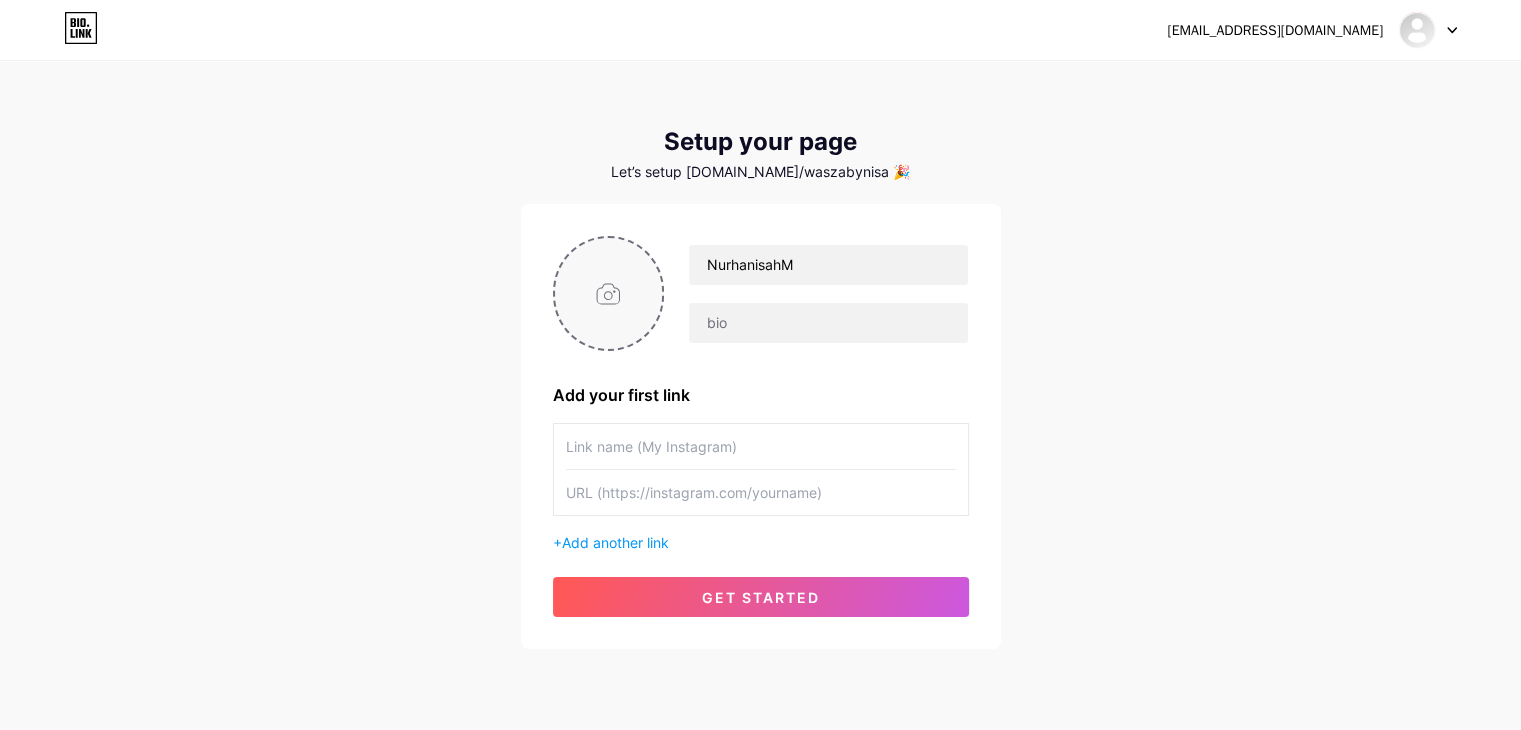 click at bounding box center [609, 293] 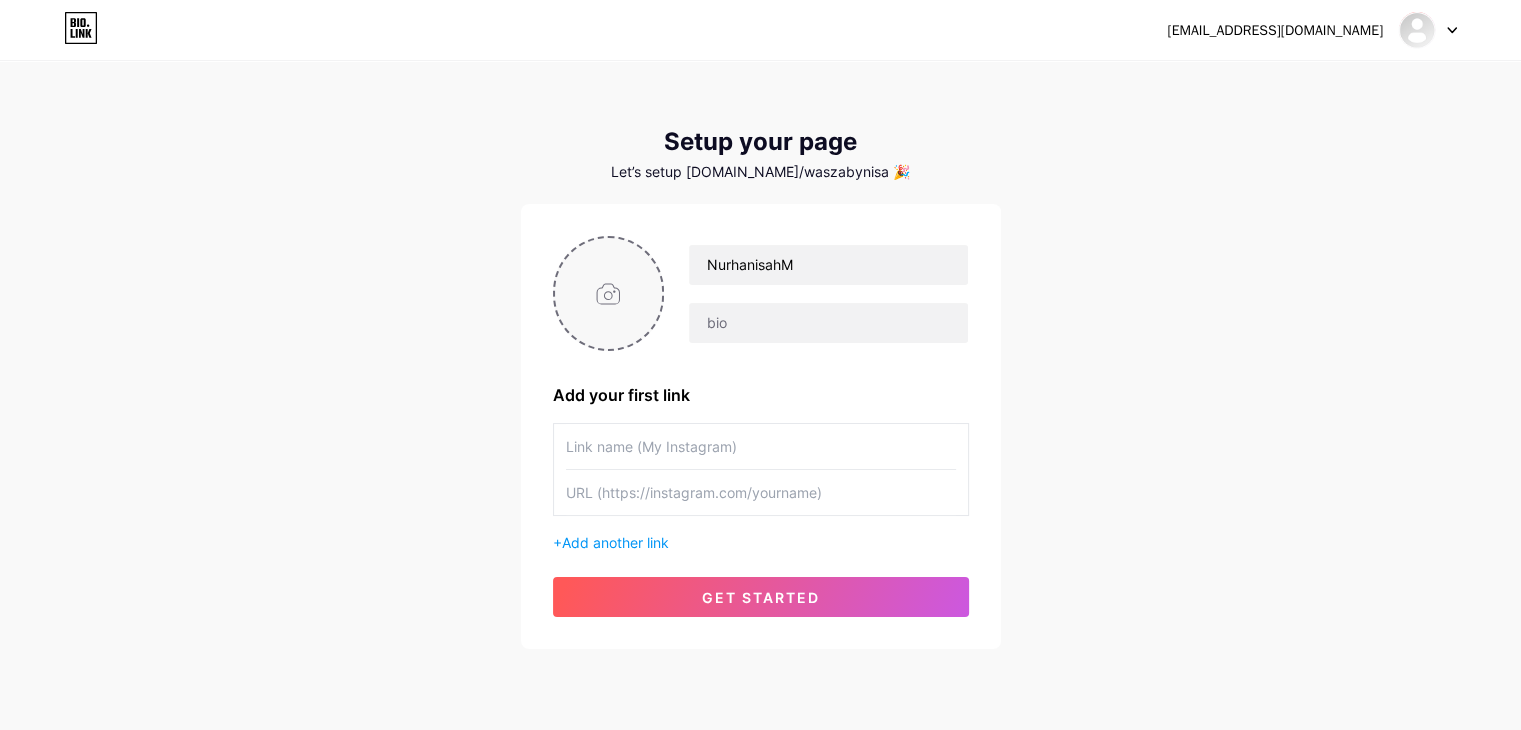 click at bounding box center [609, 293] 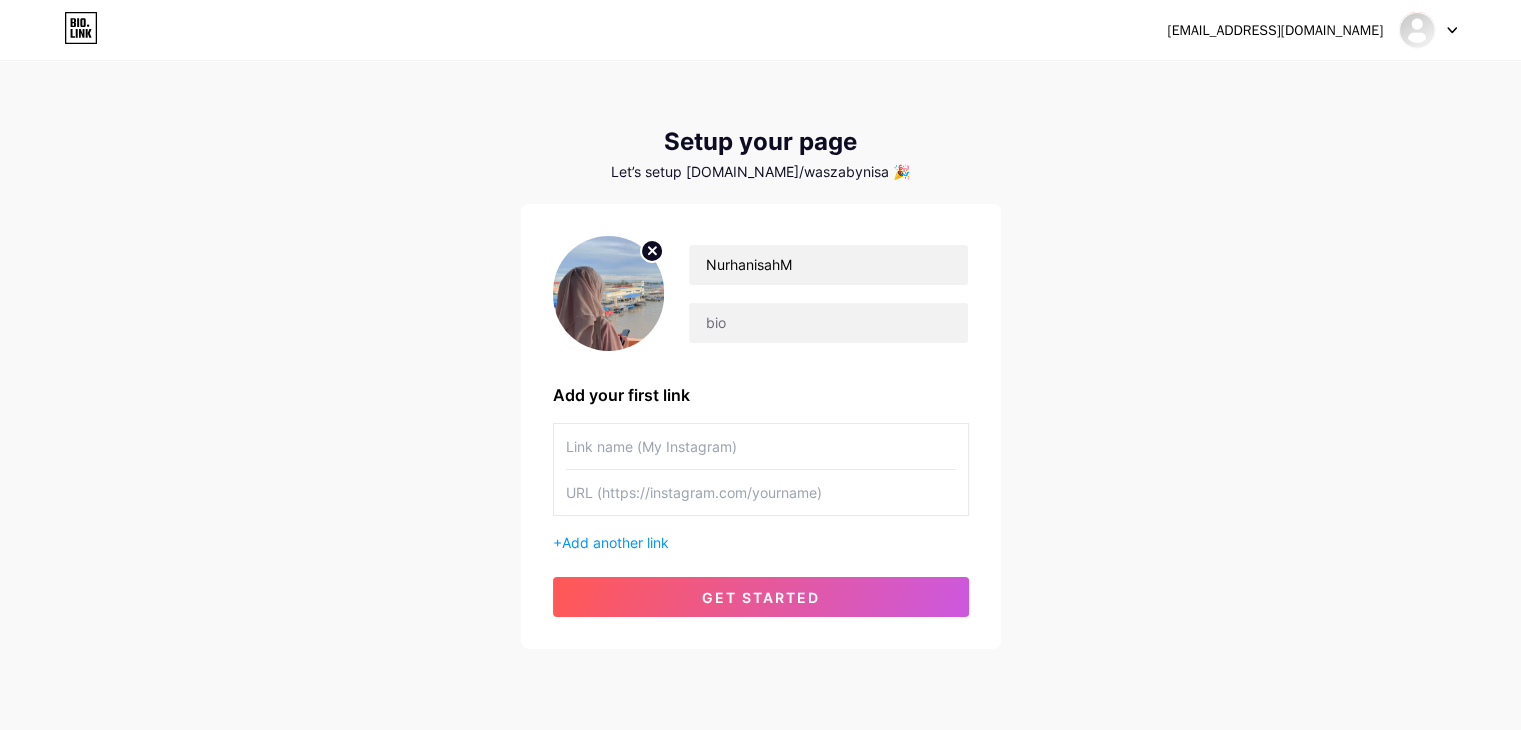 click at bounding box center (609, 293) 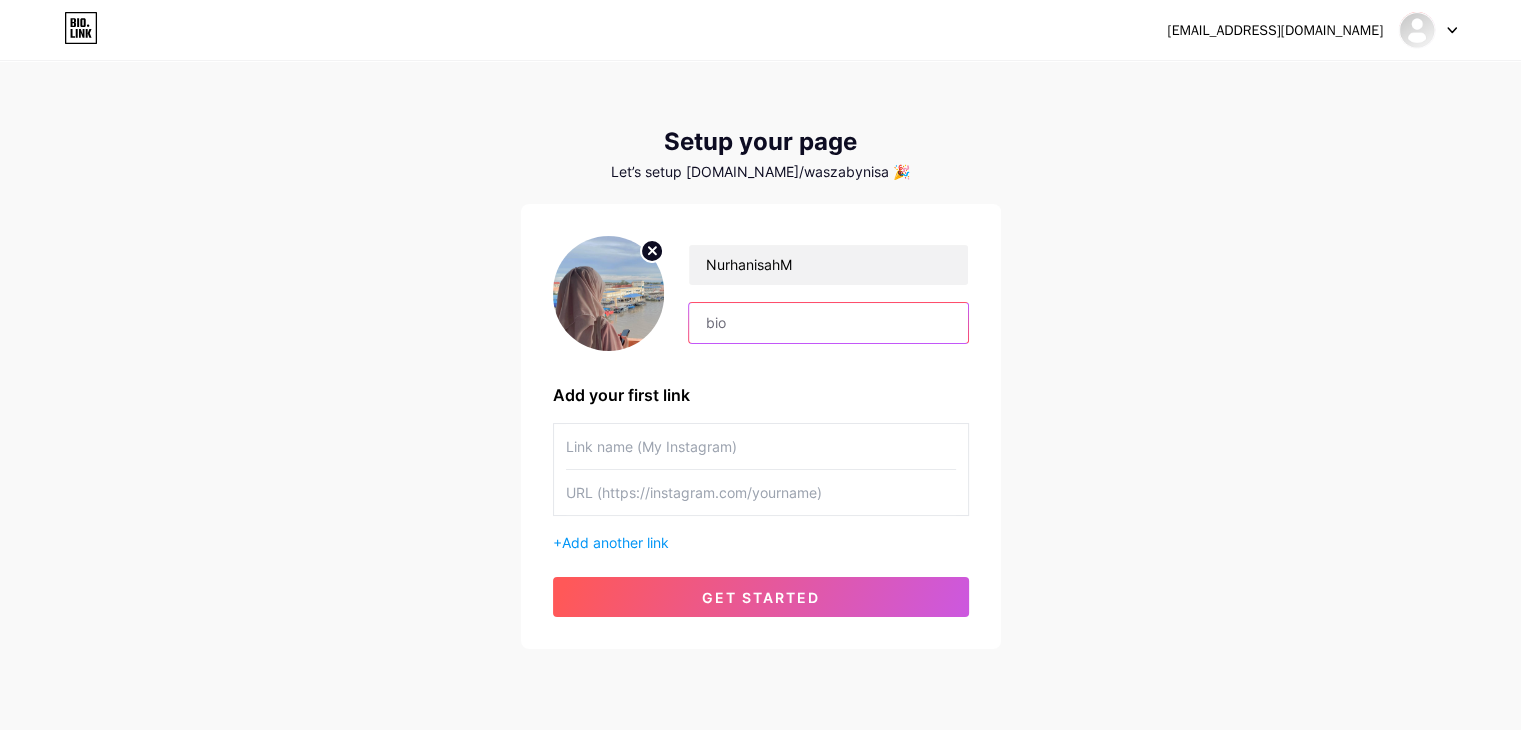click at bounding box center [828, 323] 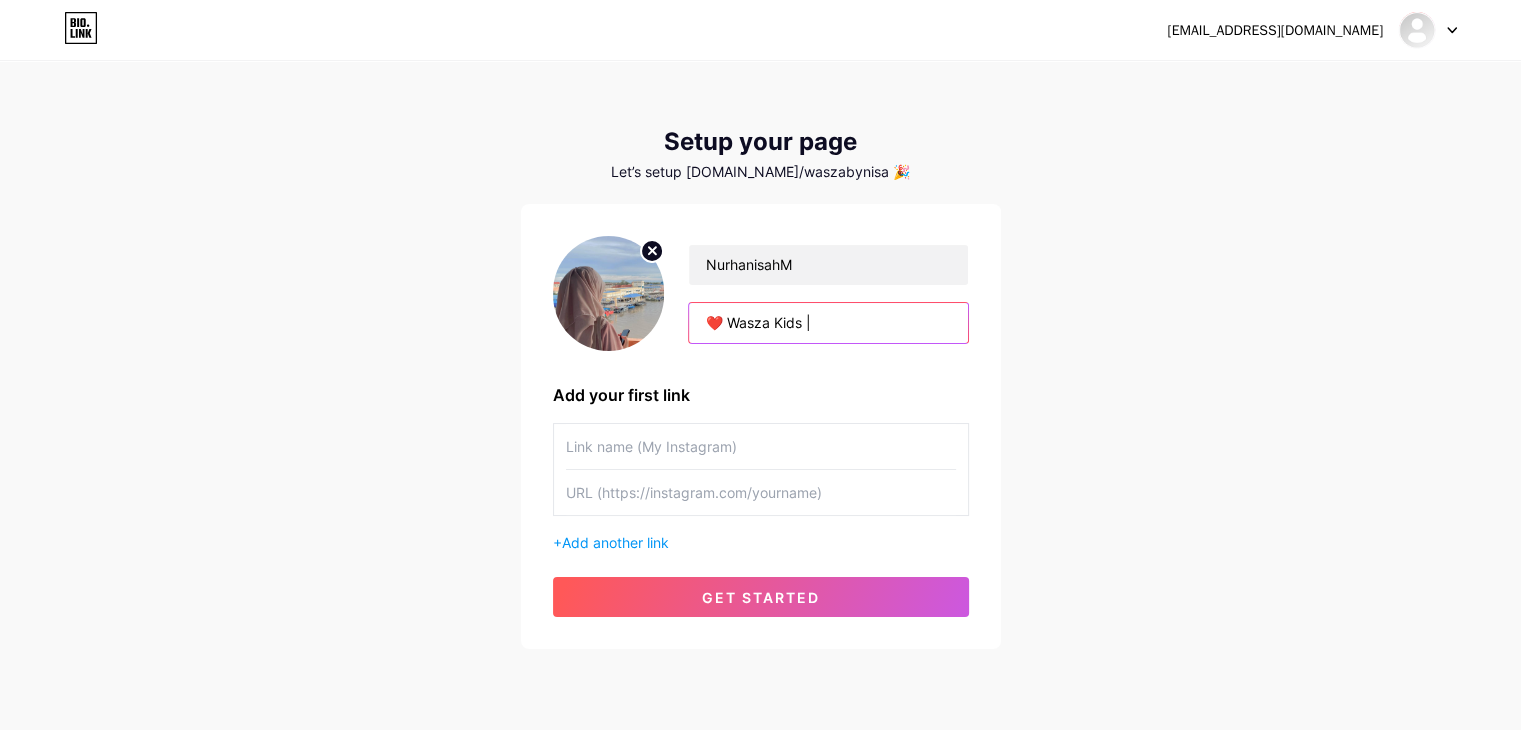 click on "❤️ Wasza Kids |" at bounding box center [828, 323] 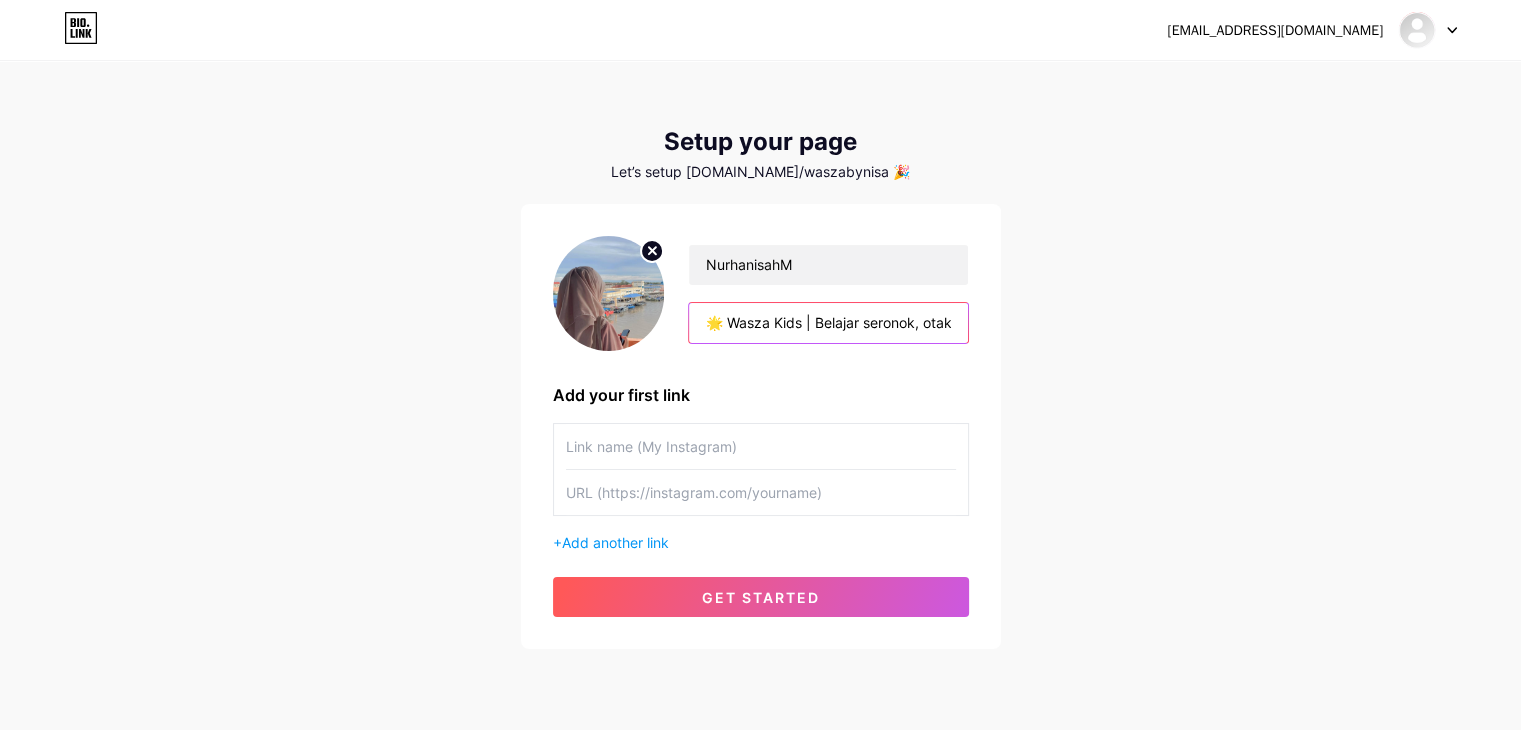 scroll, scrollTop: 0, scrollLeft: 747, axis: horizontal 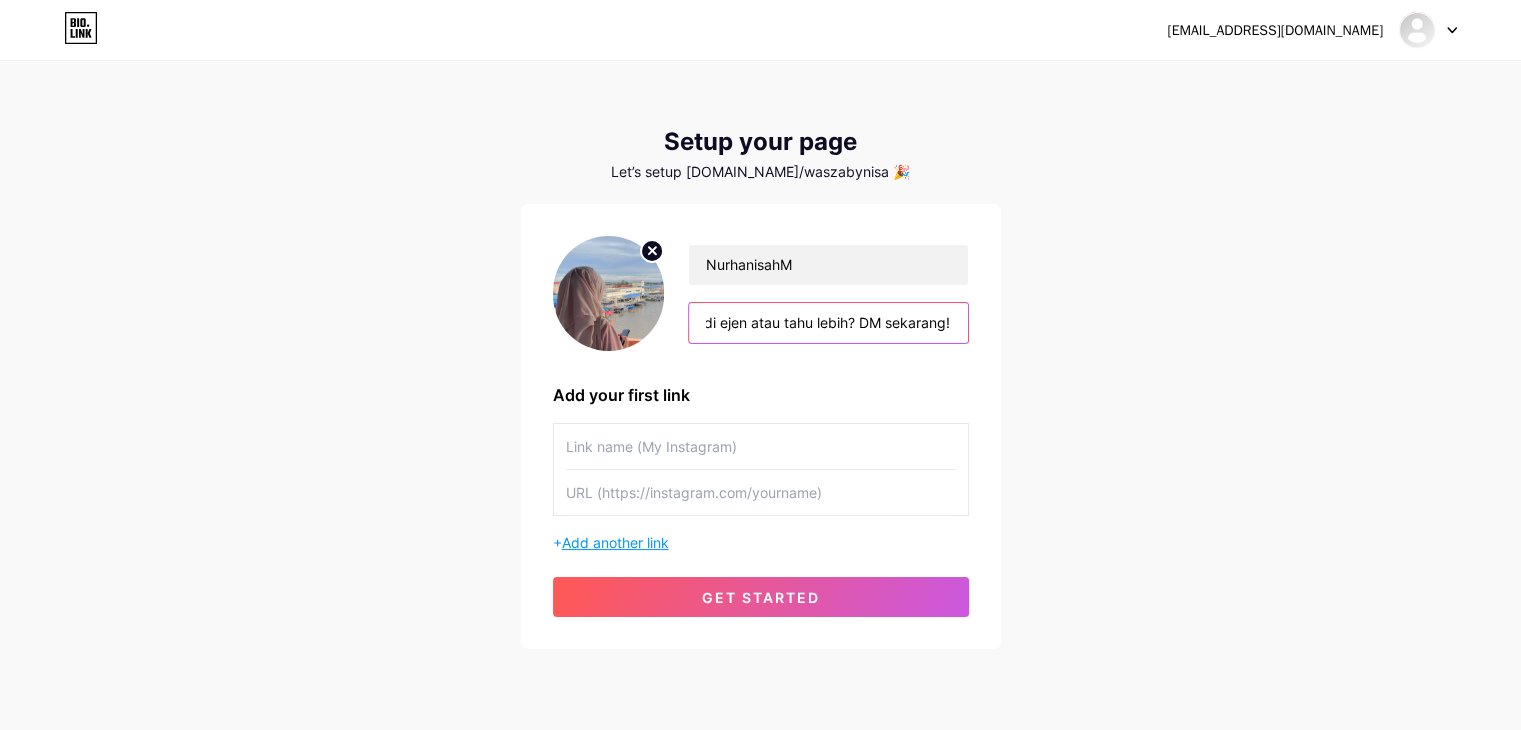 type on "🌟 Wasza Kids | Belajar seronok, otak cerdas! 🧠 Aktiviti interaktif bantu anak fokus, bijak & berakhlak 📩 Nak jadi ejen atau tahu lebih? DM sekarang!" 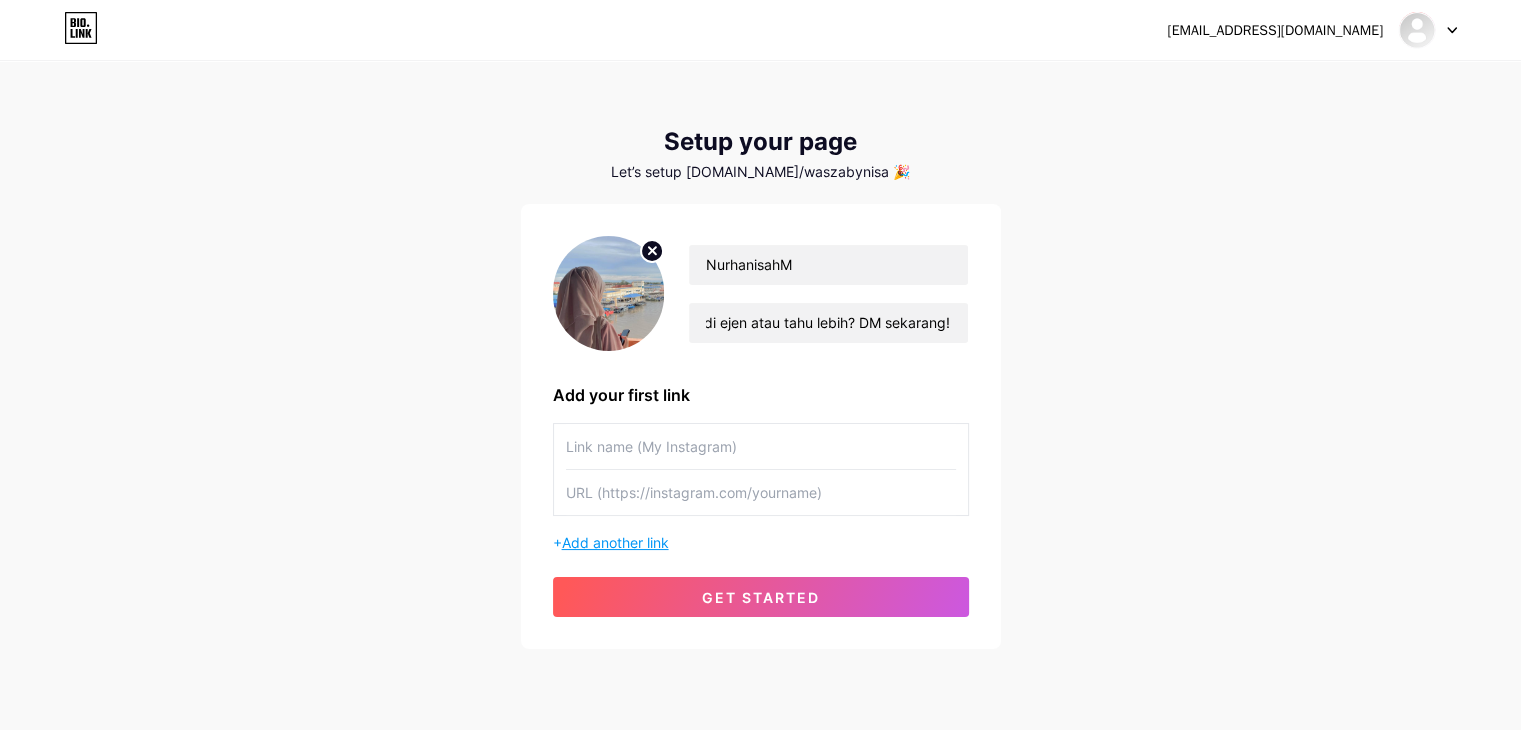 scroll, scrollTop: 0, scrollLeft: 0, axis: both 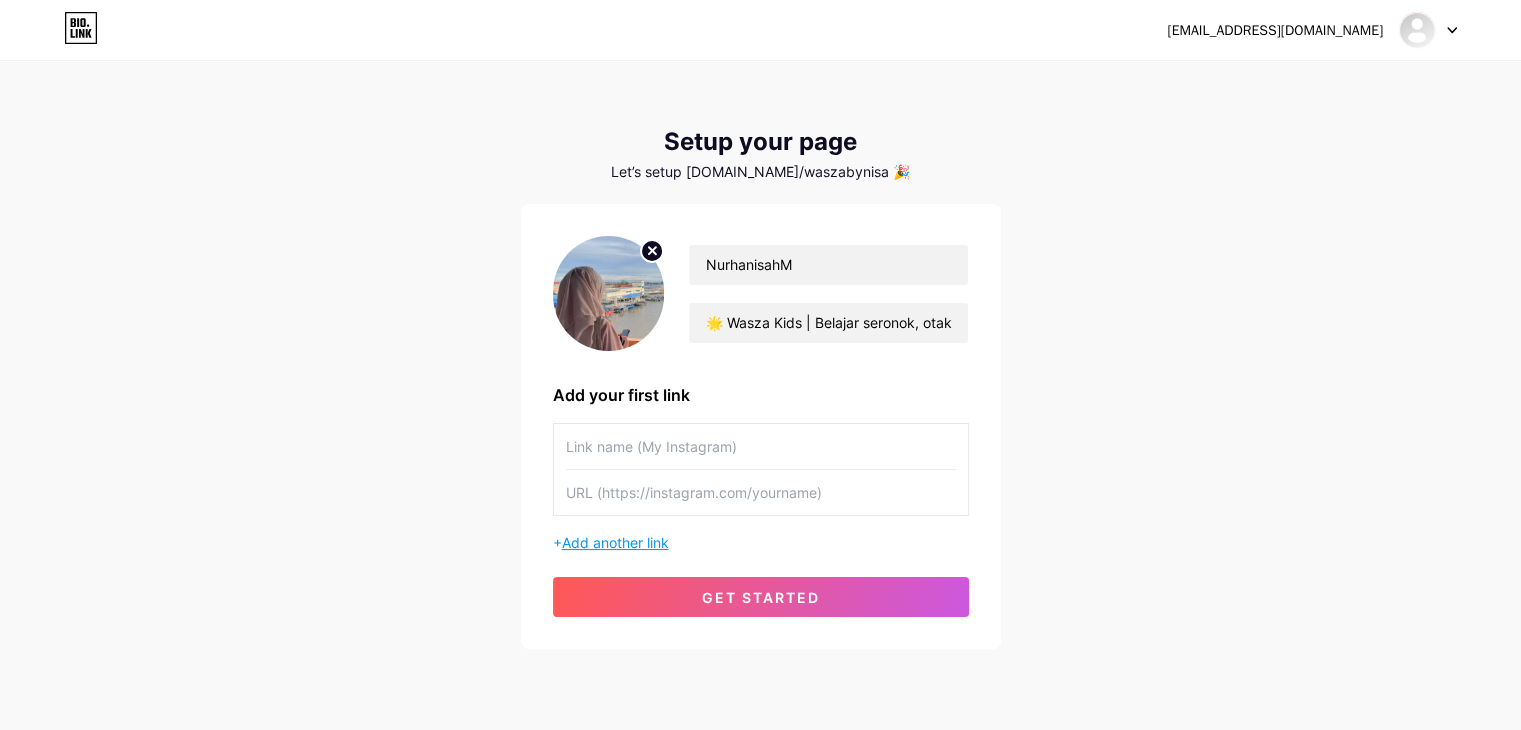 click on "Add another link" at bounding box center (615, 542) 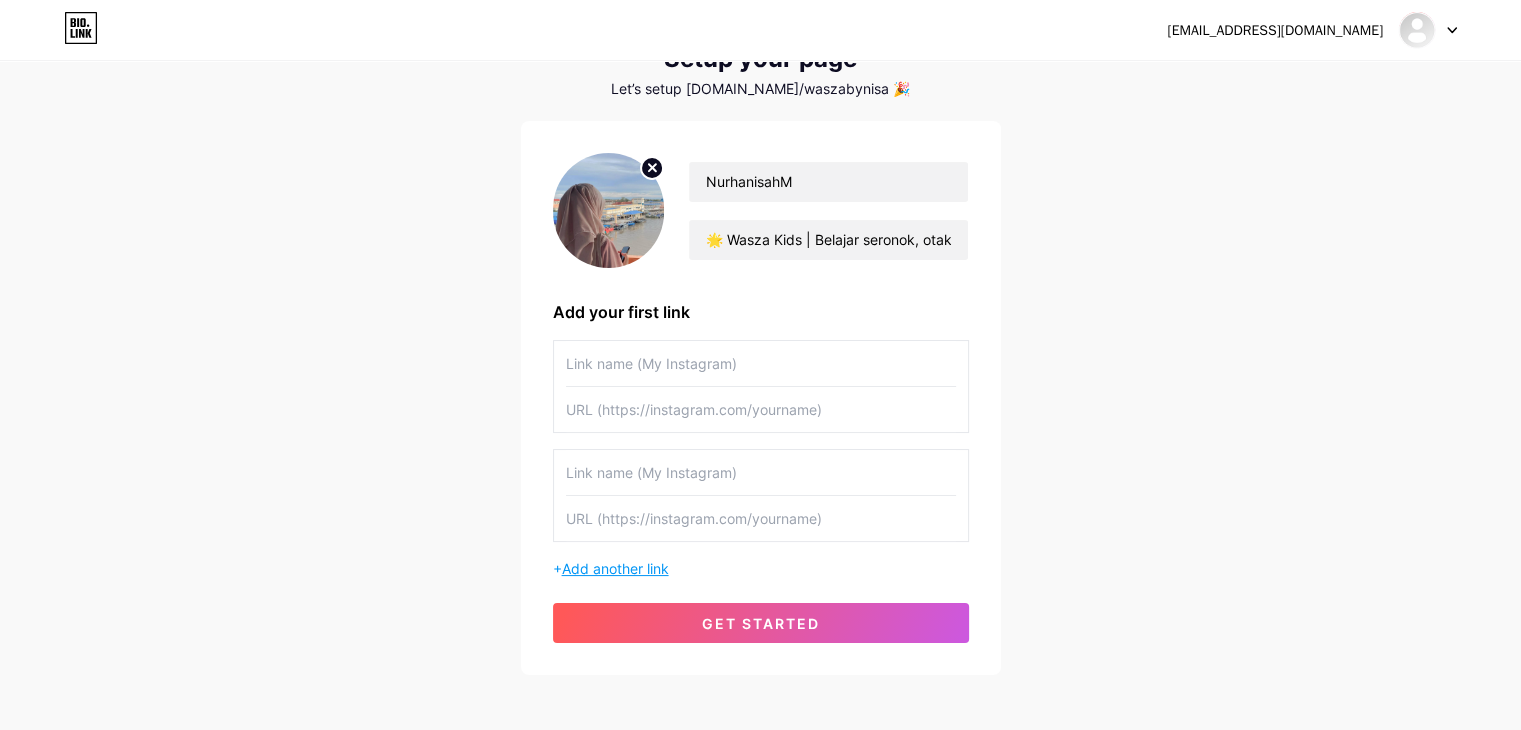scroll, scrollTop: 84, scrollLeft: 0, axis: vertical 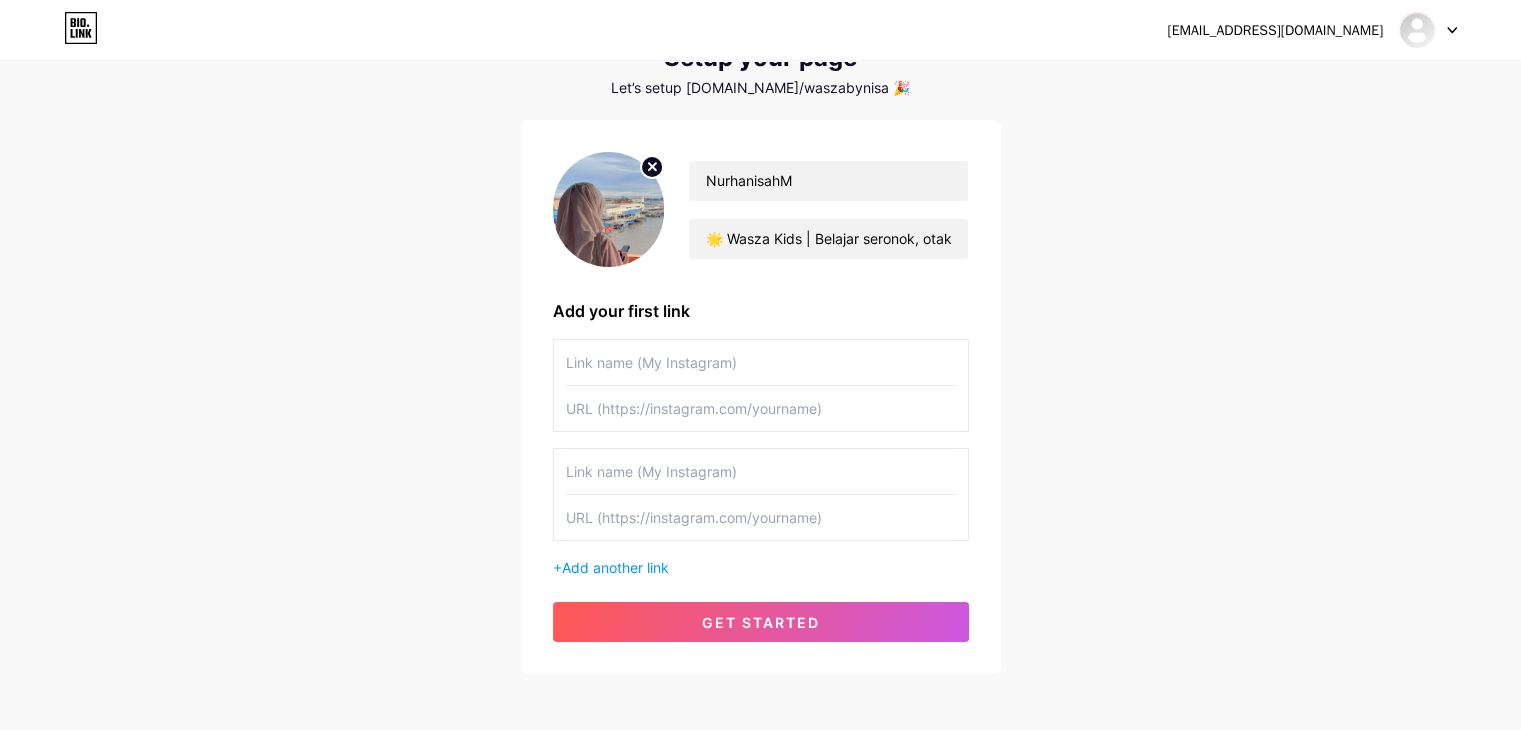 click at bounding box center [761, 517] 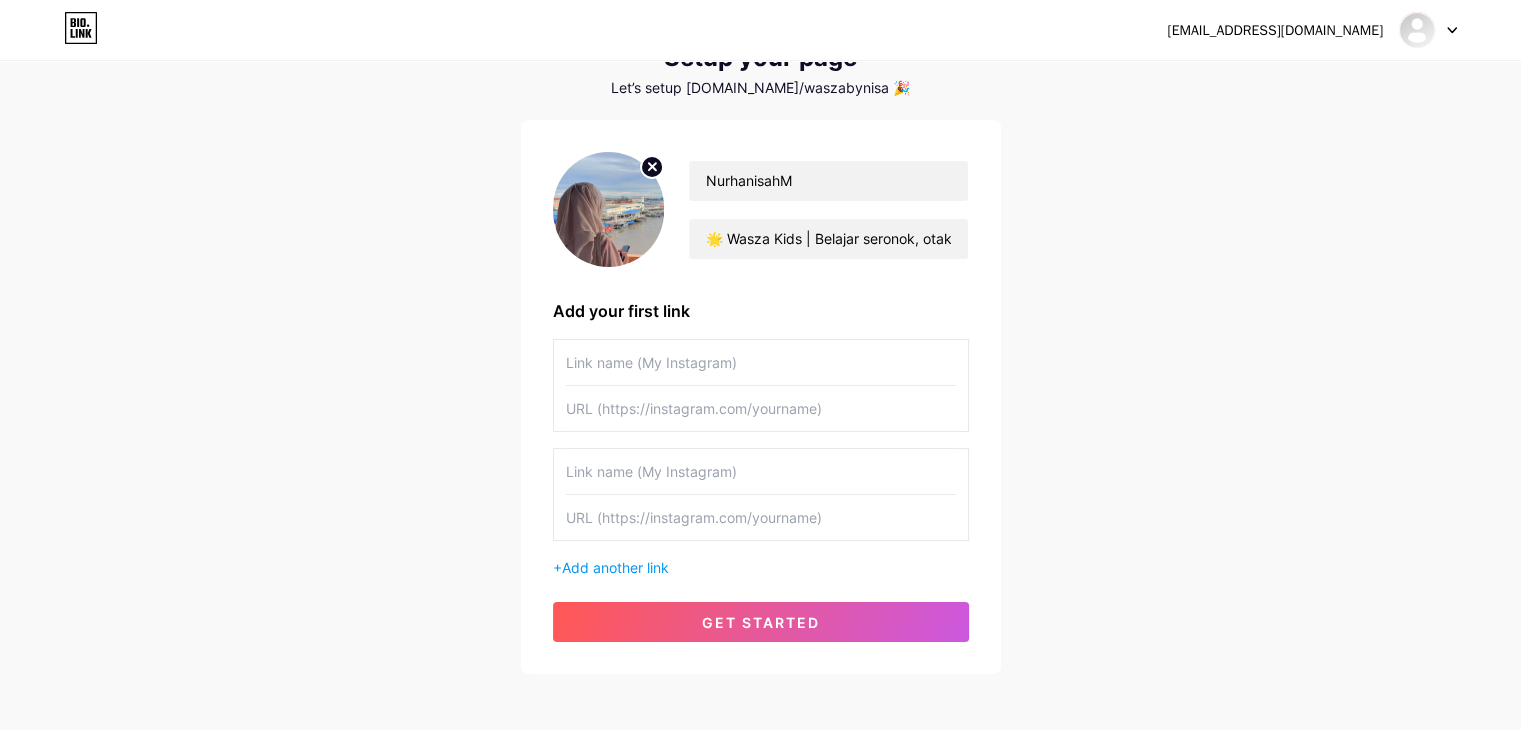 click at bounding box center (761, 362) 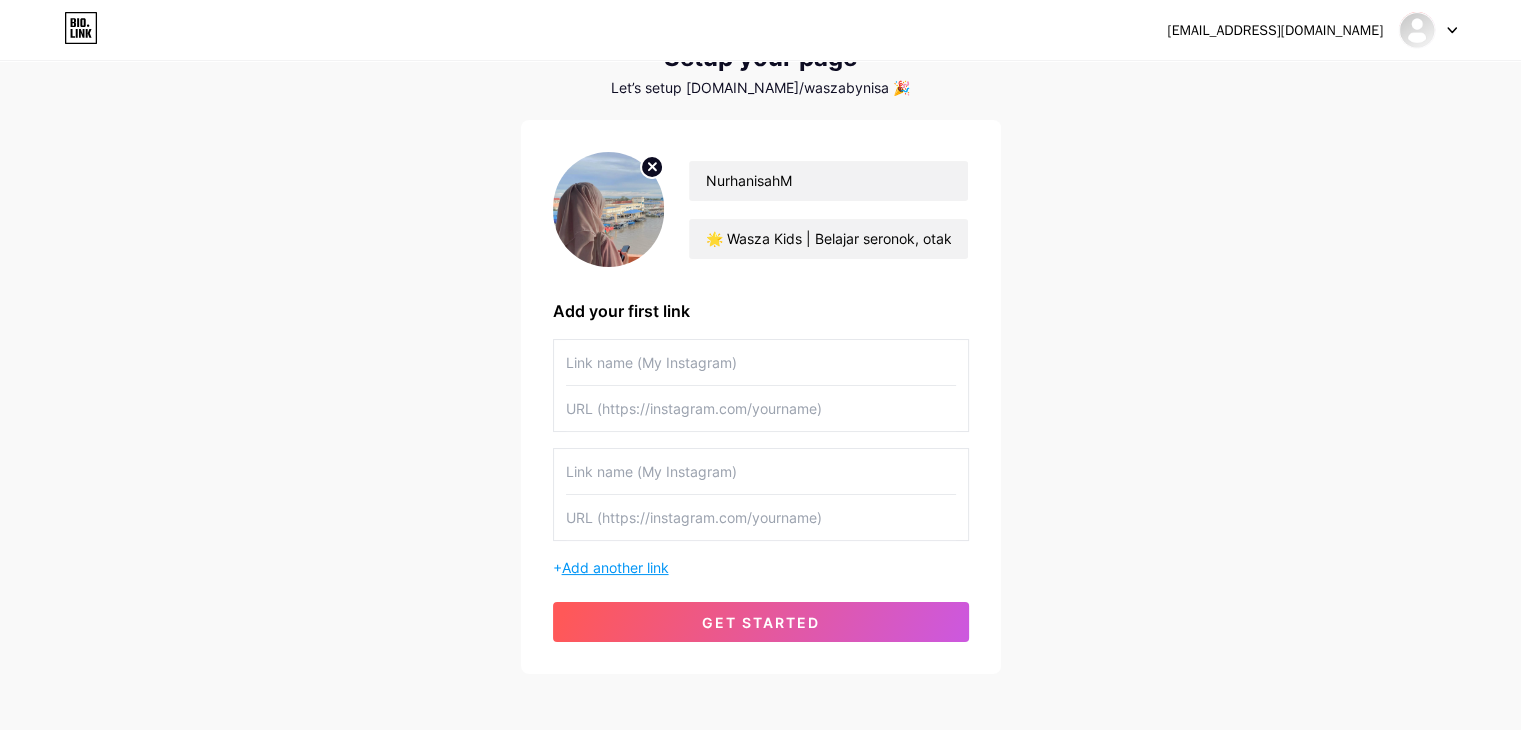 click on "Add another link" at bounding box center [615, 567] 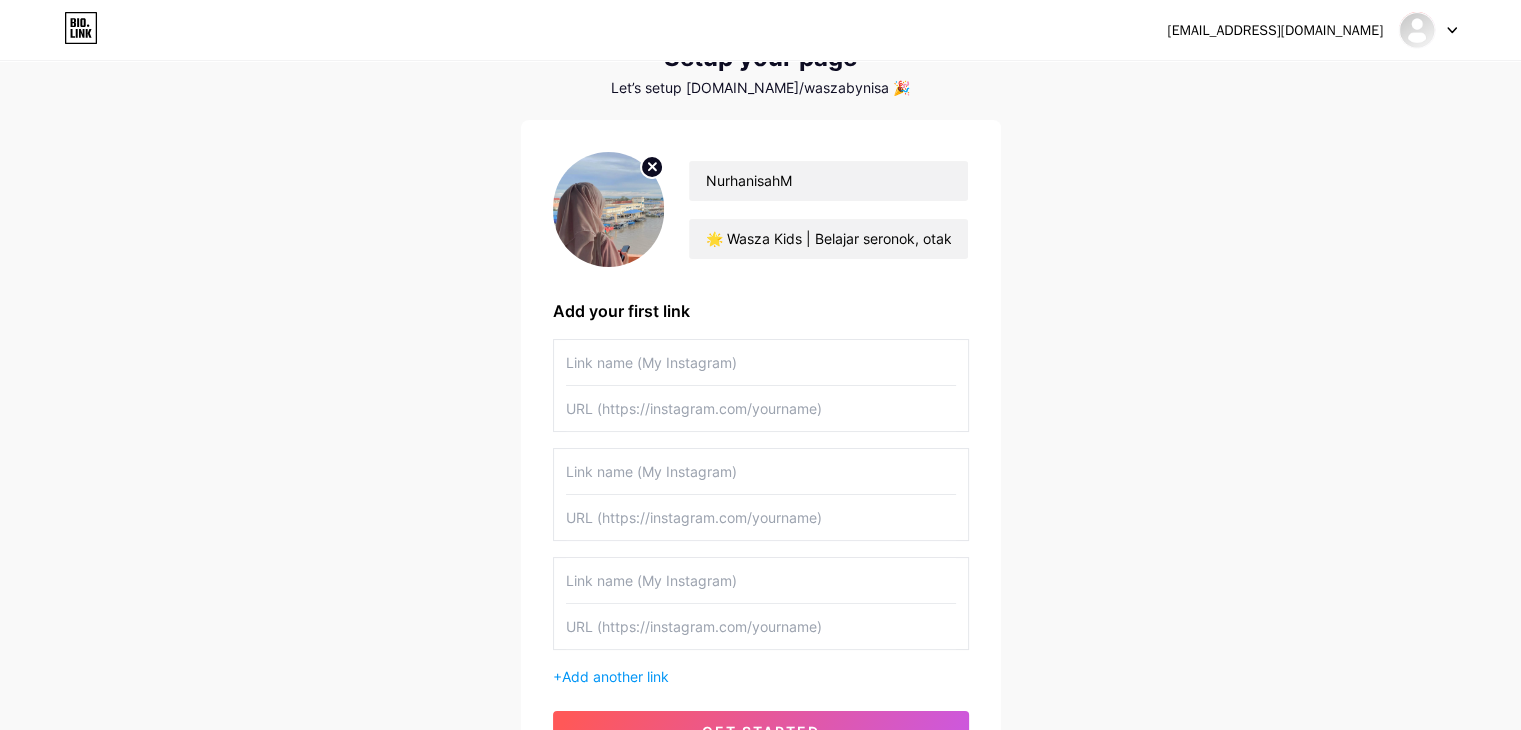 click at bounding box center (761, 580) 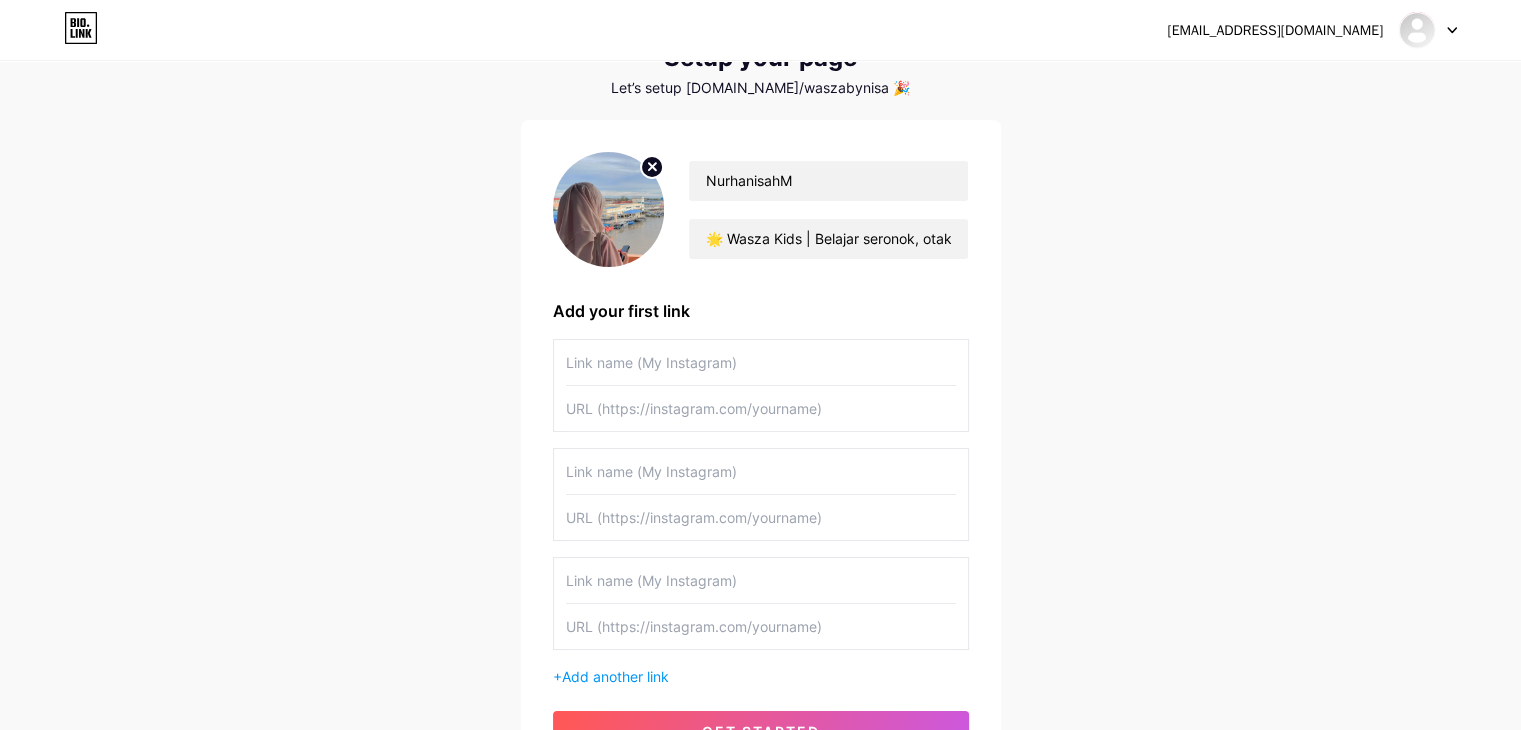 click on "[EMAIL_ADDRESS][DOMAIN_NAME]           Dashboard     Logout   Setup your page   Let’s setup [DOMAIN_NAME]/waszabynisa 🎉               NurhanisahM     🌟 Wasza Kids | Belajar seronok, otak cerdas! 🧠 Aktiviti interaktif bantu anak fokus, bijak & berakhlak 📩 Nak jadi ejen atau tahu lebih? DM sekarang!     Add your first link
+  Add another link     get started" at bounding box center (760, 381) 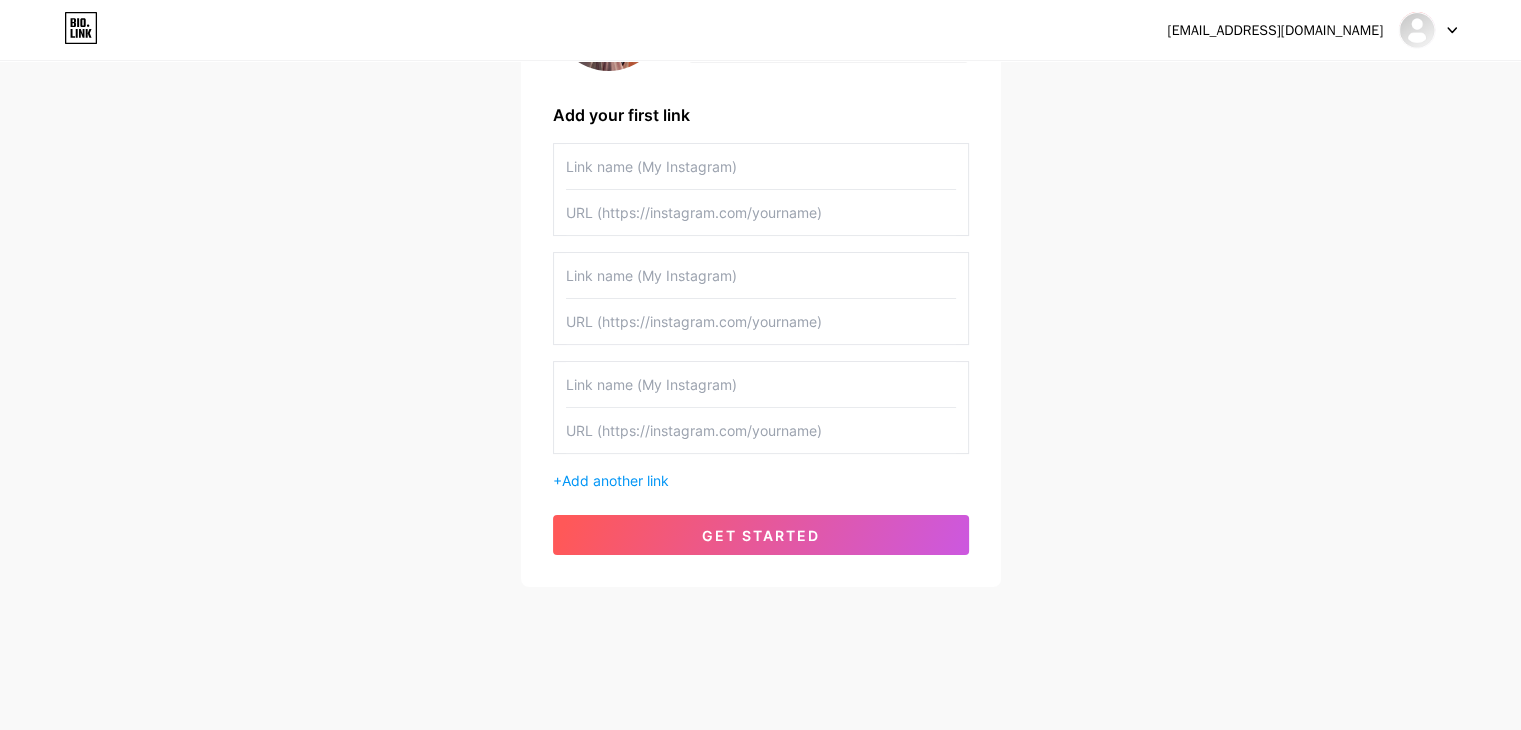 scroll, scrollTop: 3, scrollLeft: 0, axis: vertical 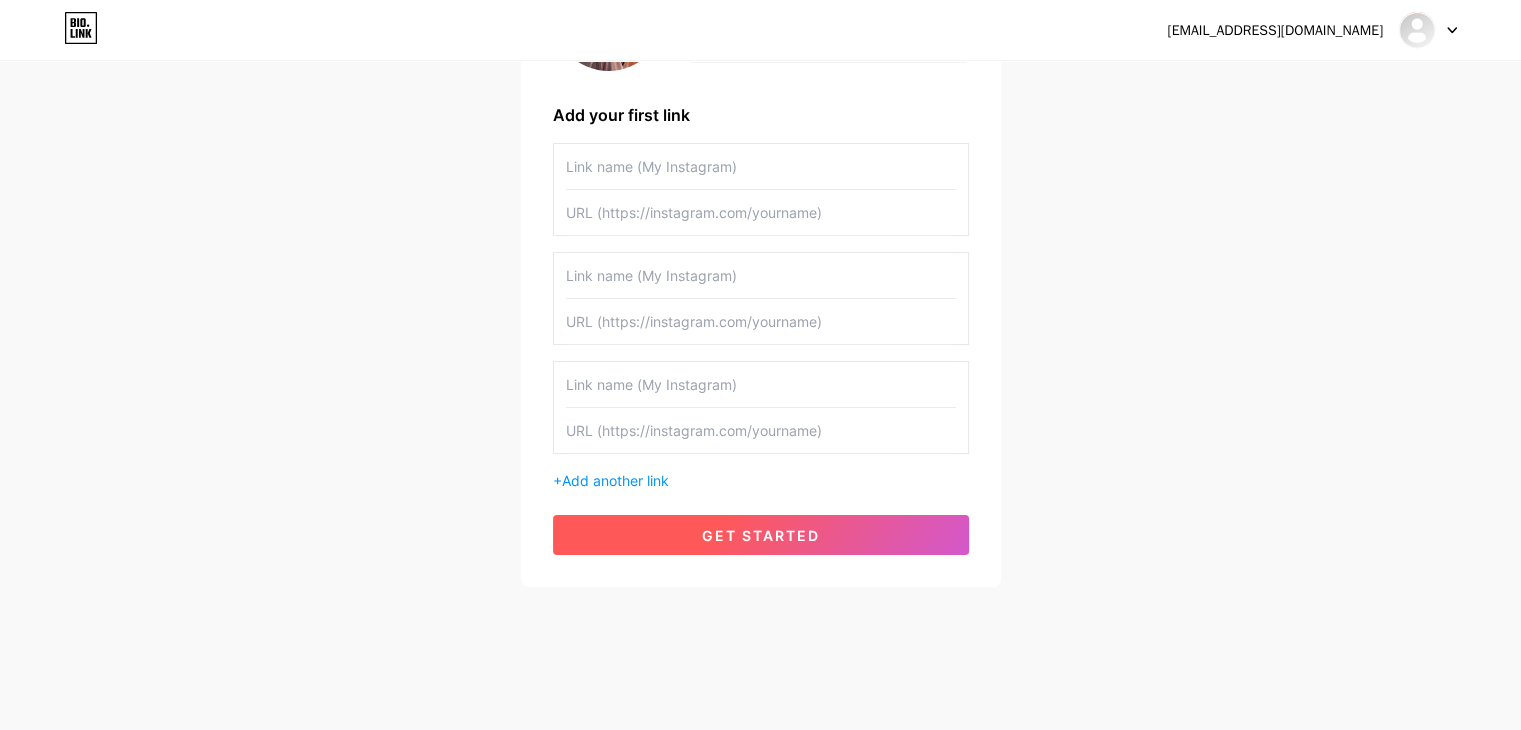 click on "get started" at bounding box center [761, 535] 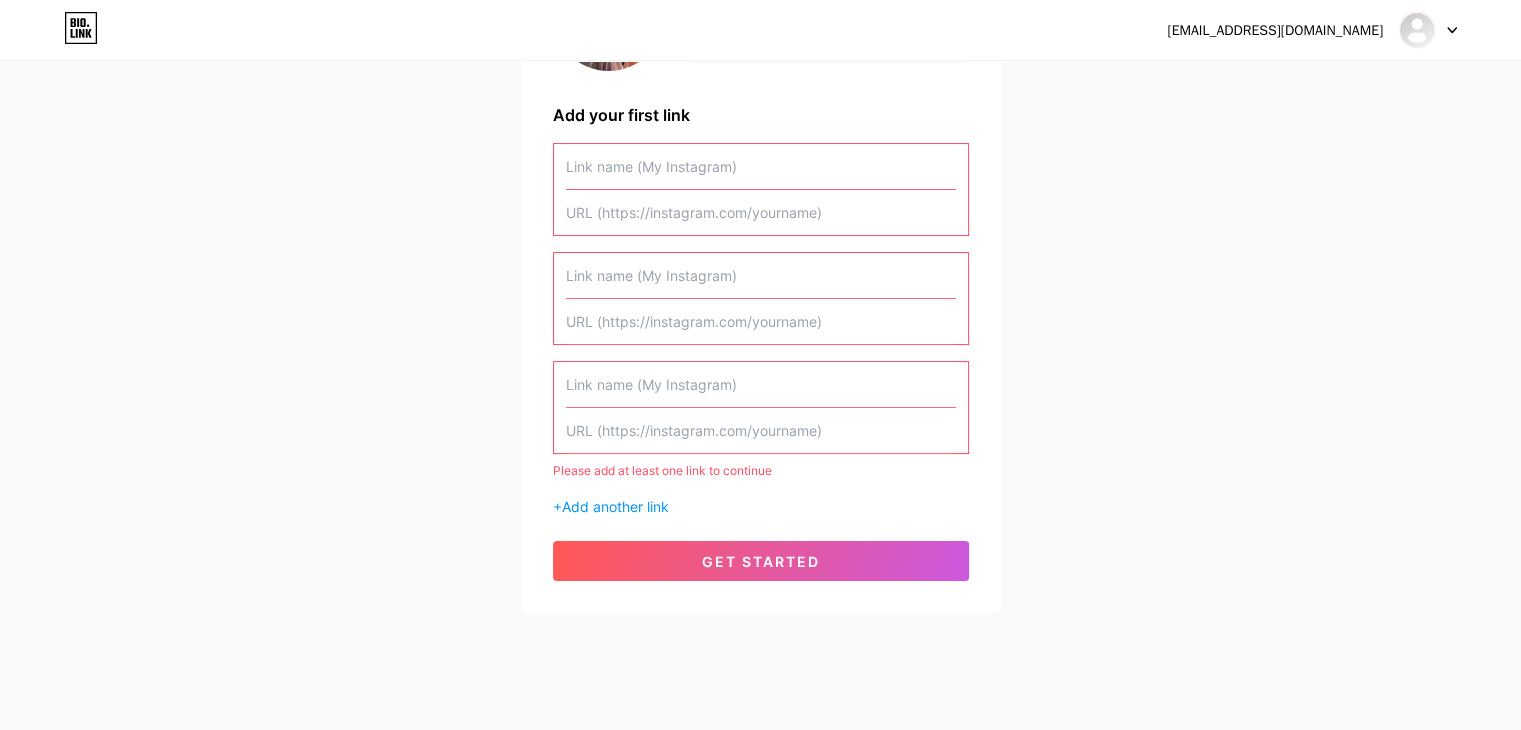 click at bounding box center (761, 166) 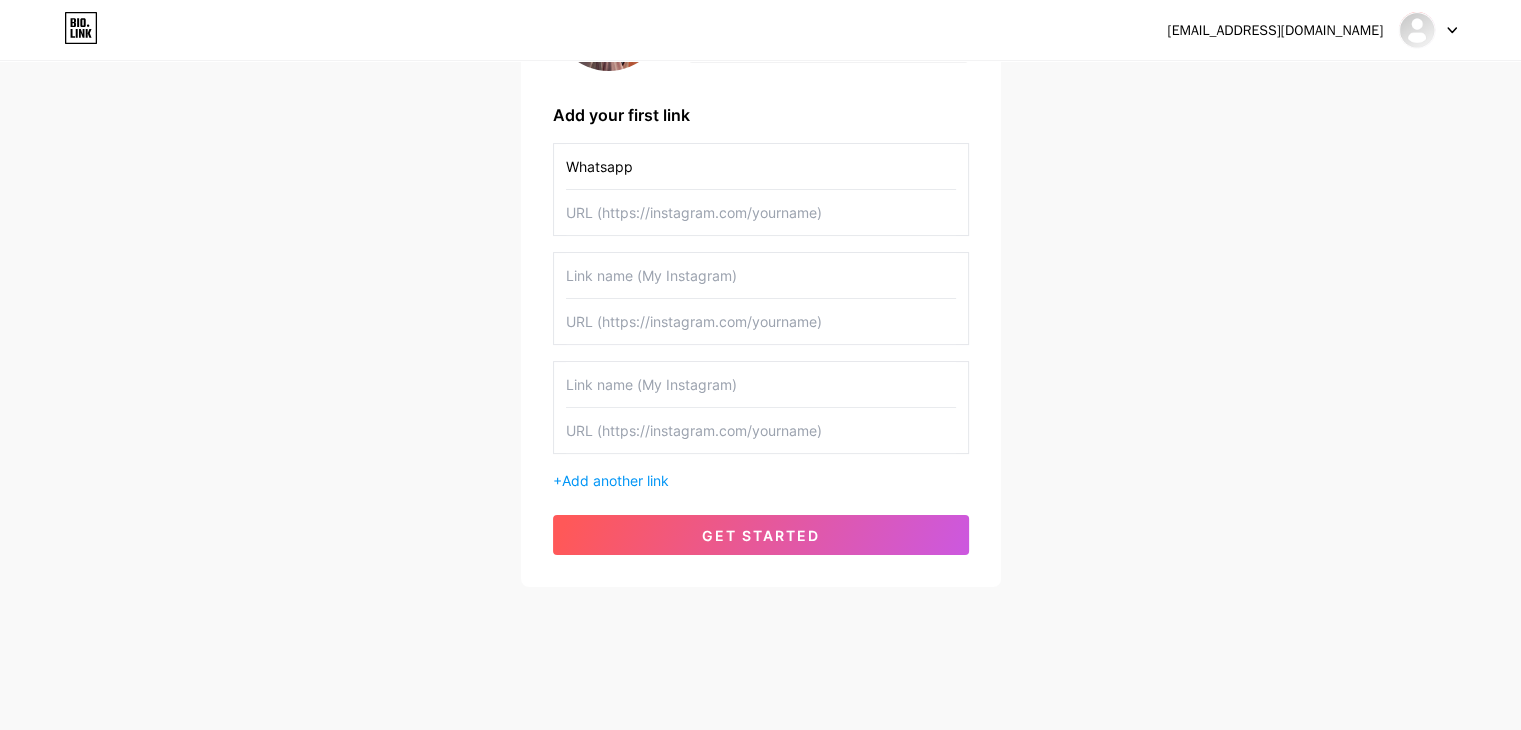 type on "Whatsapp" 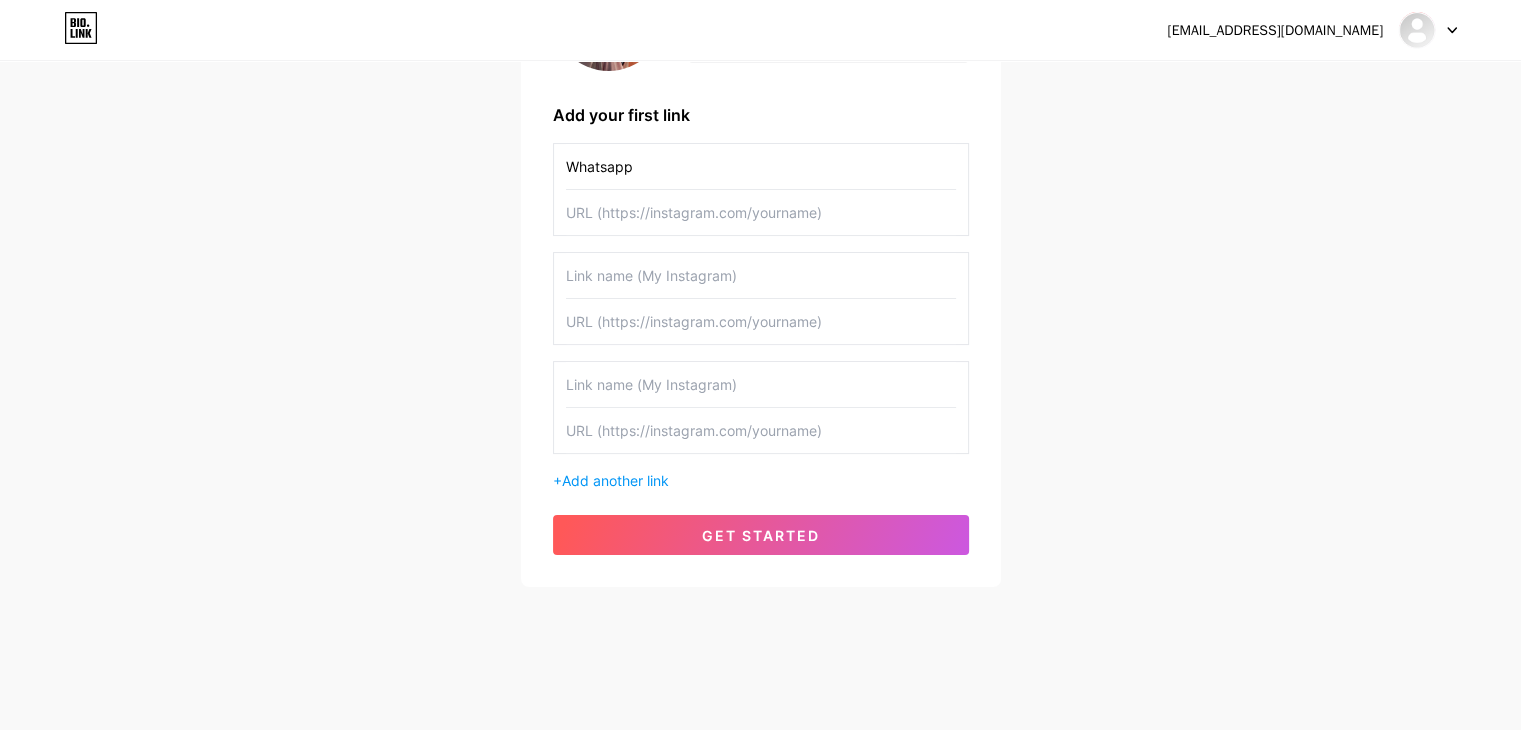 click at bounding box center [761, 212] 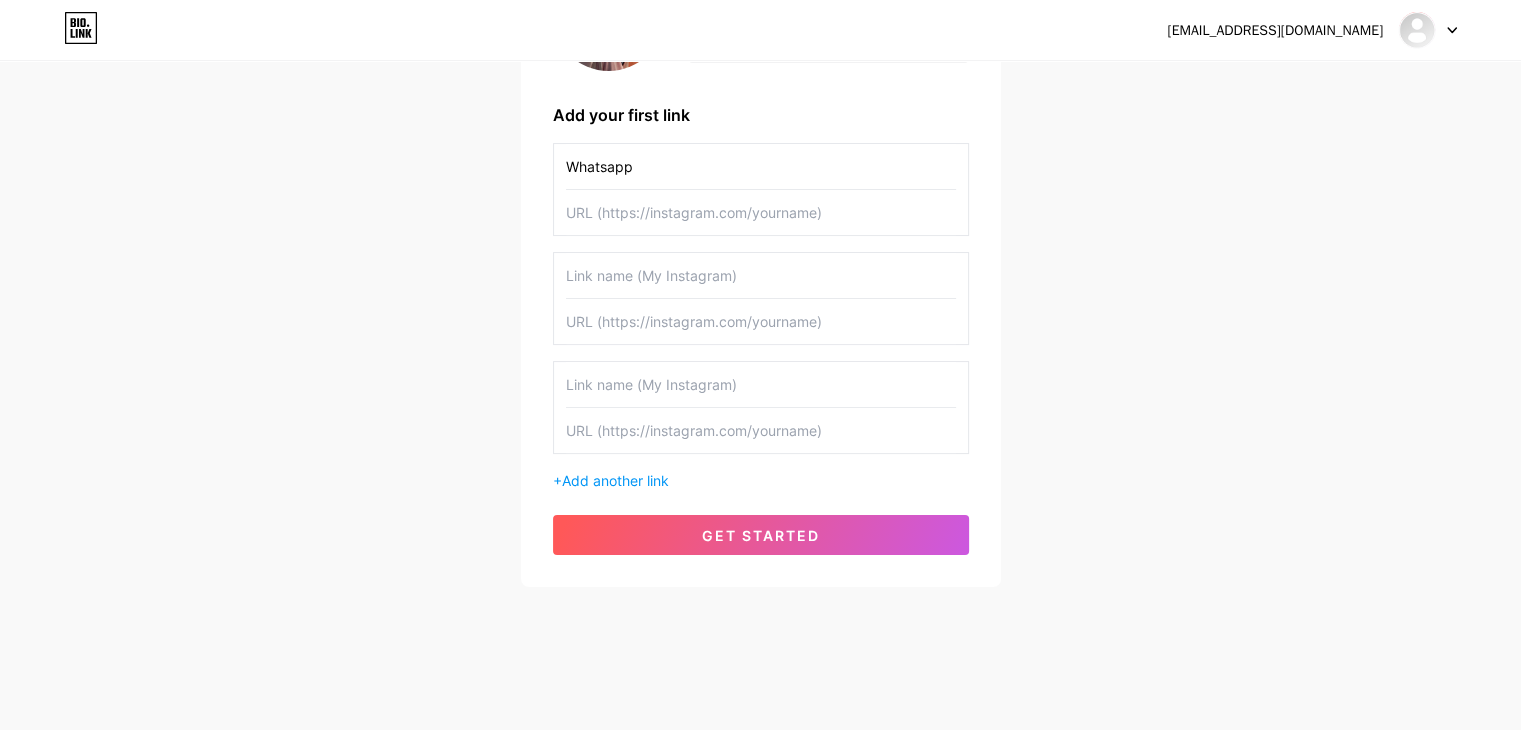 paste on "[URL][DOMAIN_NAME]" 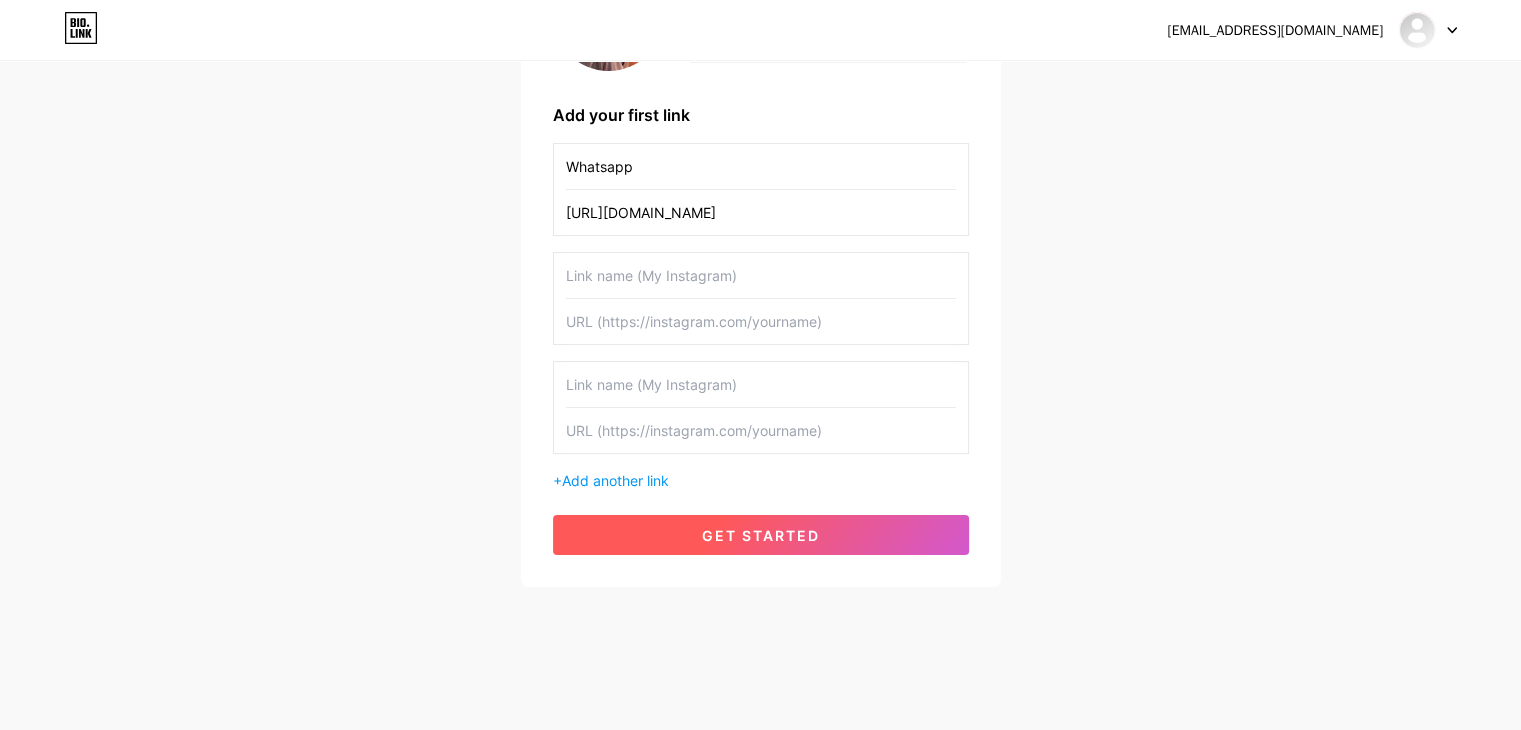 type on "[URL][DOMAIN_NAME]" 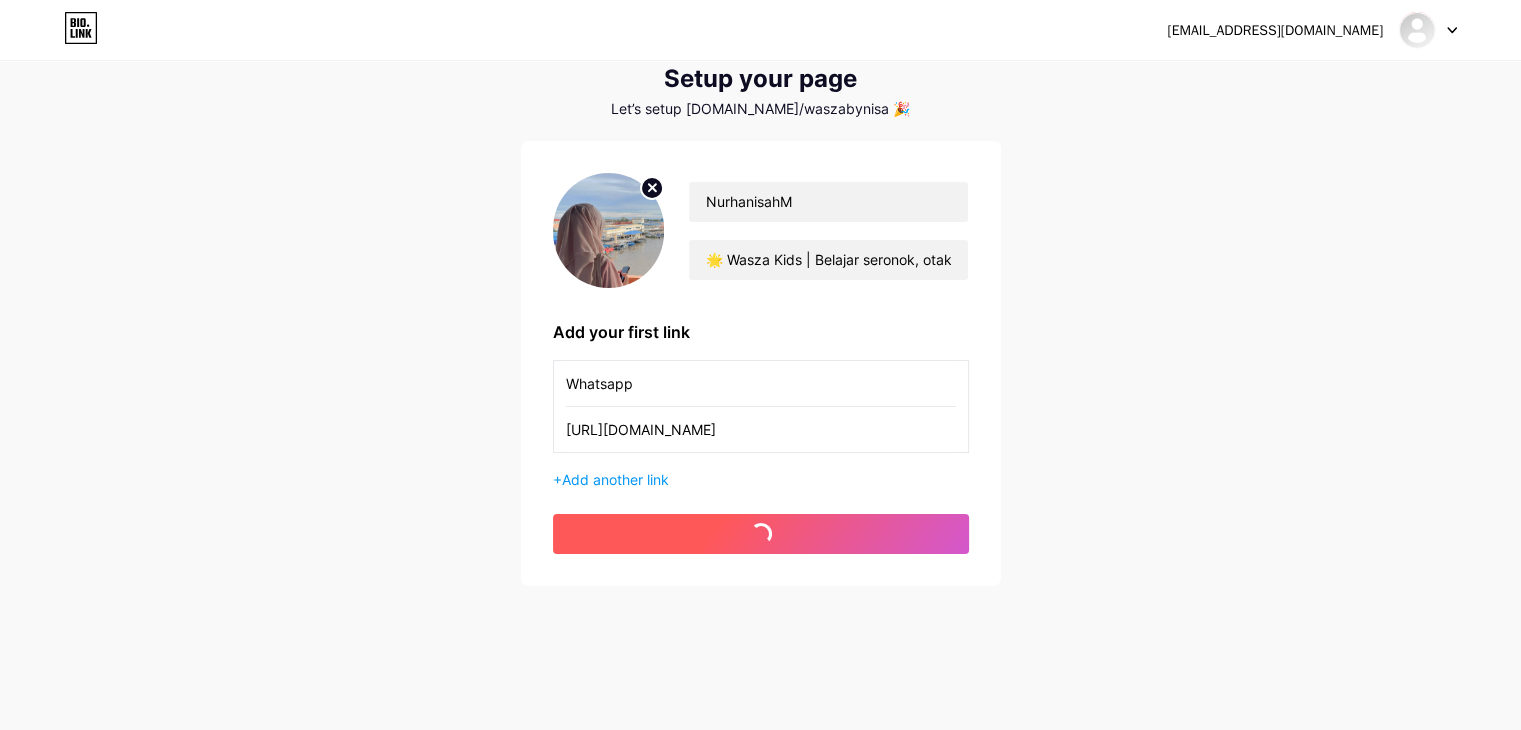 scroll, scrollTop: 63, scrollLeft: 0, axis: vertical 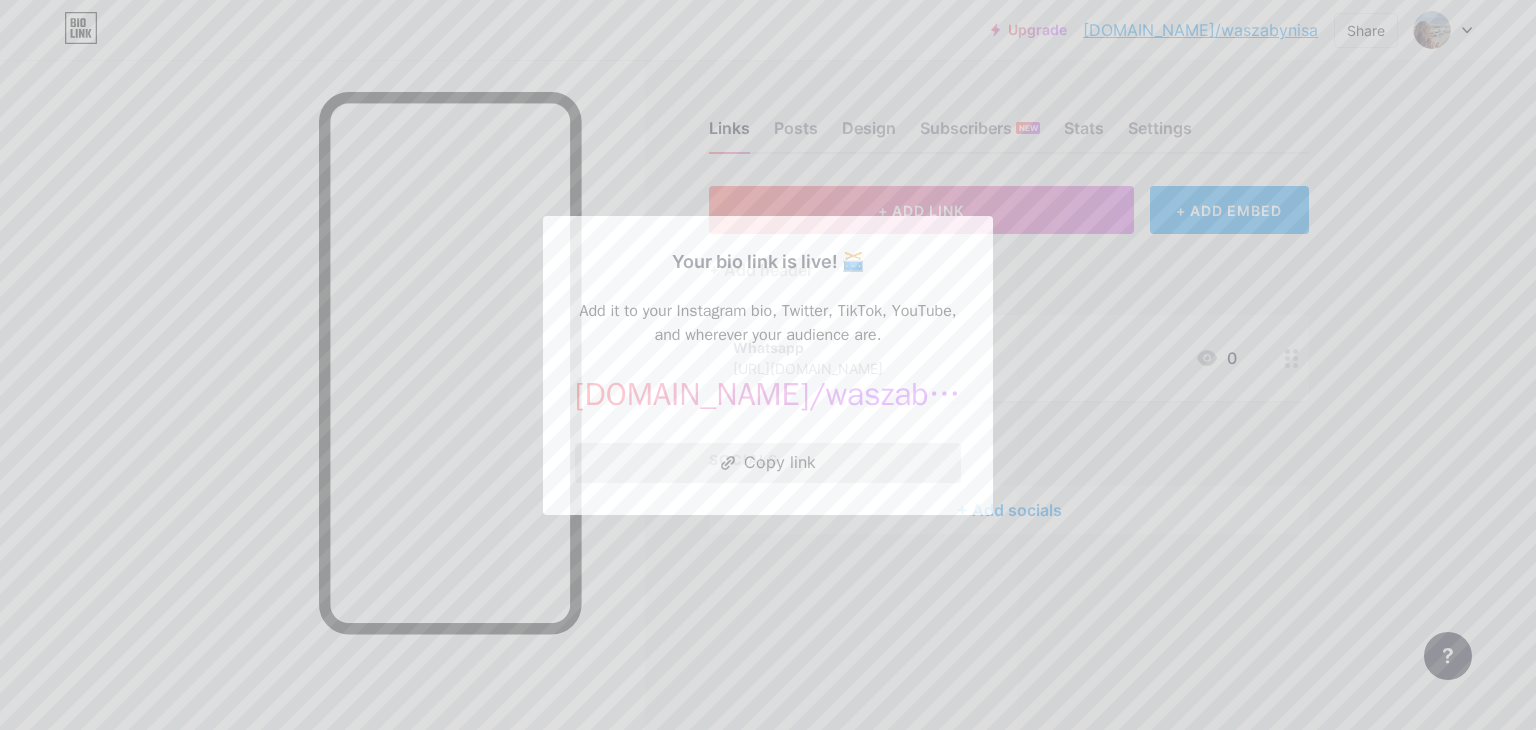 click on "Copy link" at bounding box center [768, 463] 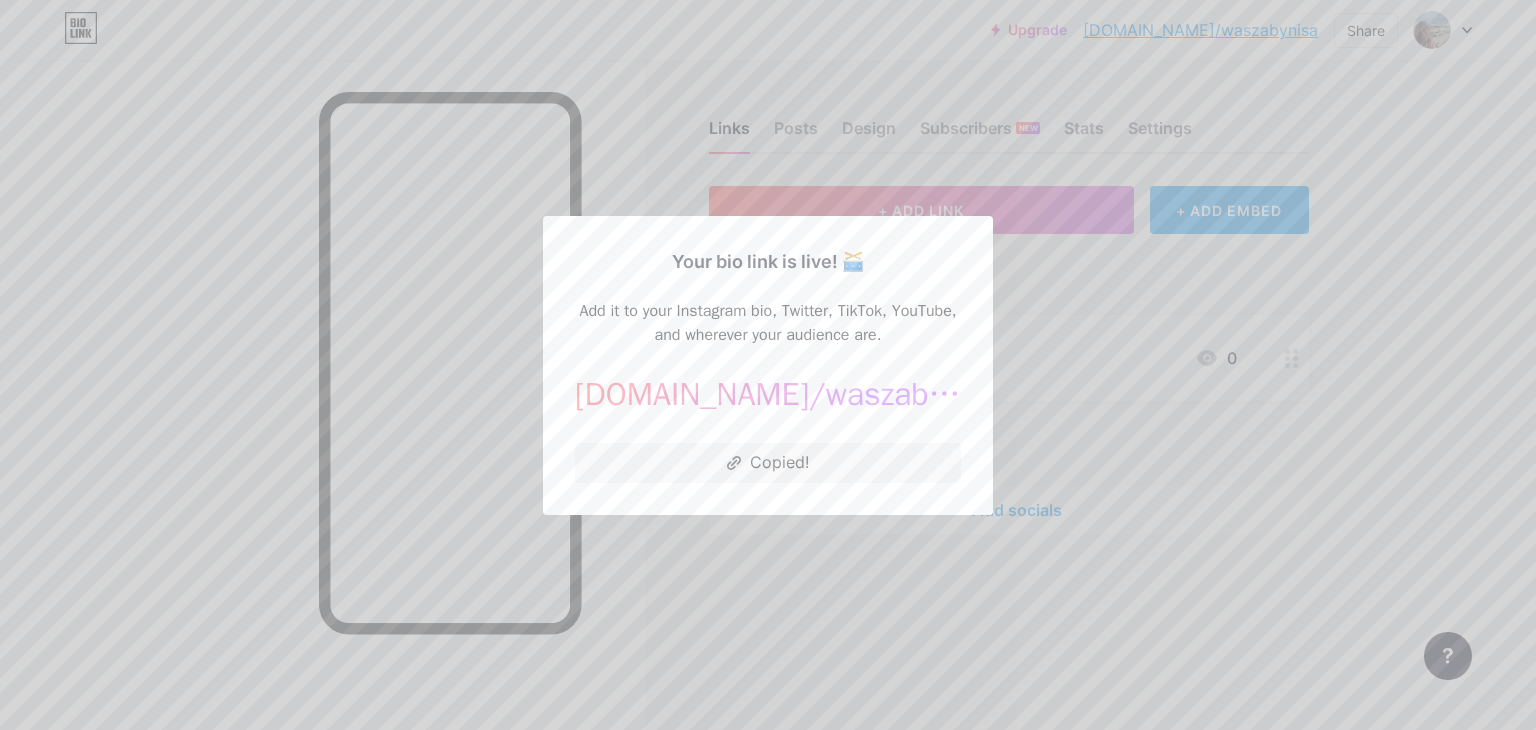 click at bounding box center [768, 365] 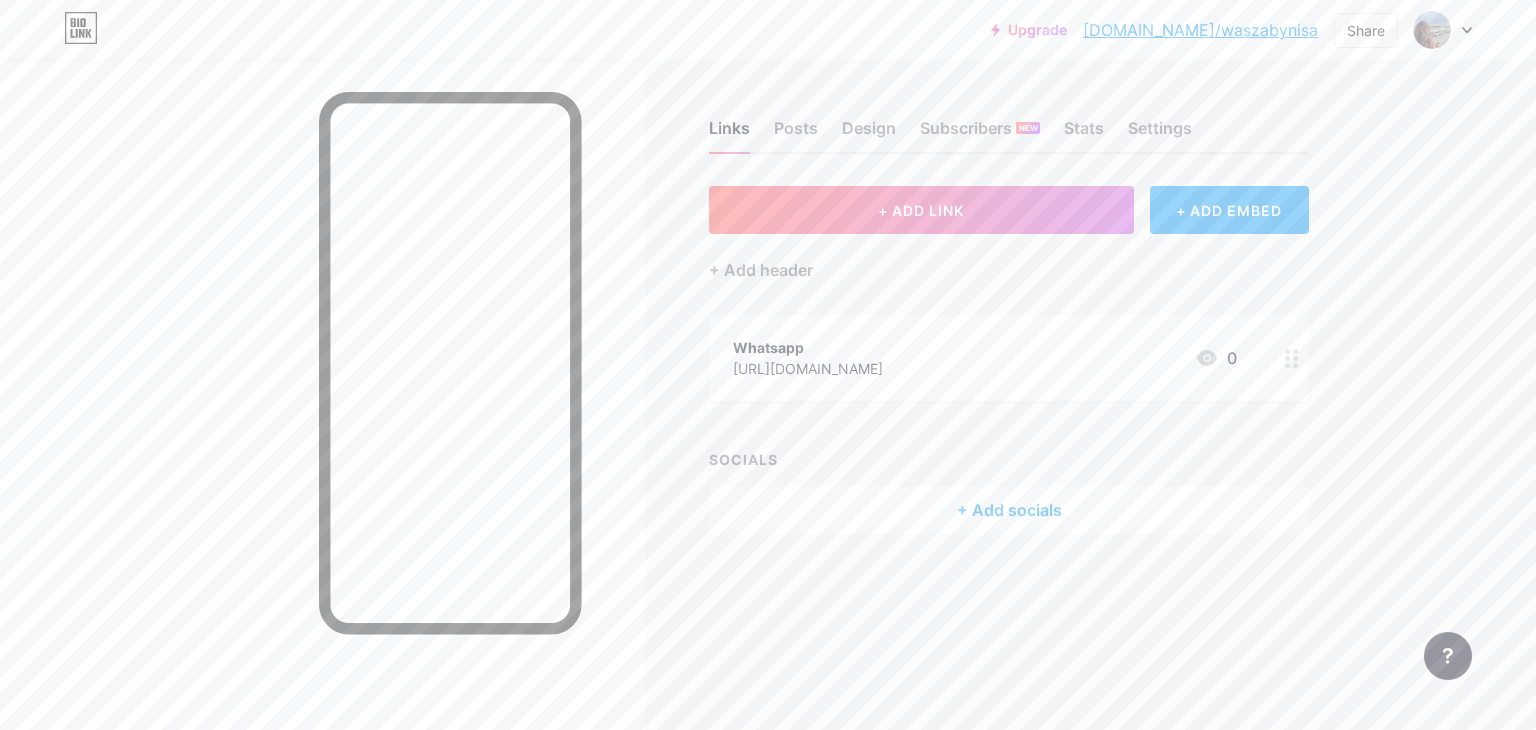 click on "+ Add socials" at bounding box center (1009, 510) 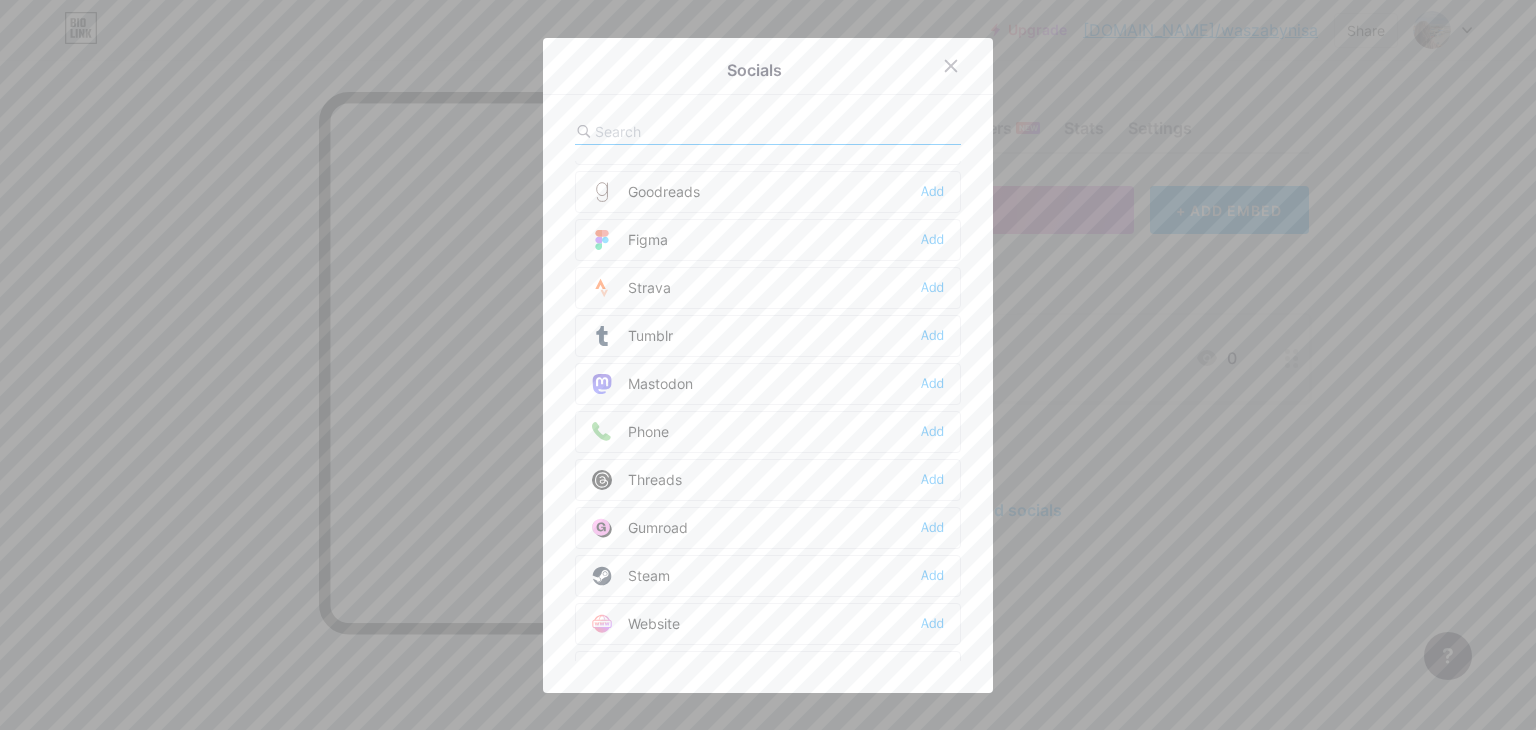 scroll, scrollTop: 1784, scrollLeft: 0, axis: vertical 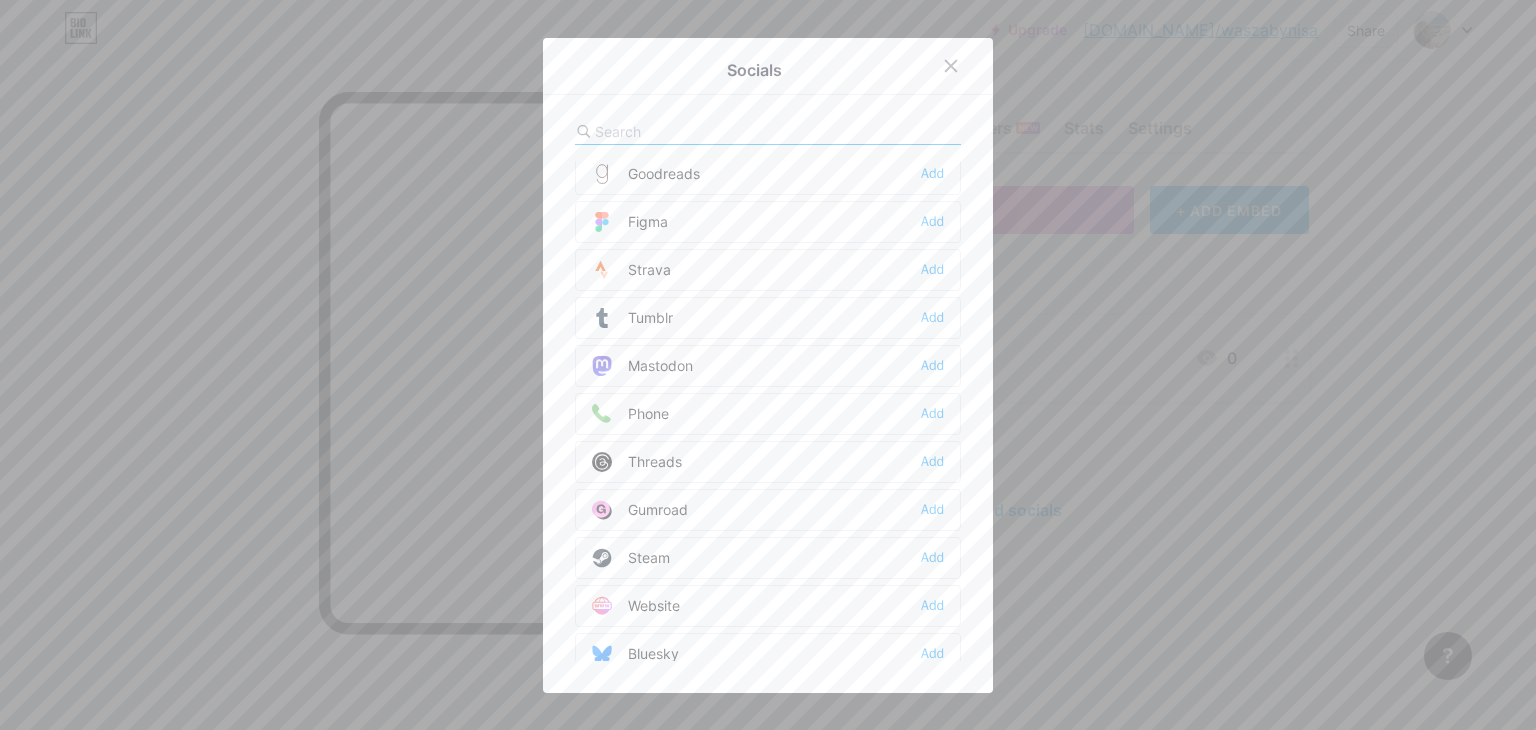 click at bounding box center [705, 131] 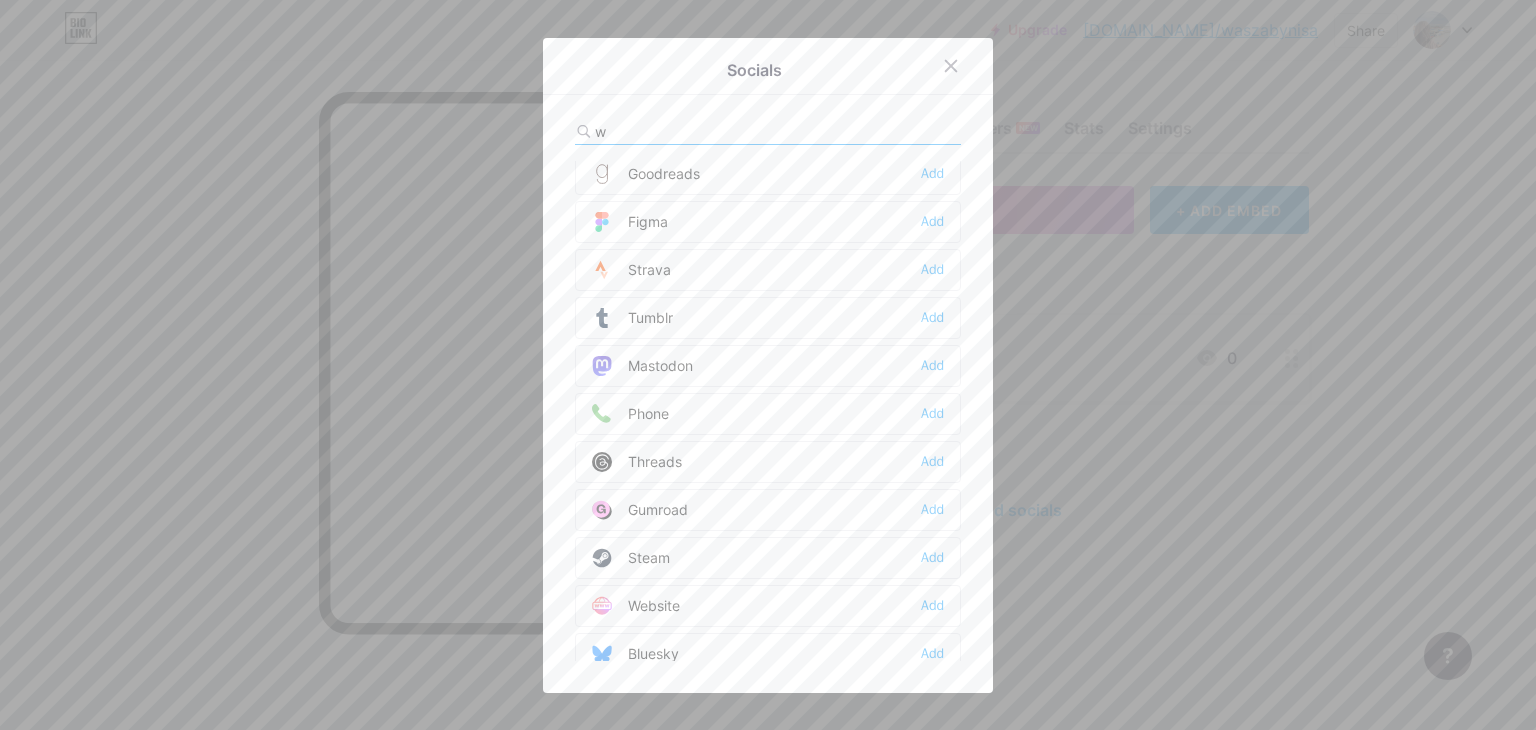 scroll, scrollTop: 0, scrollLeft: 0, axis: both 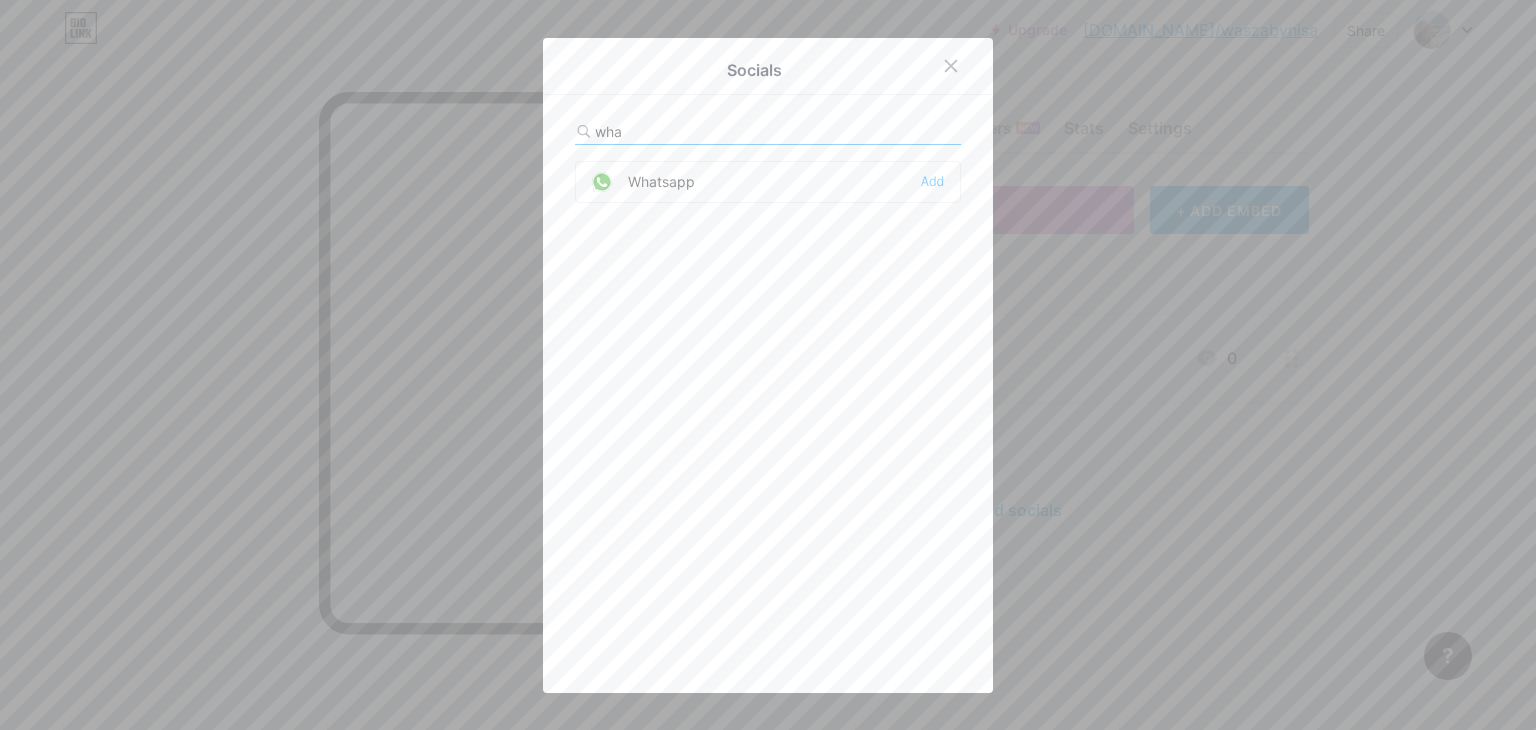 type on "wha" 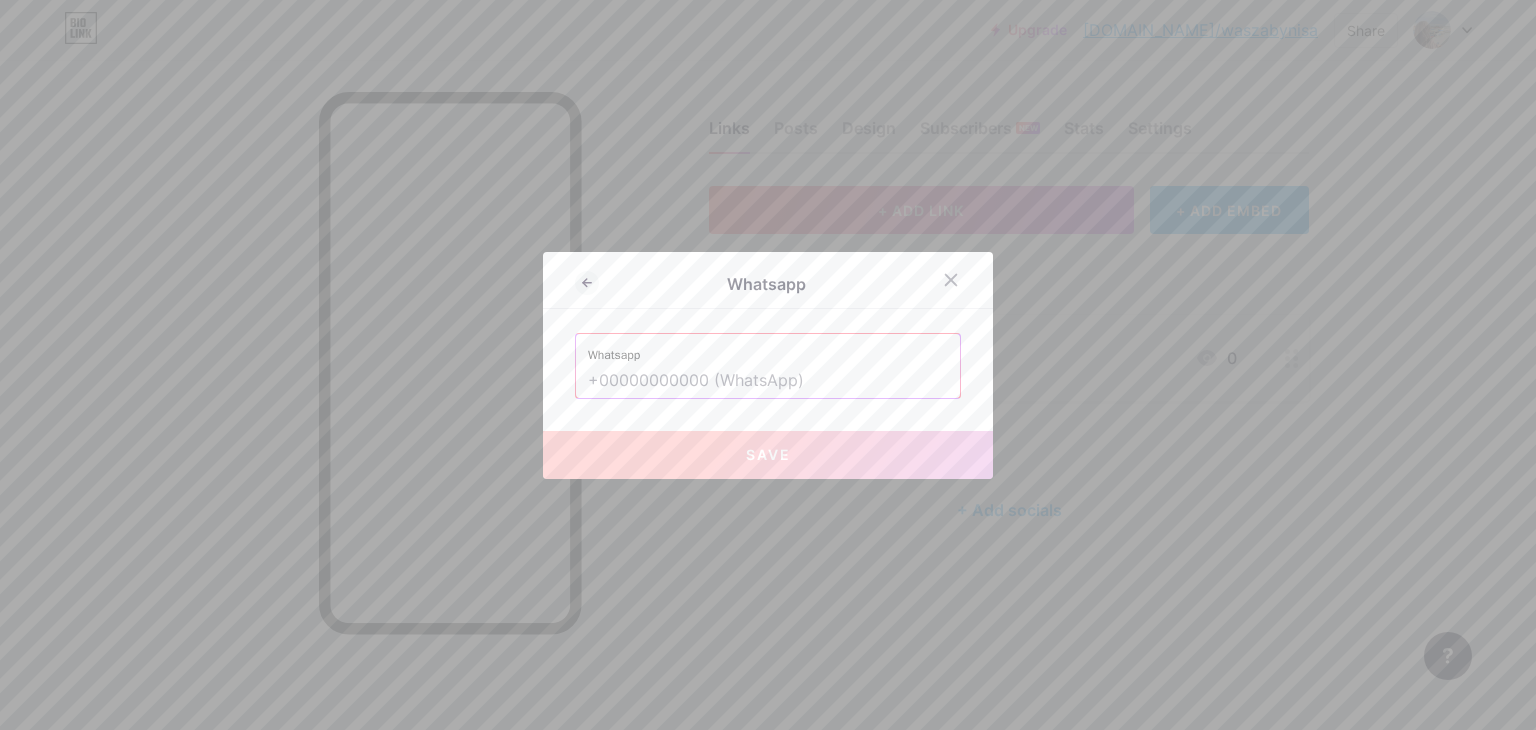 click at bounding box center [768, 381] 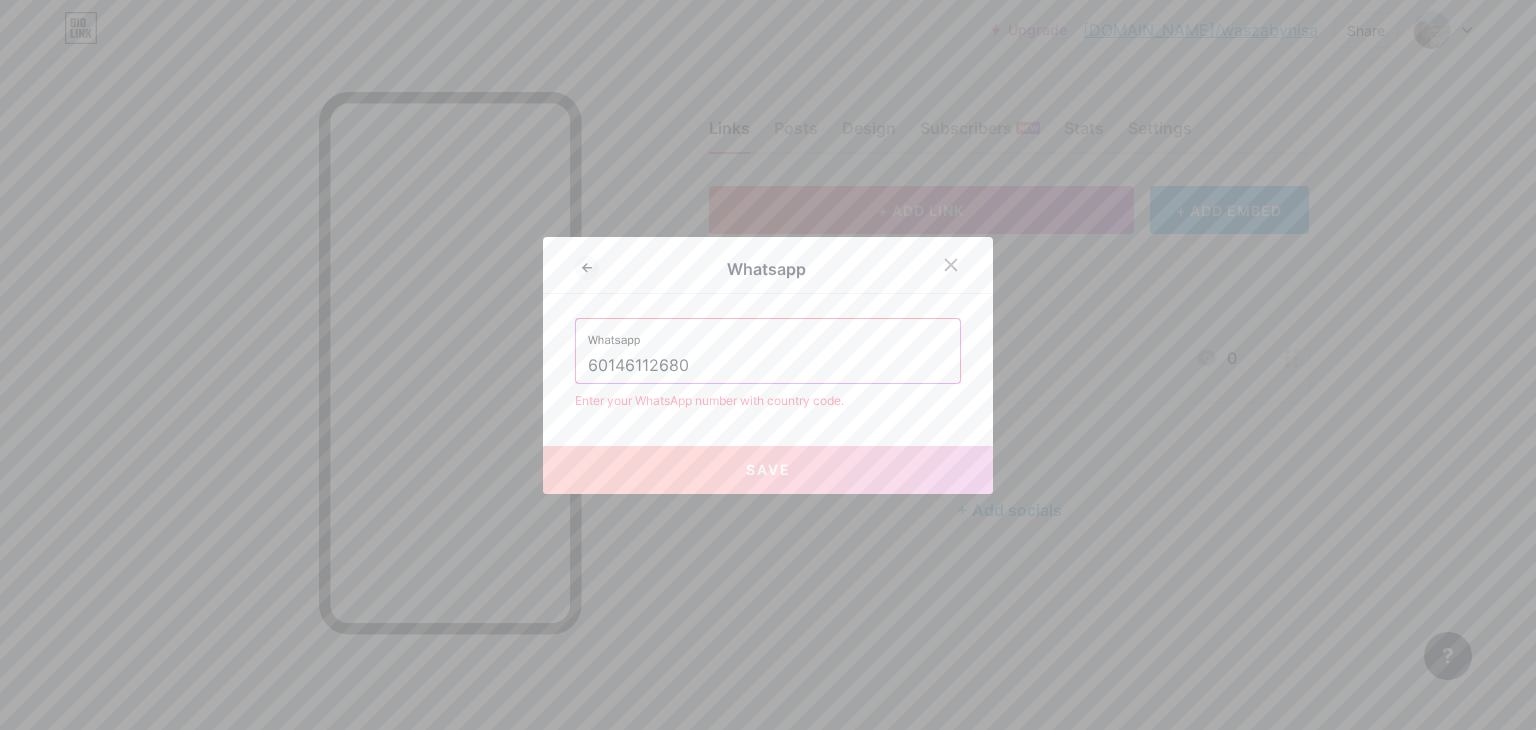 click on "60146112680" at bounding box center (768, 366) 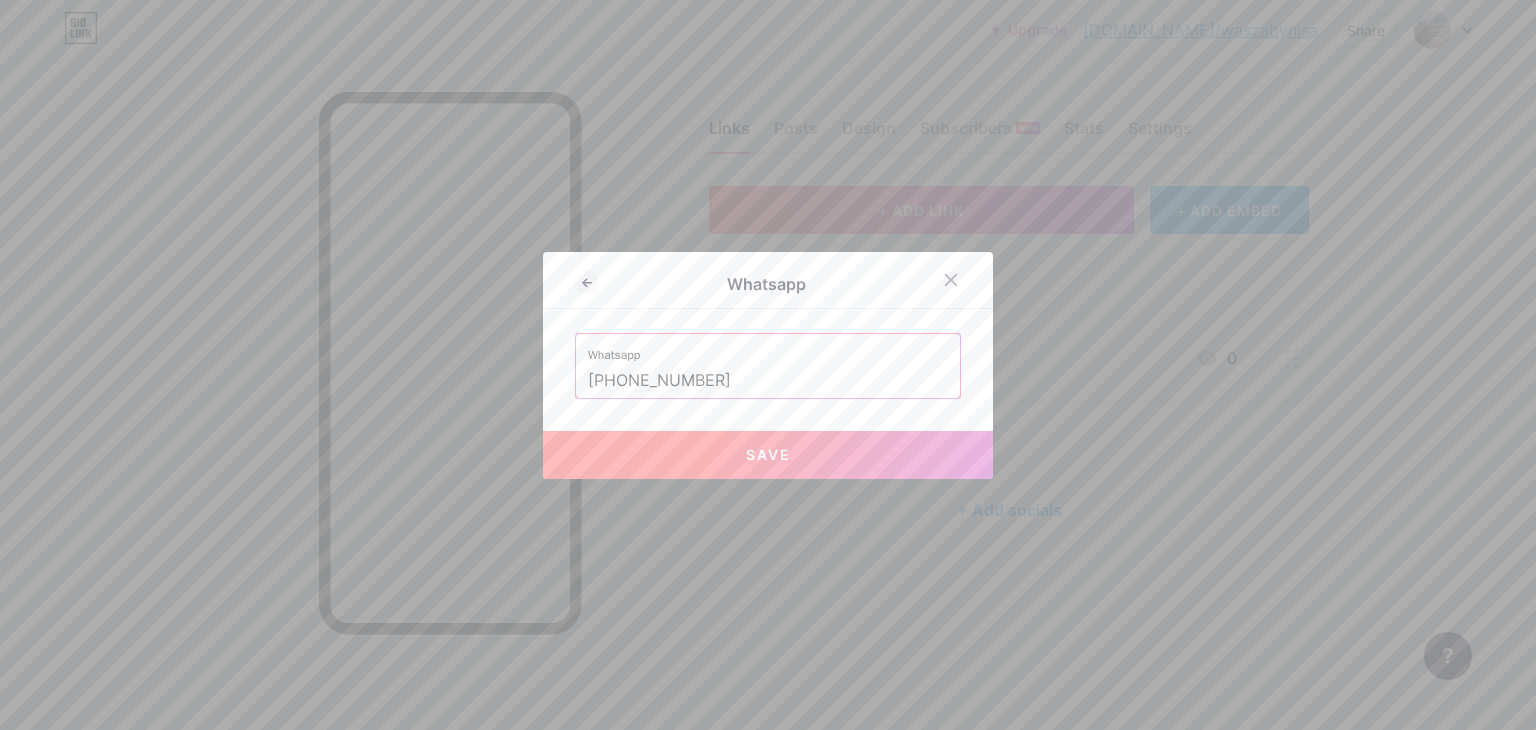 click on "Save" at bounding box center [768, 455] 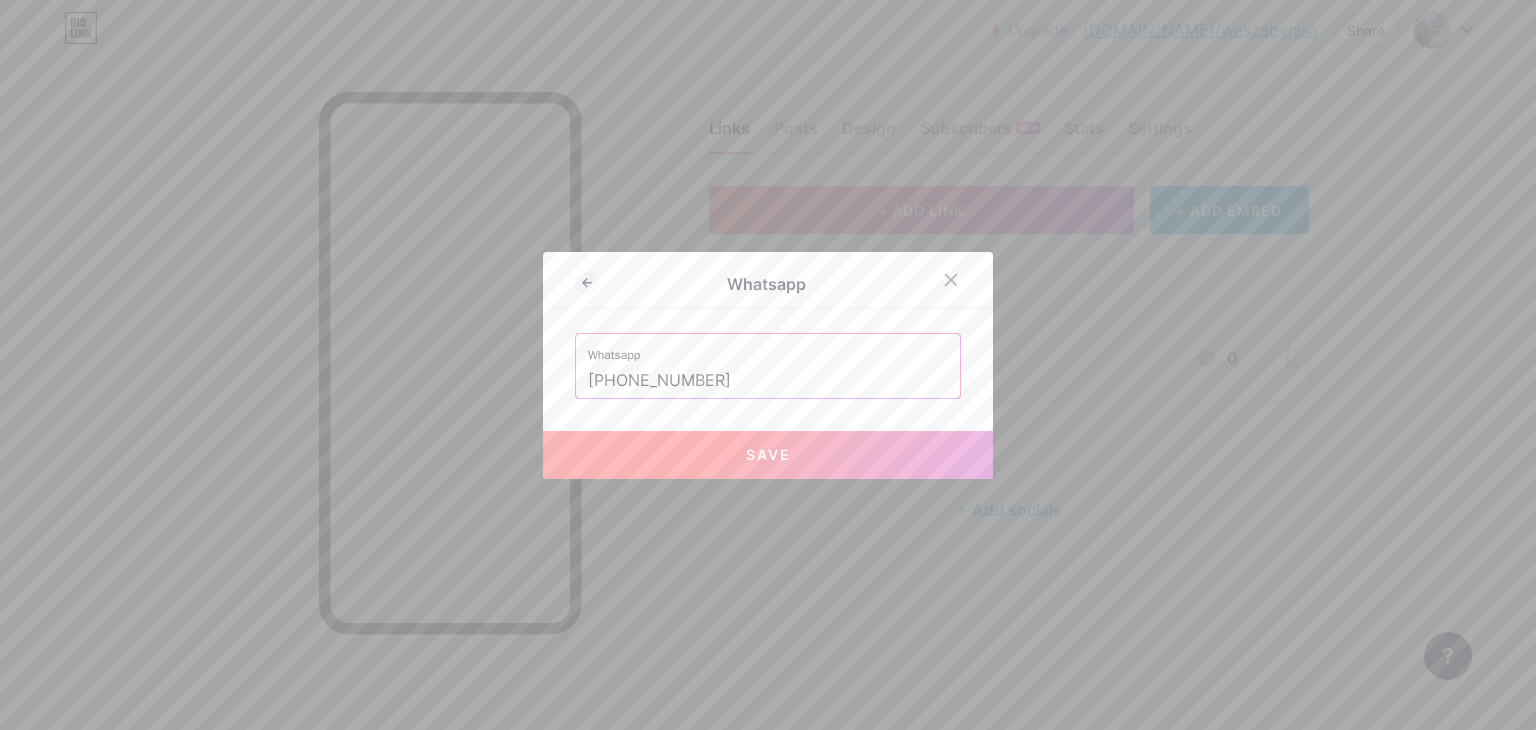type on "[URL][DOMAIN_NAME][PHONE_NUMBER]" 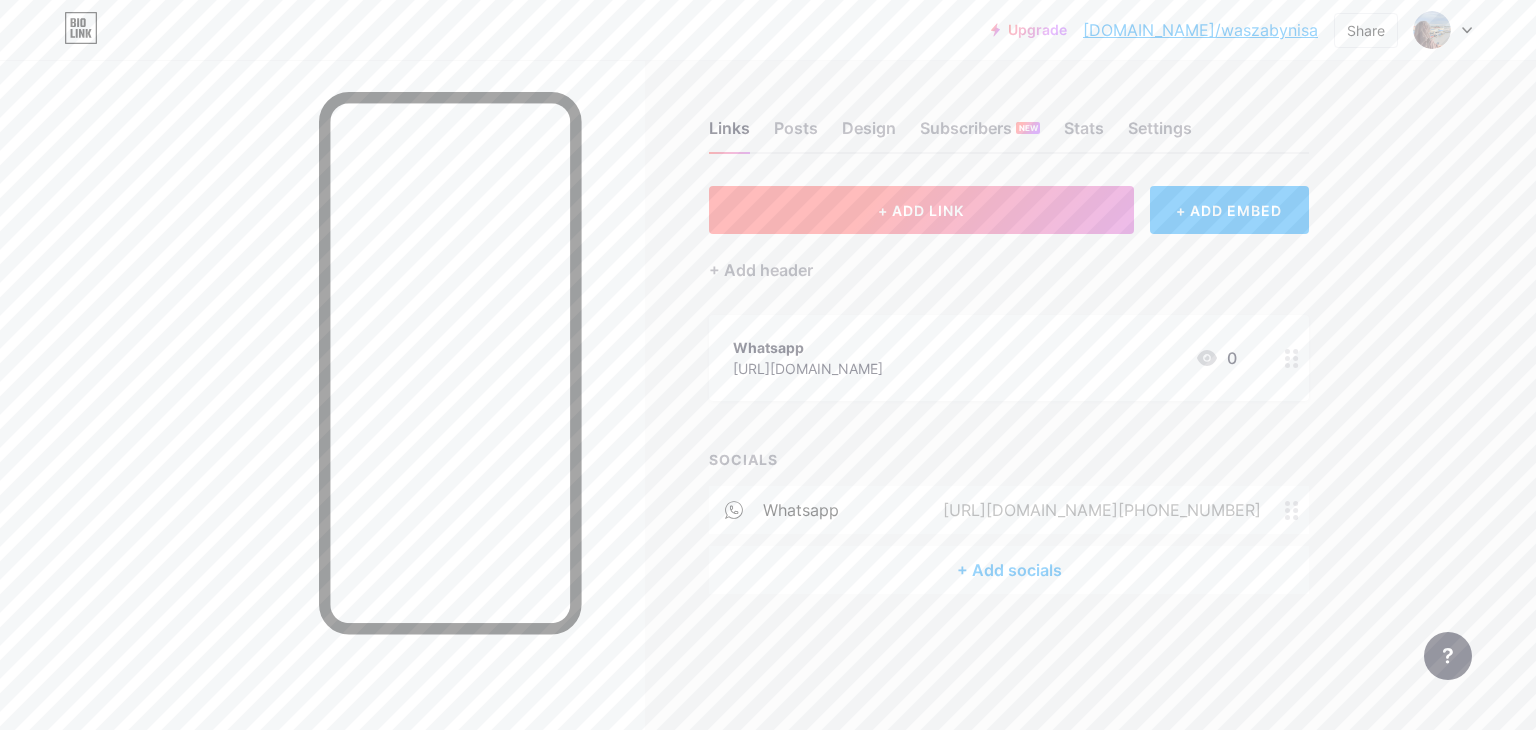 click on "+ ADD LINK" at bounding box center [921, 210] 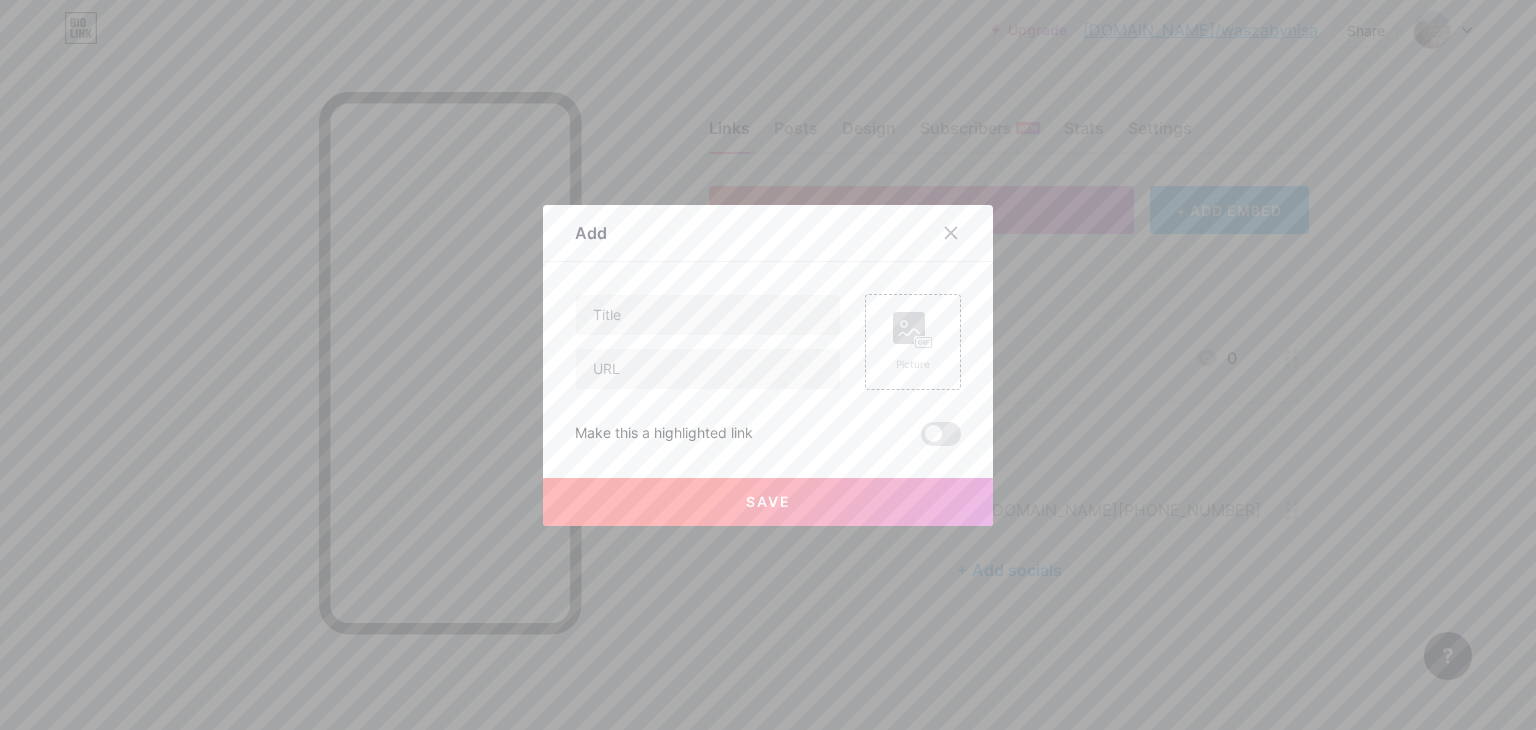 click at bounding box center [963, 233] 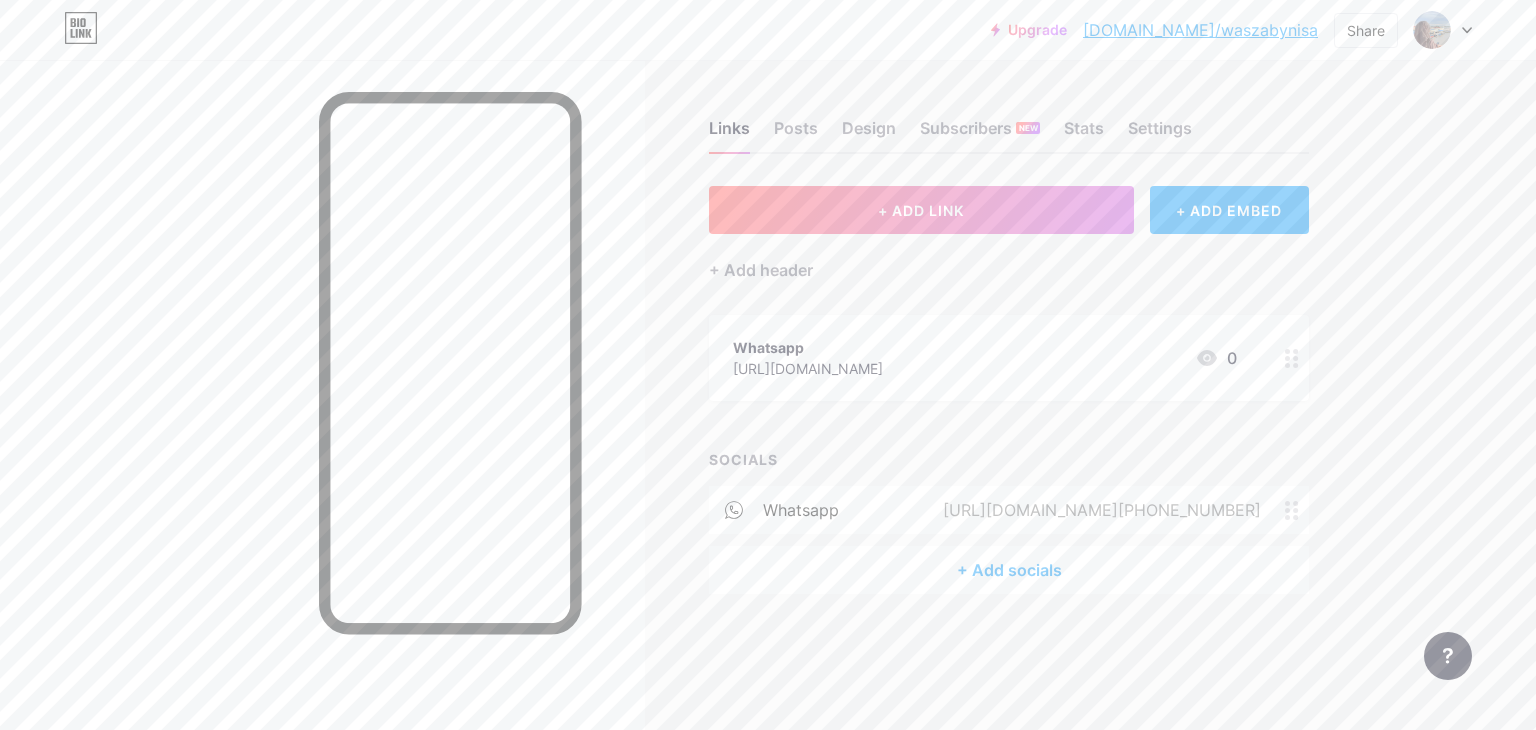 click 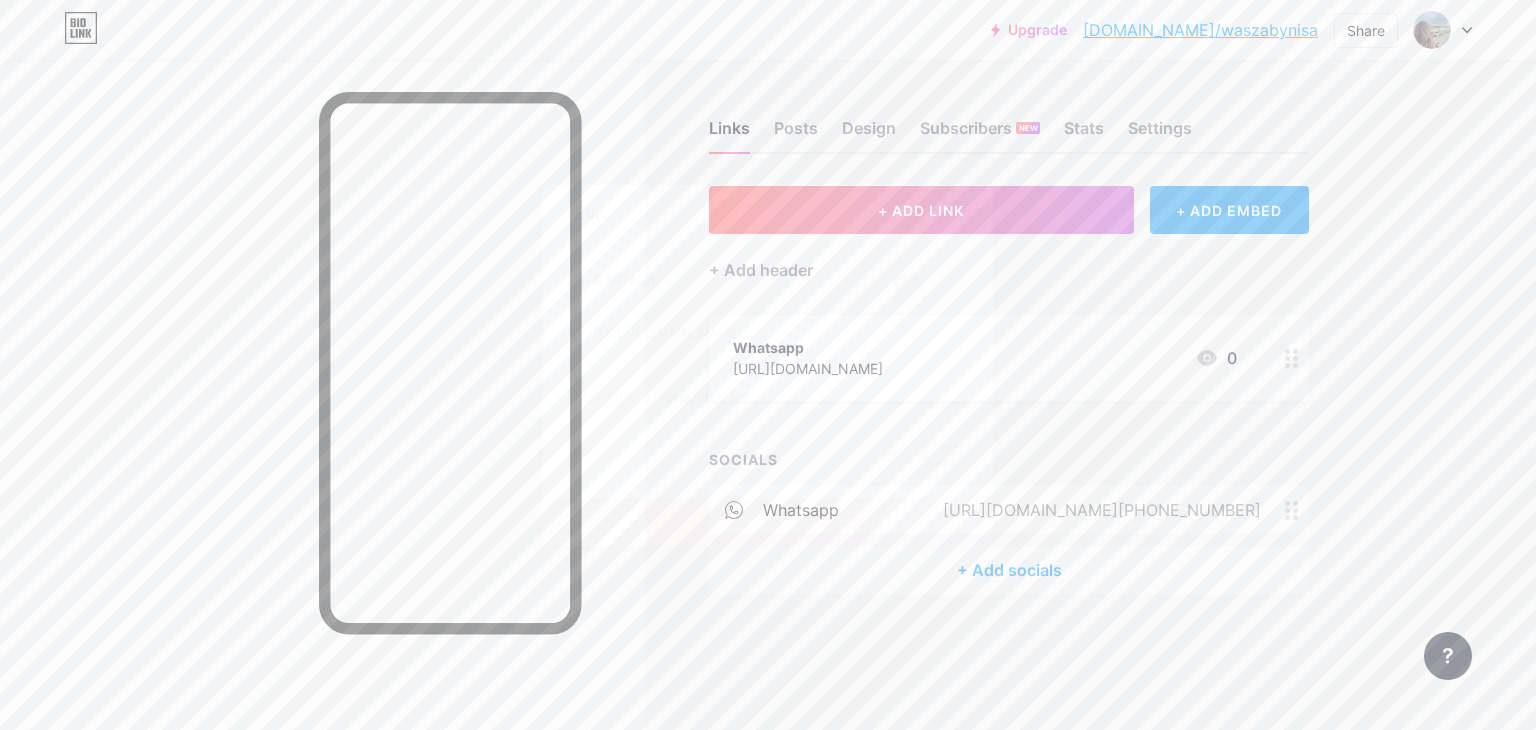 click 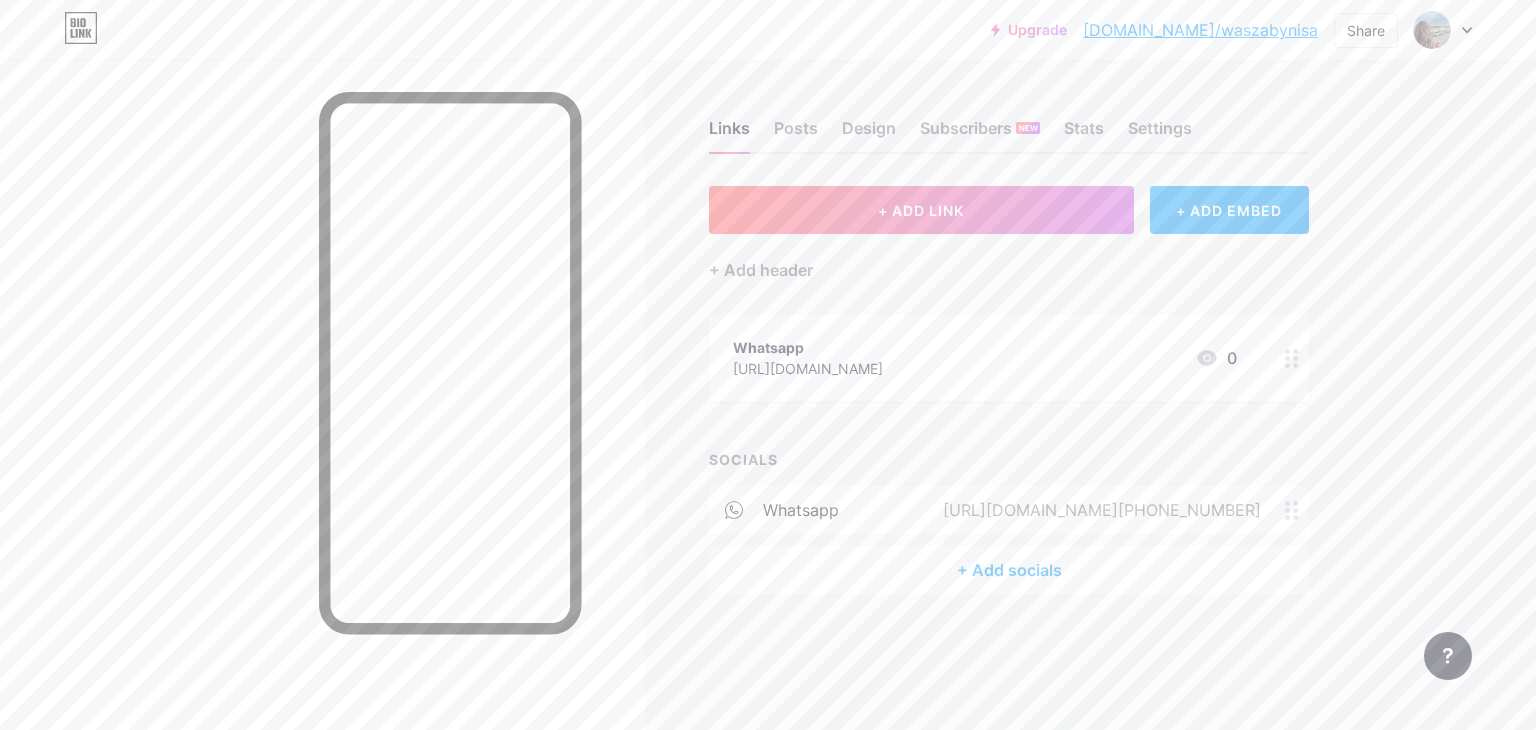click on "+ ADD LINK" at bounding box center [921, 210] 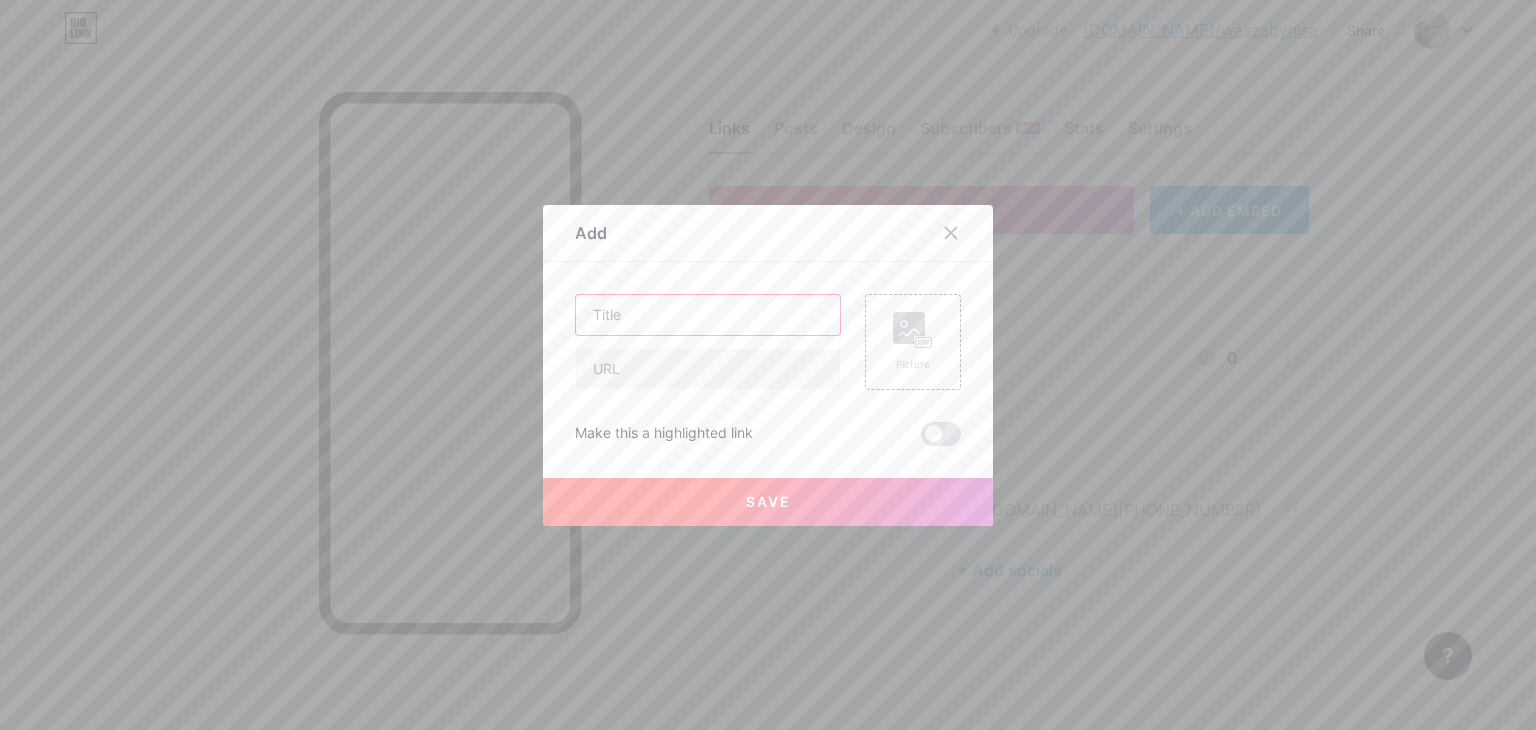 click at bounding box center [708, 315] 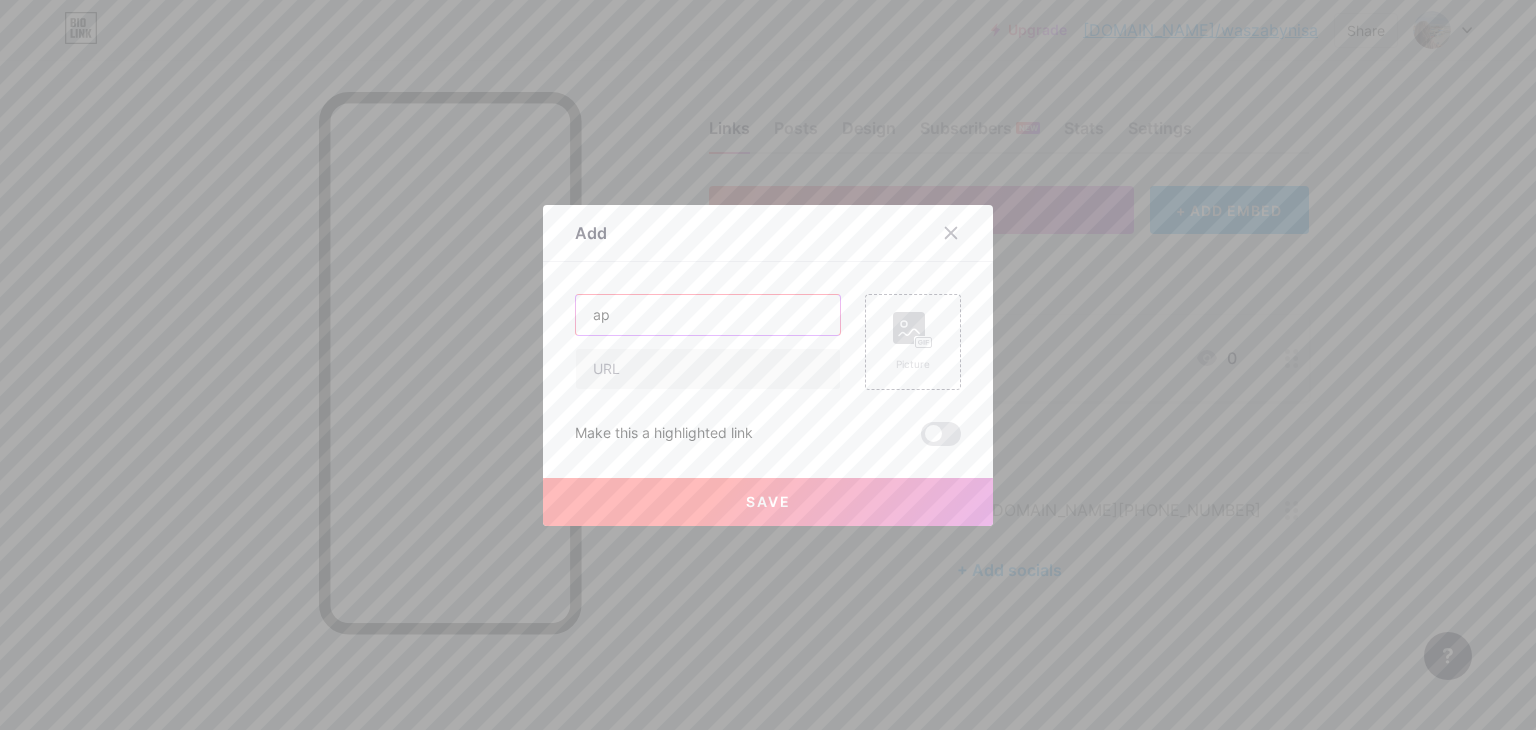 type on "a" 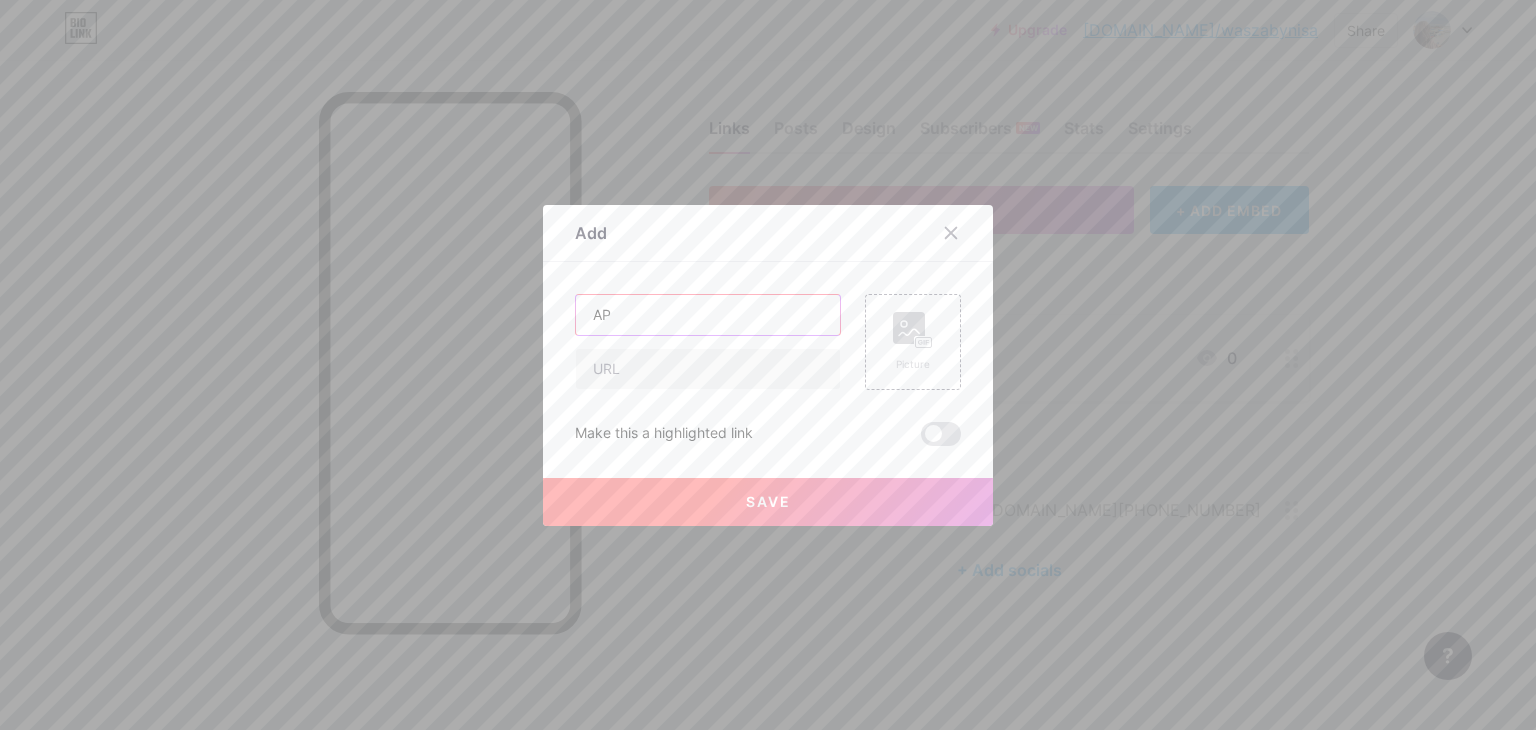 type on "A" 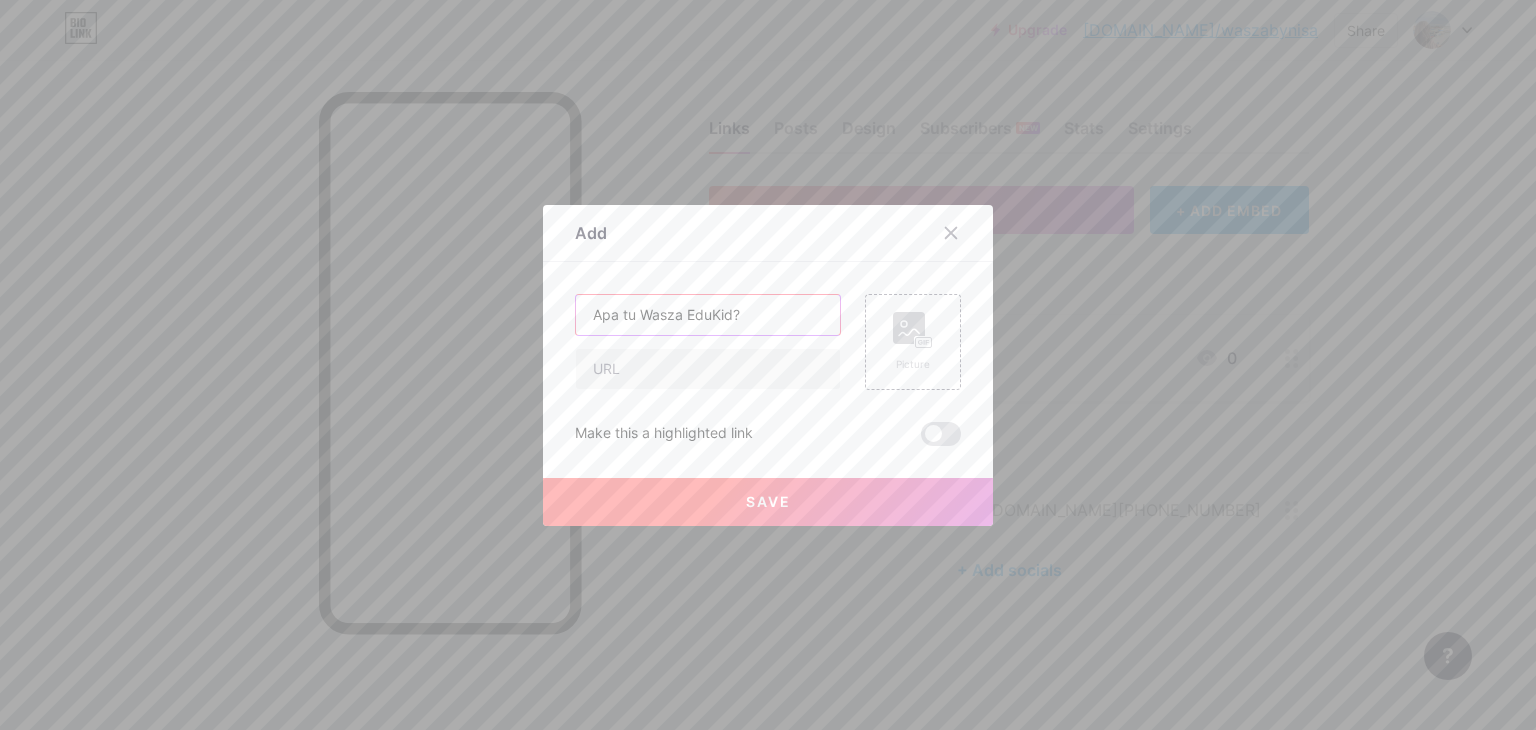 type on "Apa tu Wasza EduKid?" 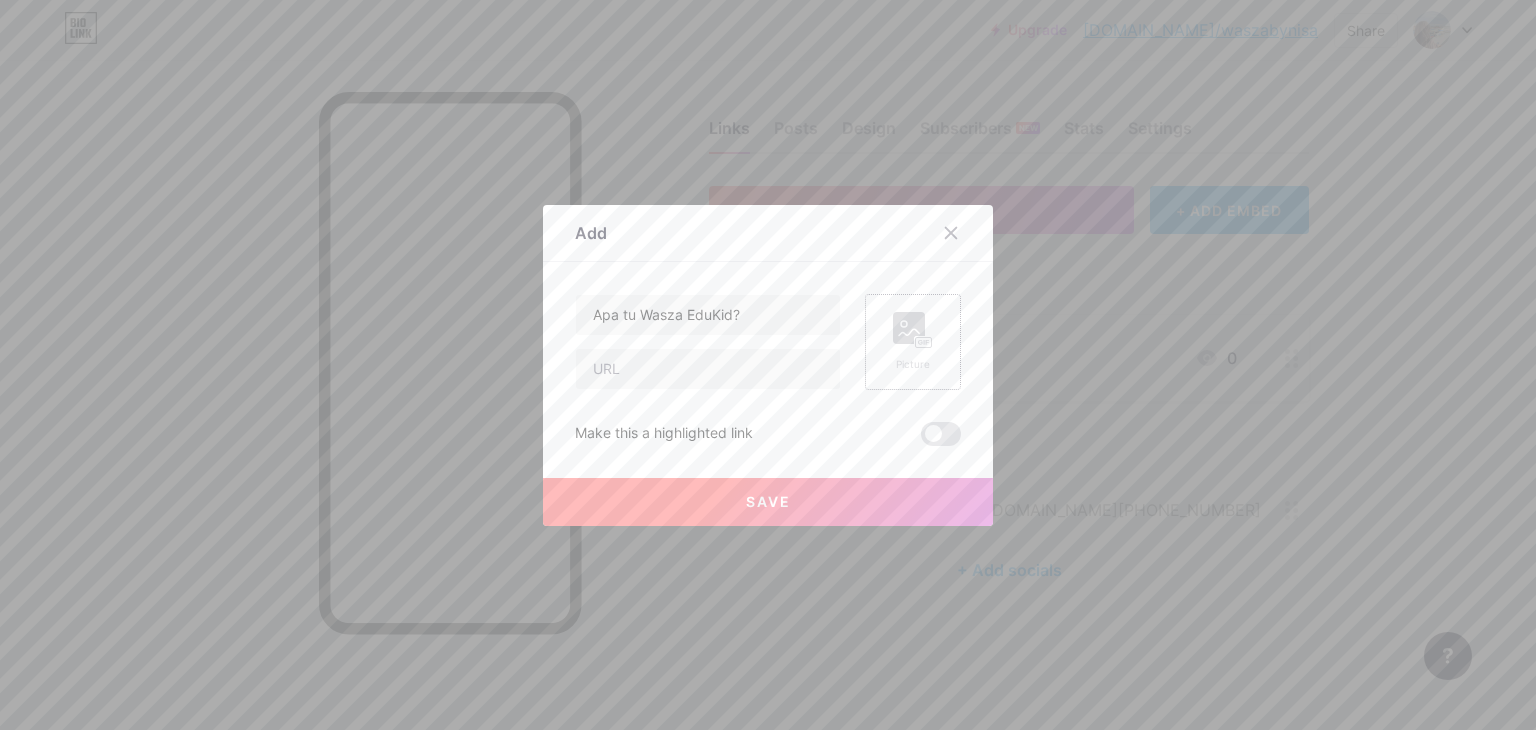 click on "Picture" at bounding box center [913, 342] 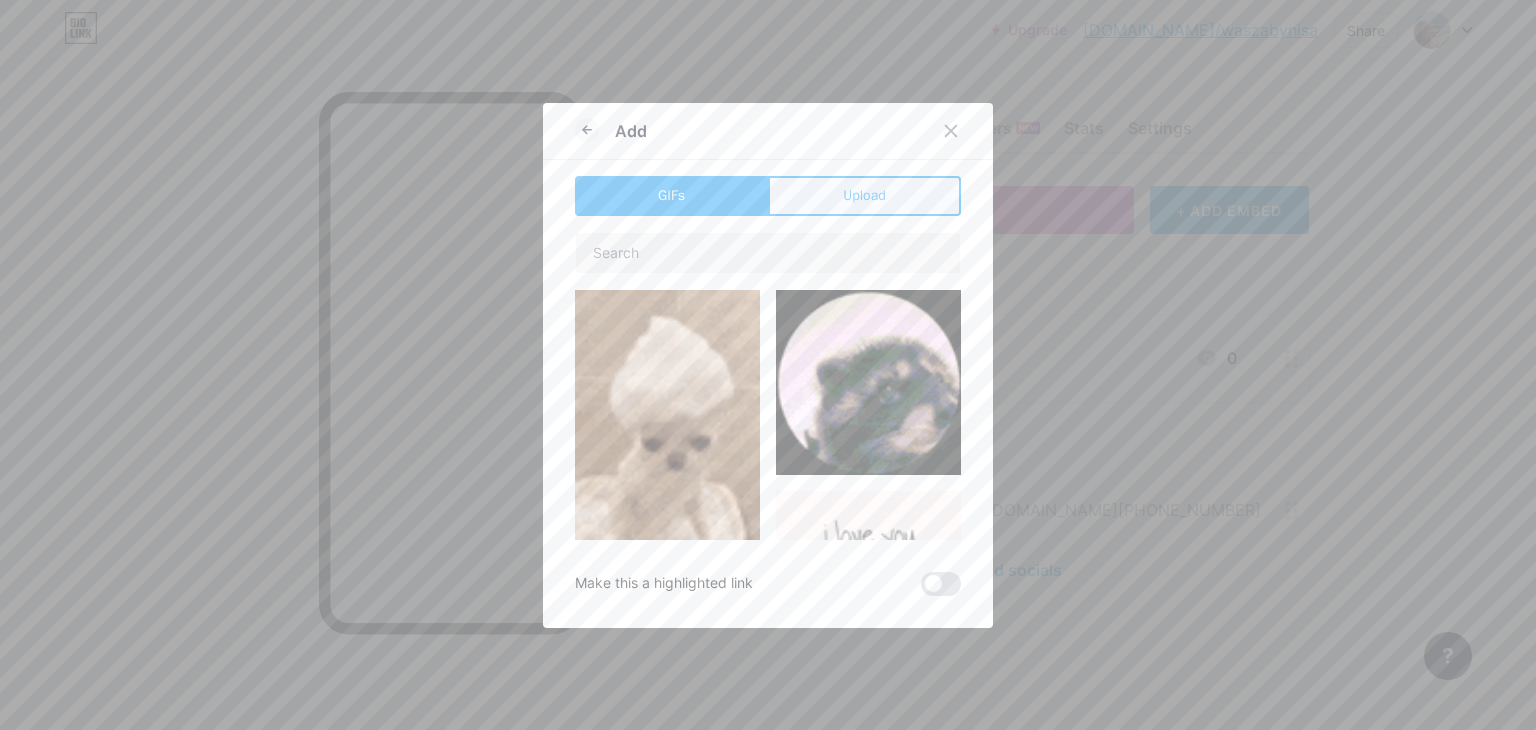 click on "Upload" at bounding box center [864, 196] 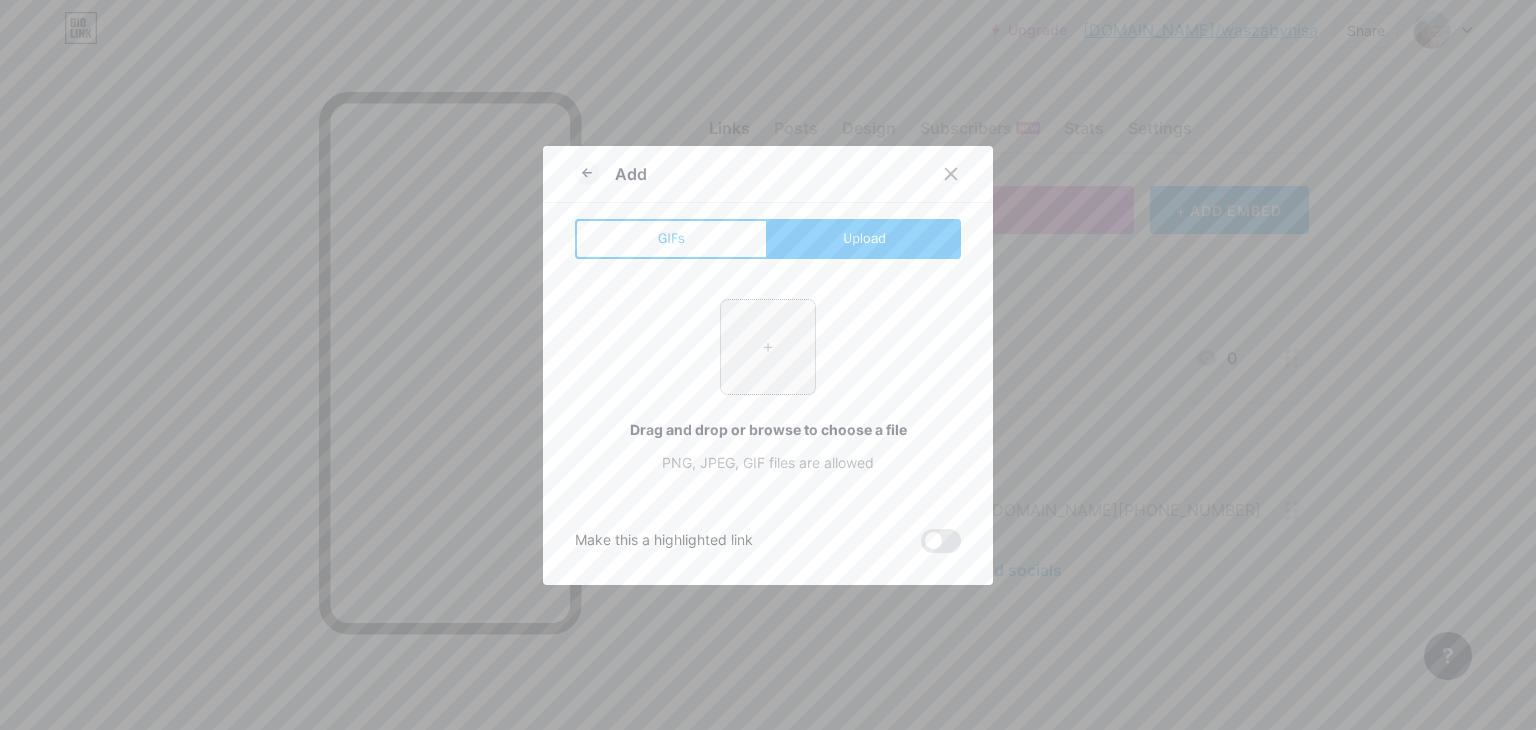 click at bounding box center [768, 347] 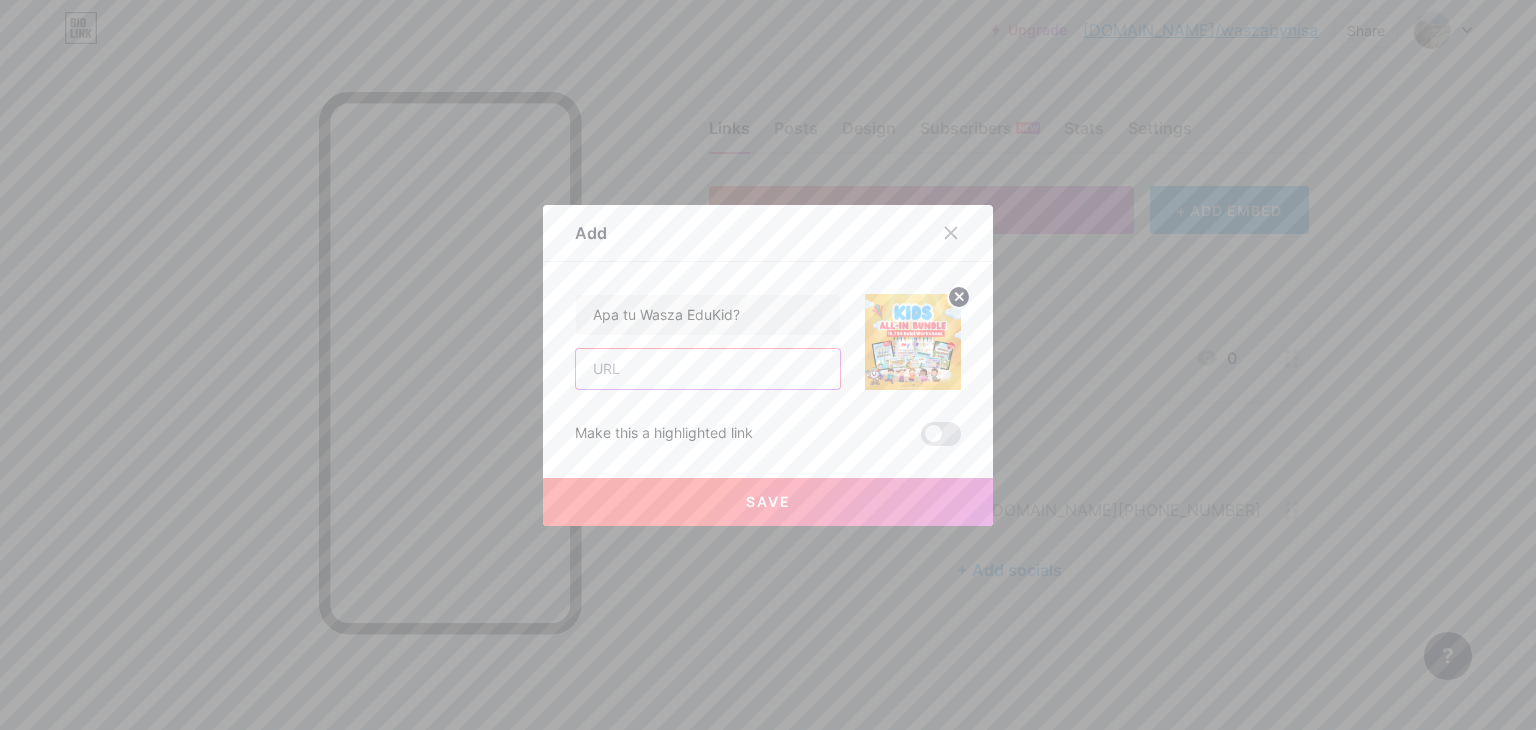 click at bounding box center [708, 369] 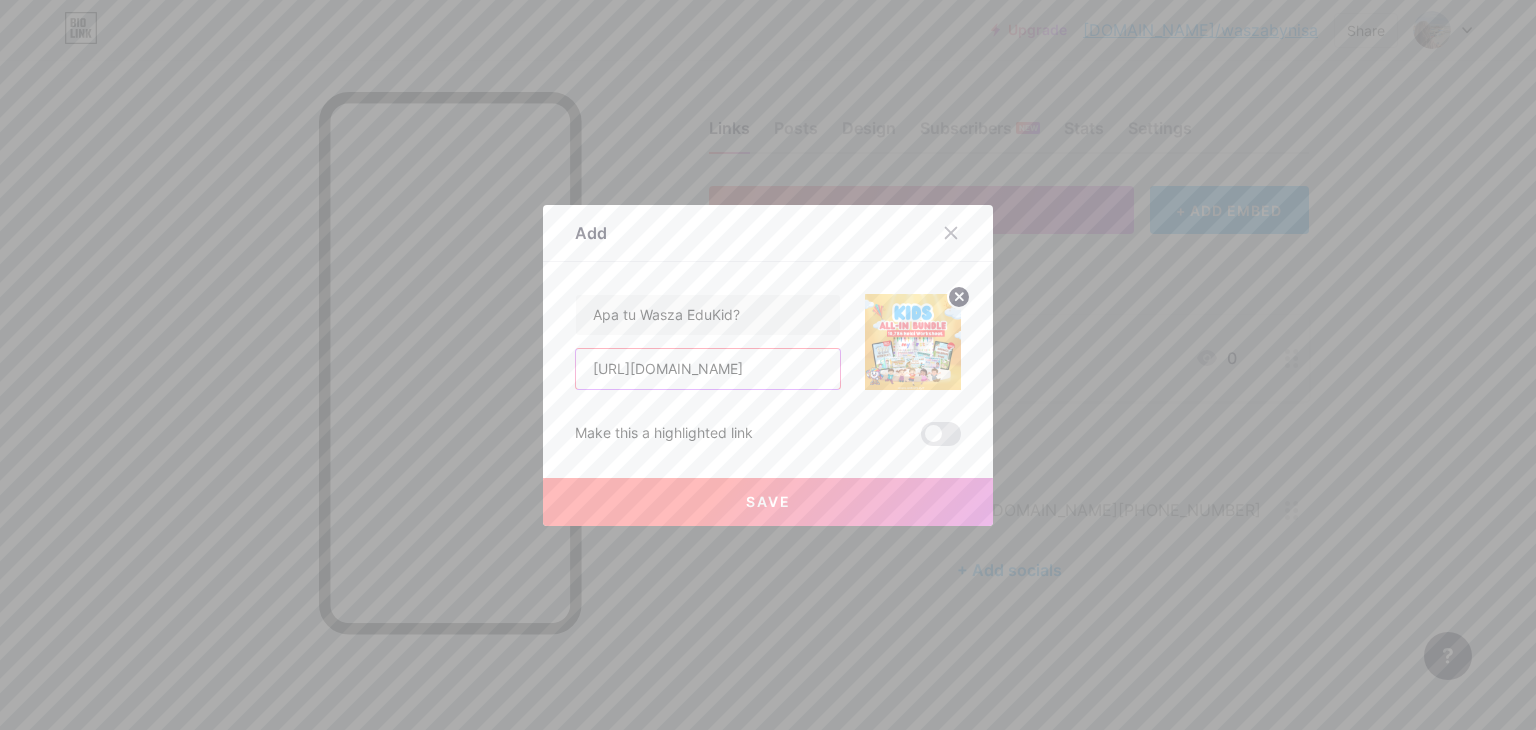 scroll, scrollTop: 0, scrollLeft: 0, axis: both 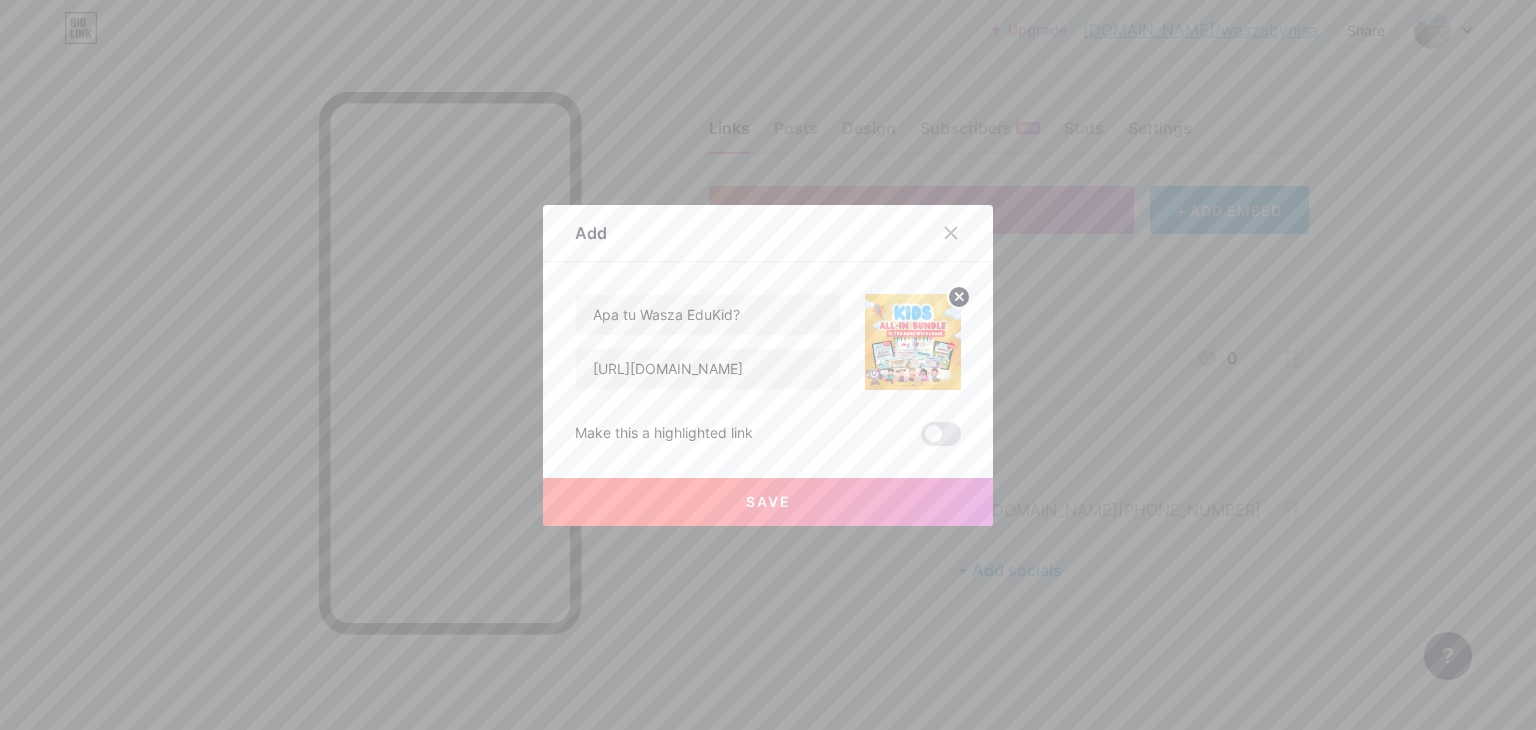 click on "Save" at bounding box center (768, 502) 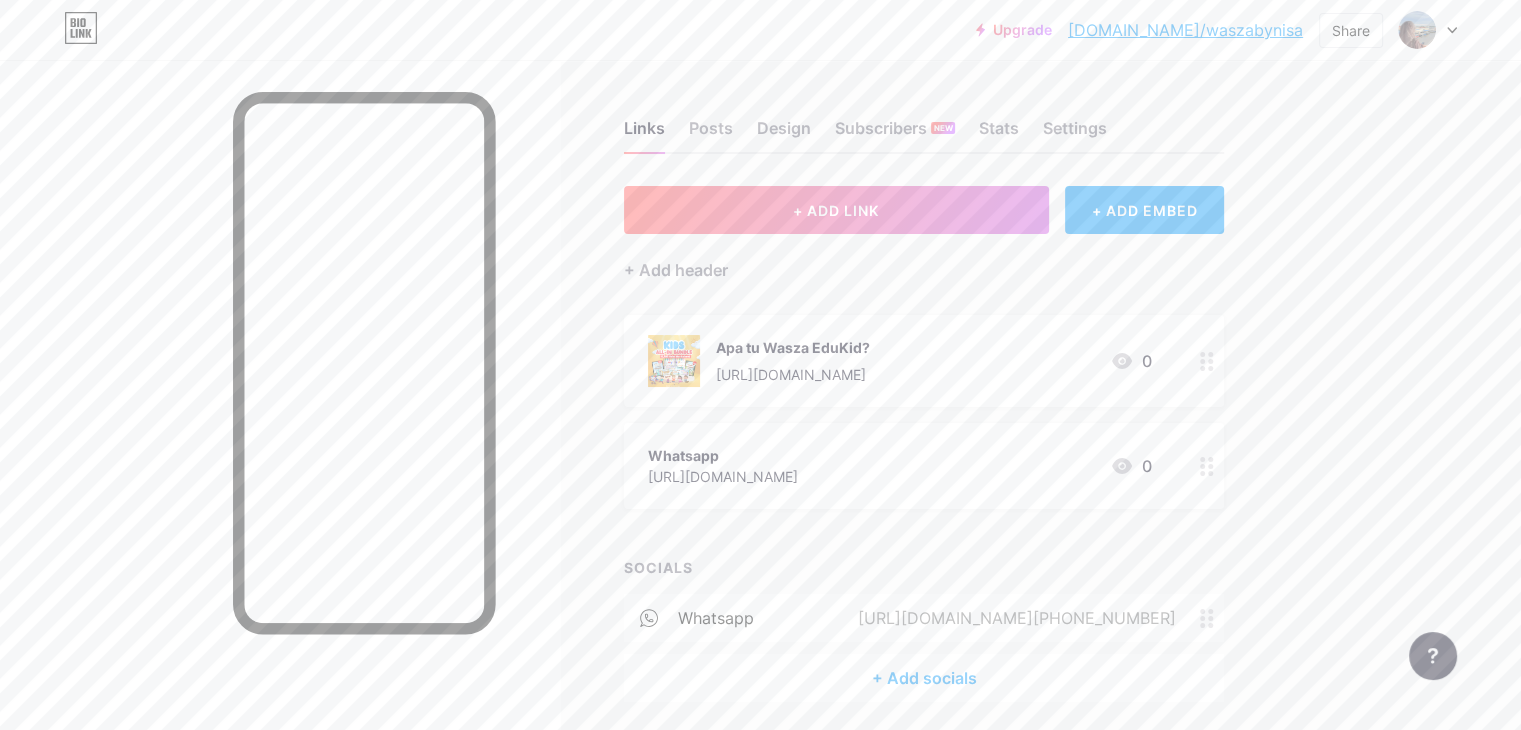 click at bounding box center [1207, 361] 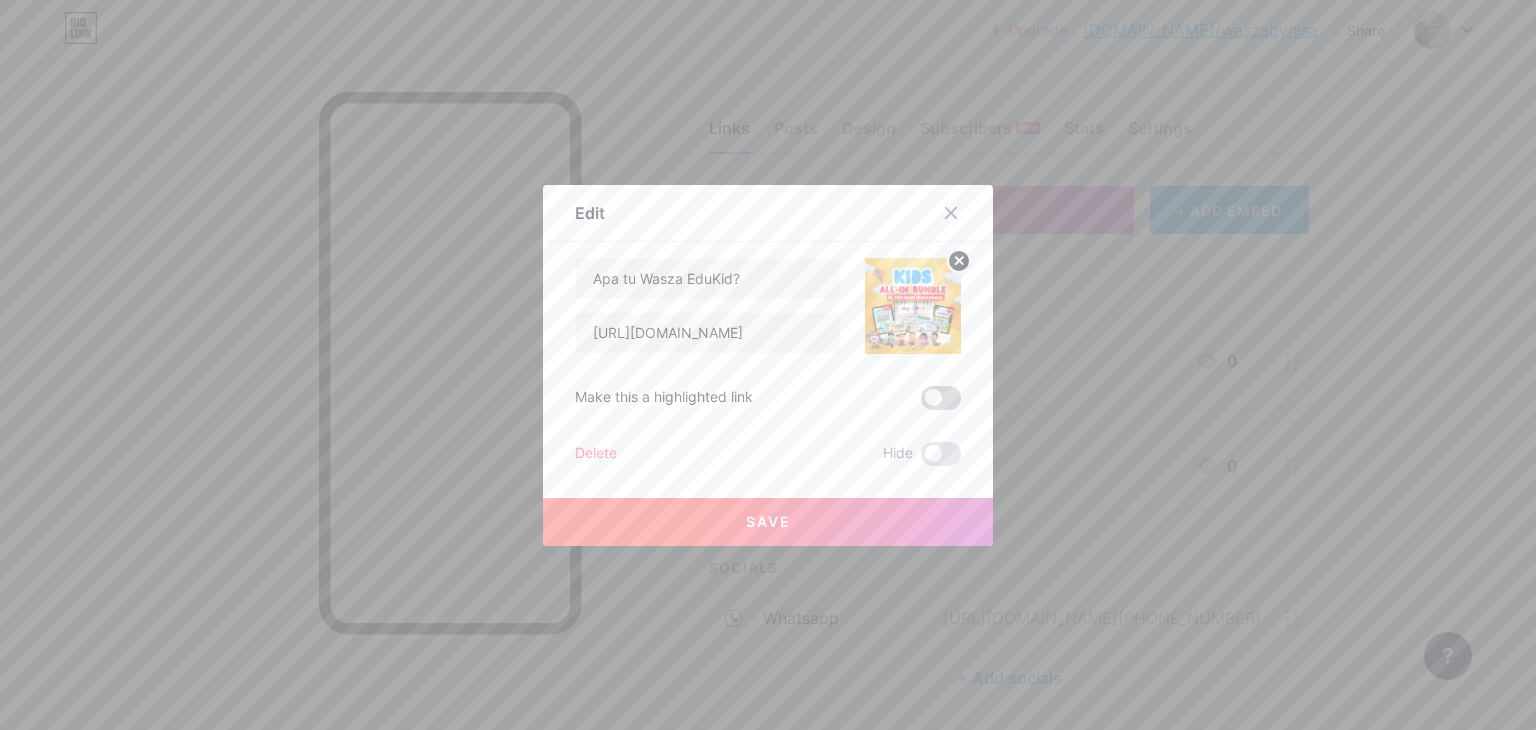 click at bounding box center (941, 398) 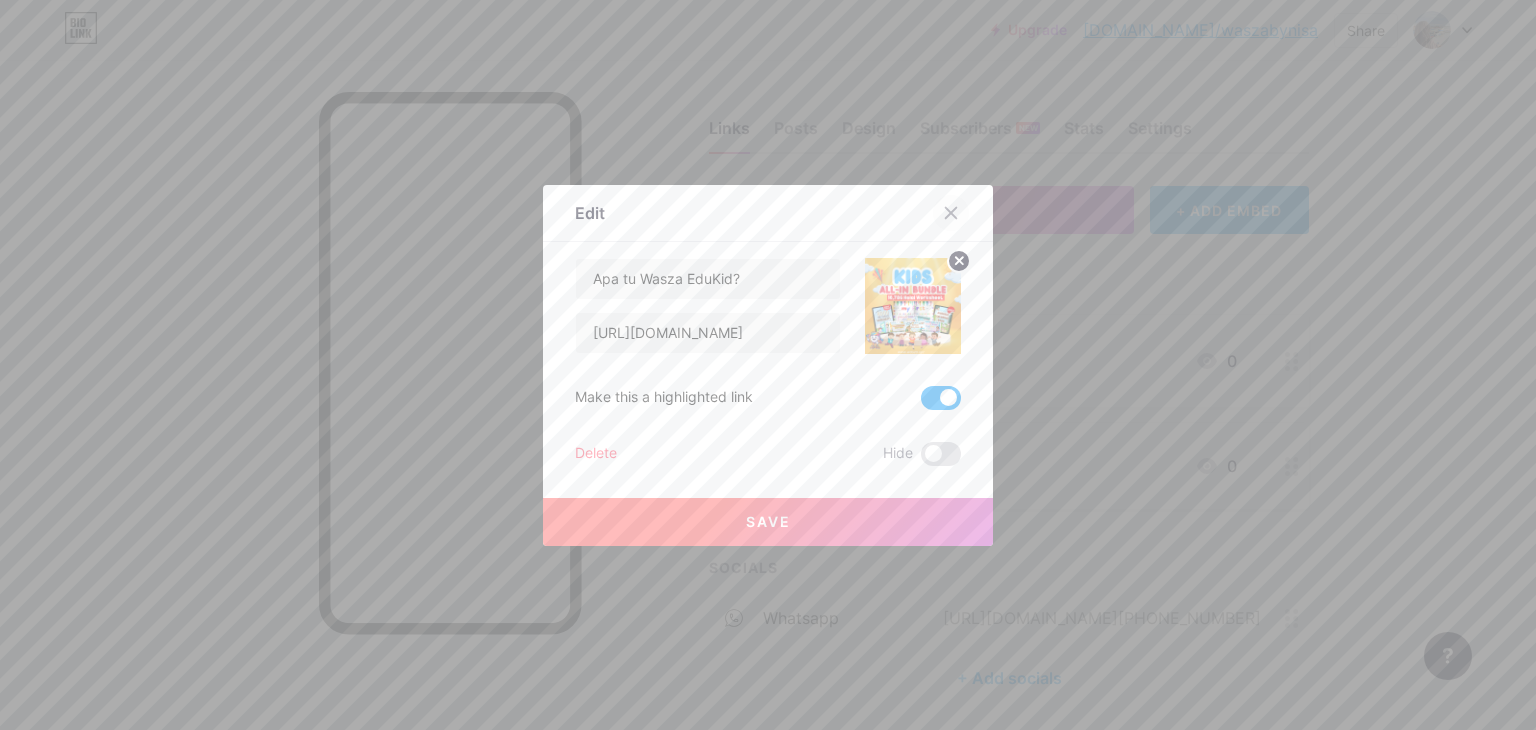 click 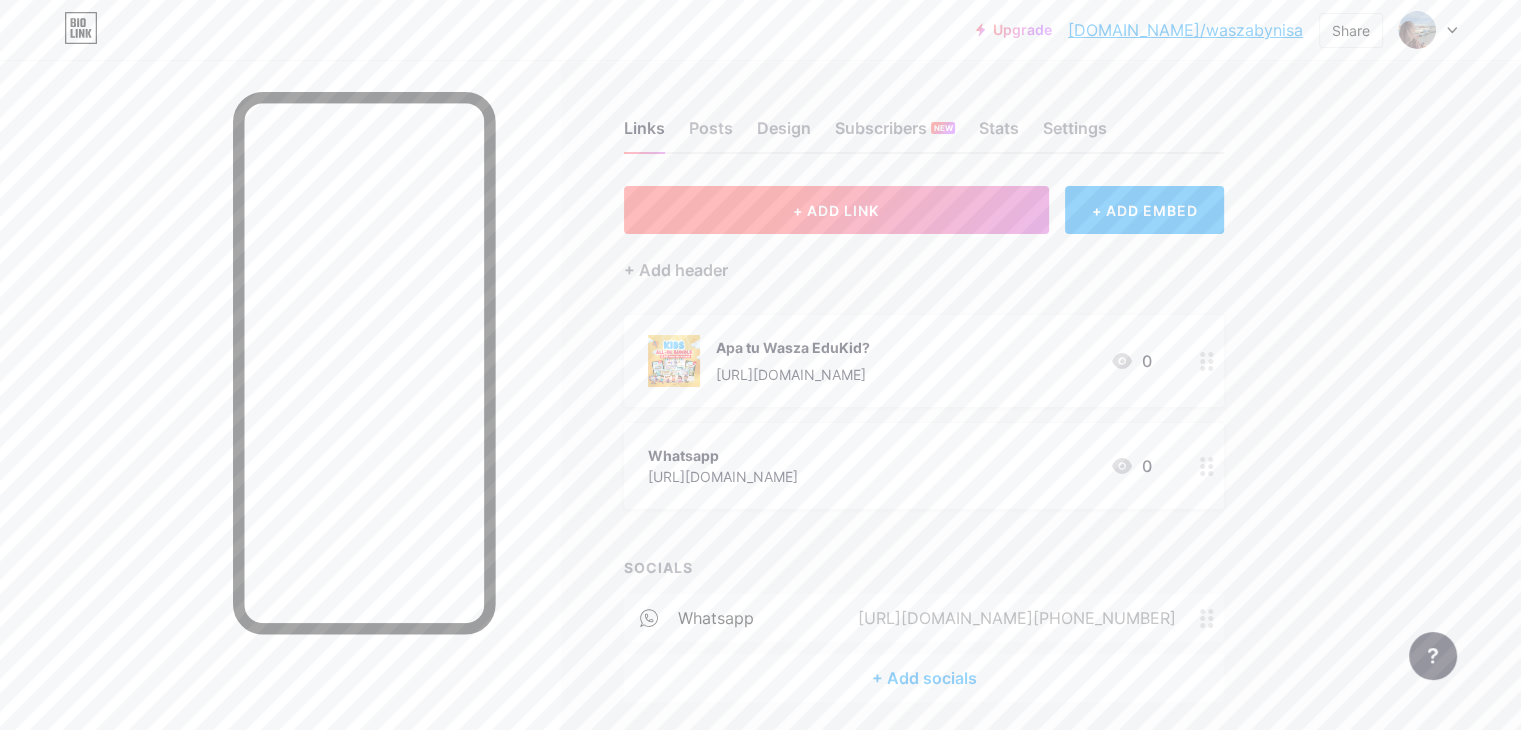 click on "+ ADD LINK" at bounding box center (836, 210) 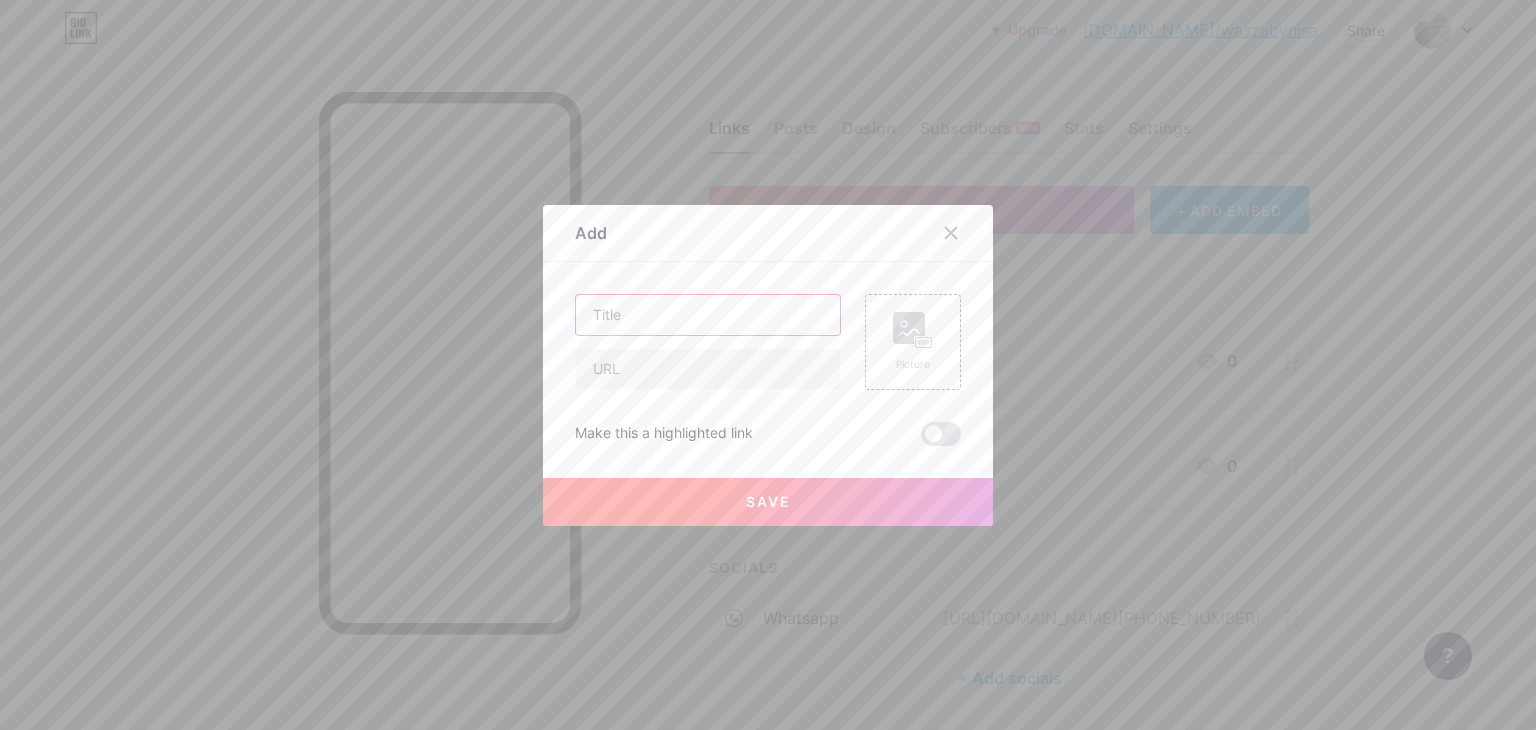 click at bounding box center (708, 315) 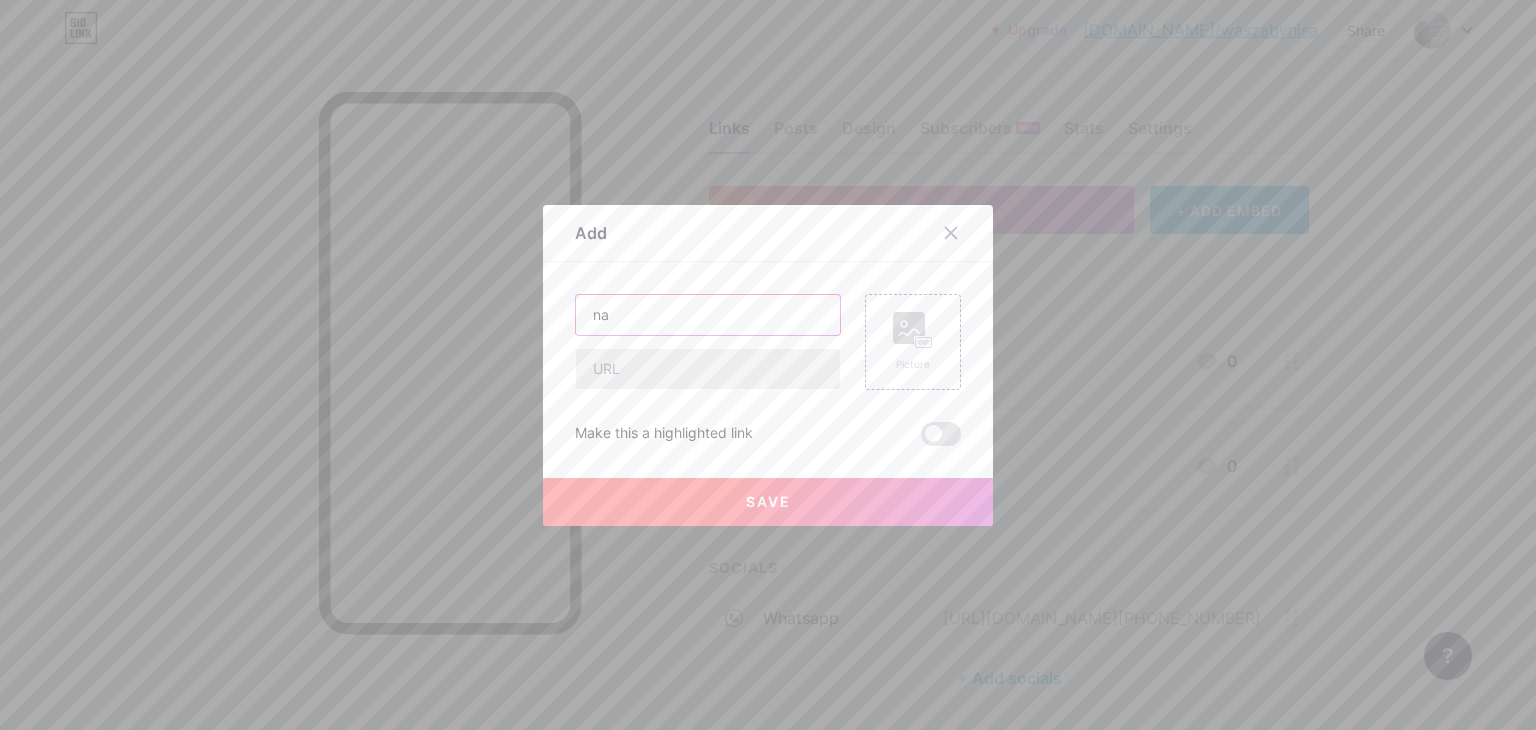 type on "n" 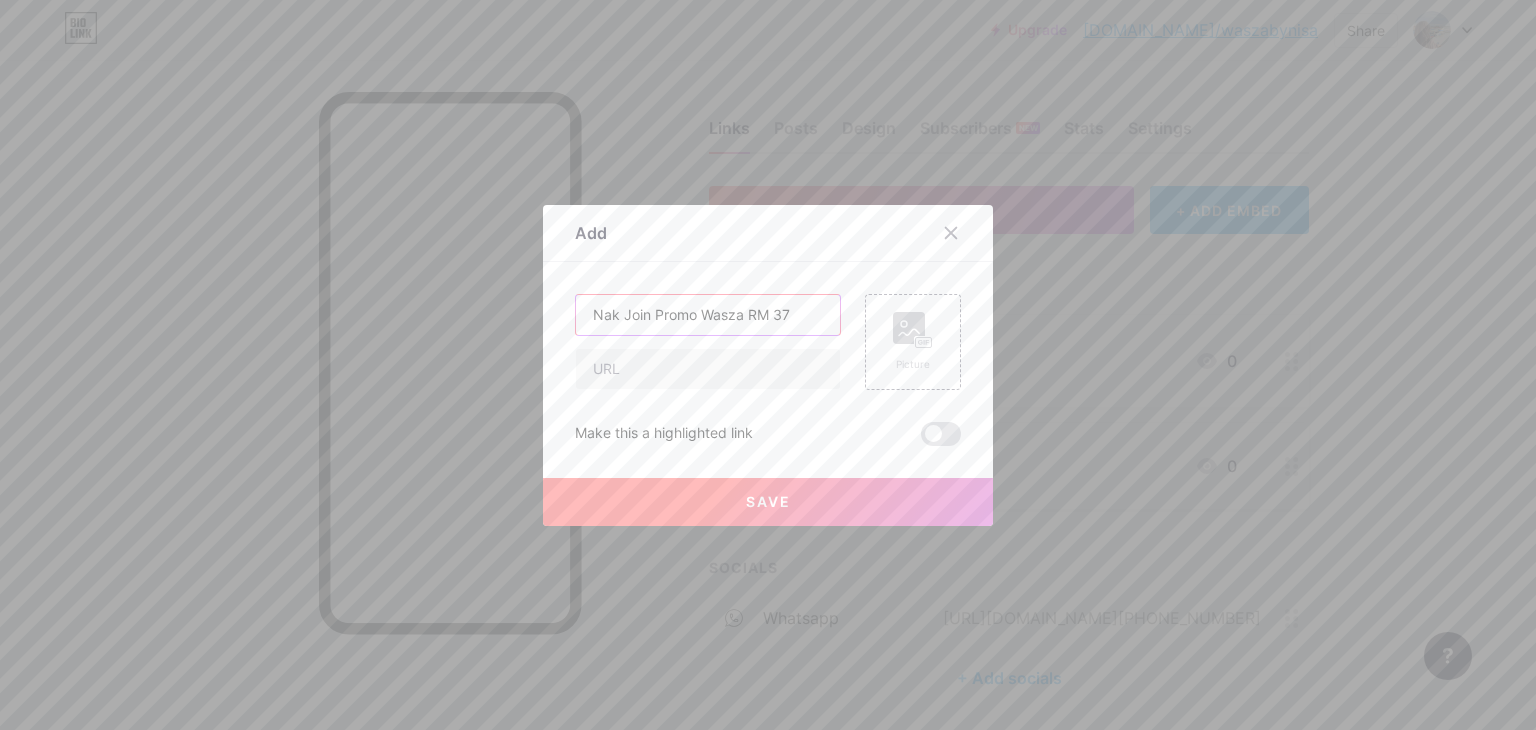drag, startPoint x: 751, startPoint y: 350, endPoint x: 704, endPoint y: 310, distance: 61.7171 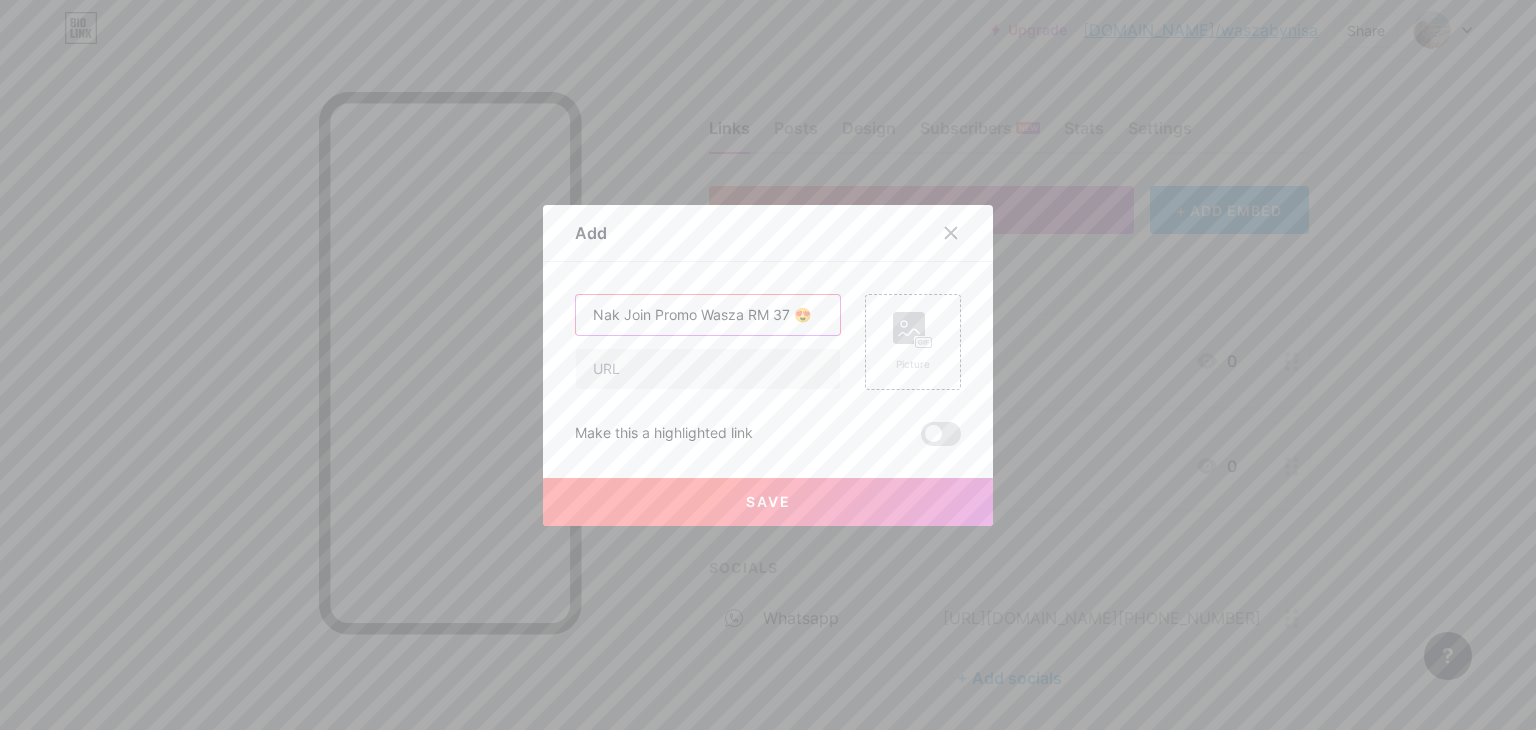 type on "Nak Join Promo Wasza RM 37 😍" 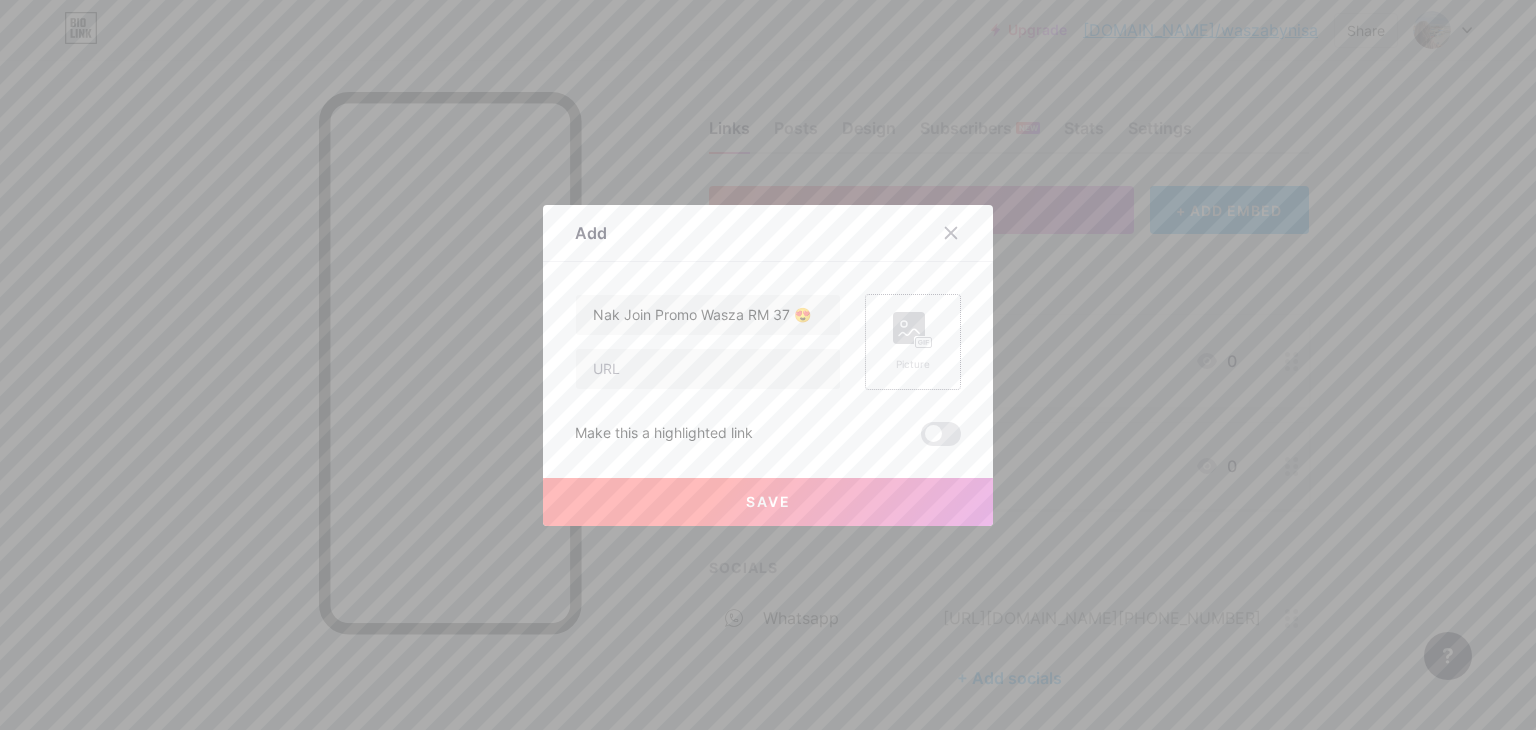 click on "Picture" at bounding box center [913, 342] 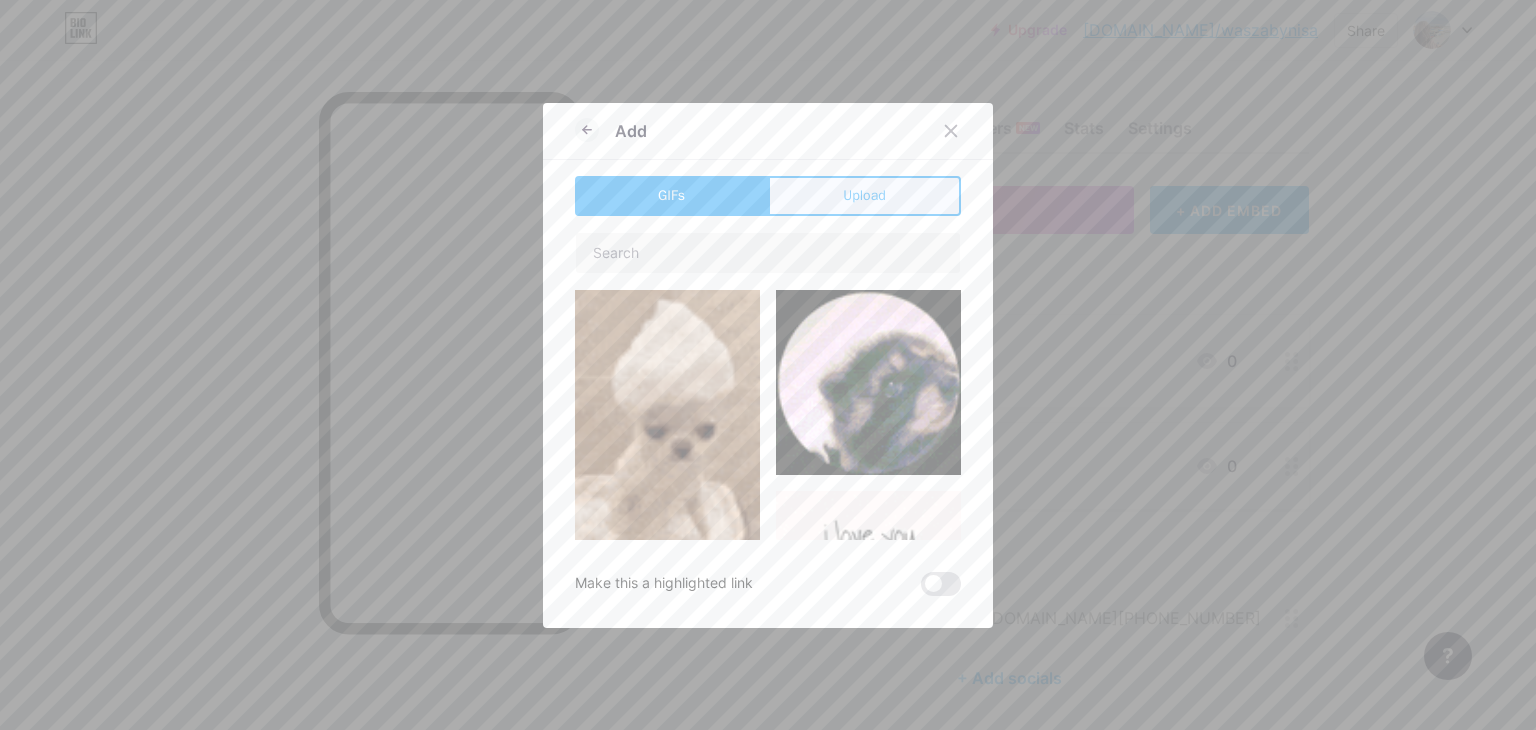 click on "Upload" at bounding box center (864, 196) 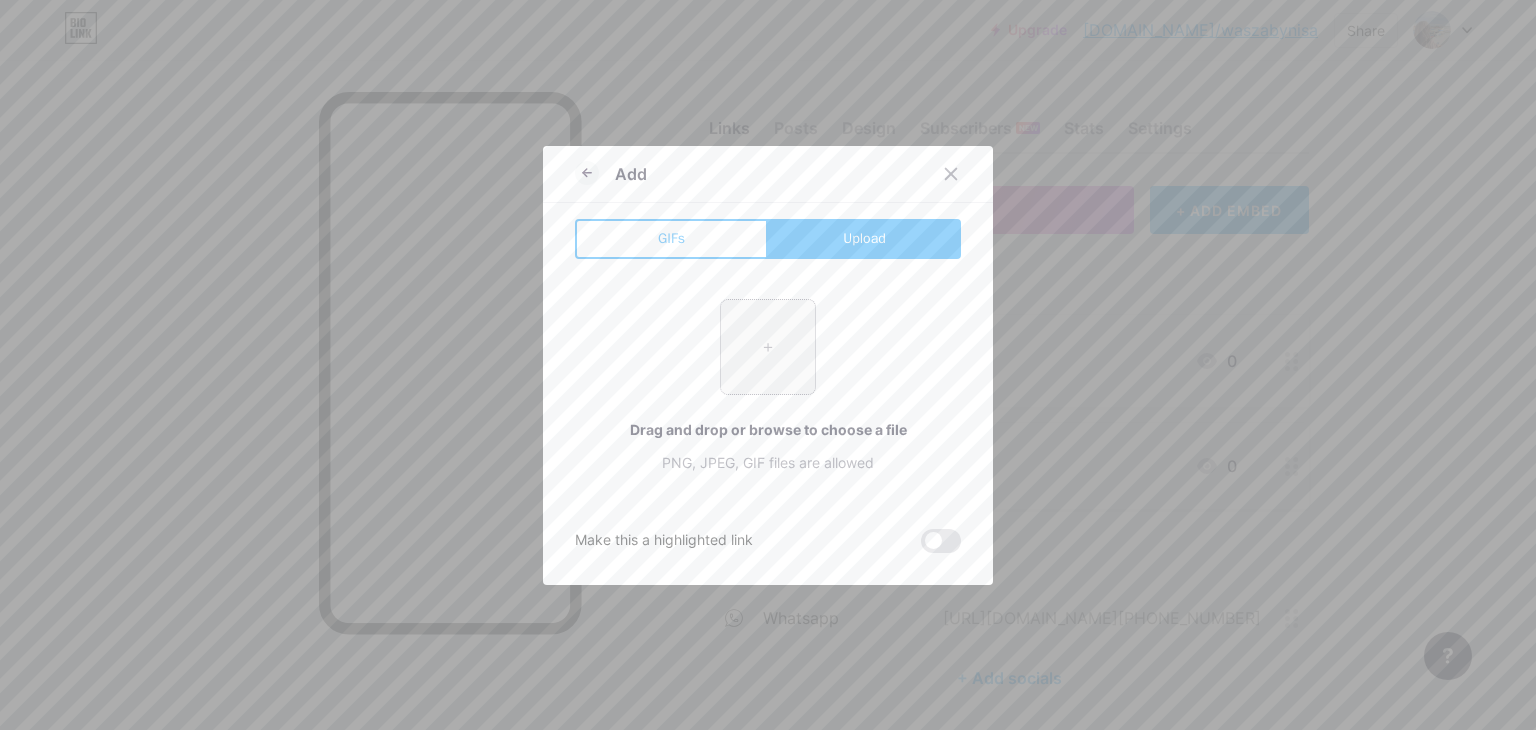 click at bounding box center [768, 347] 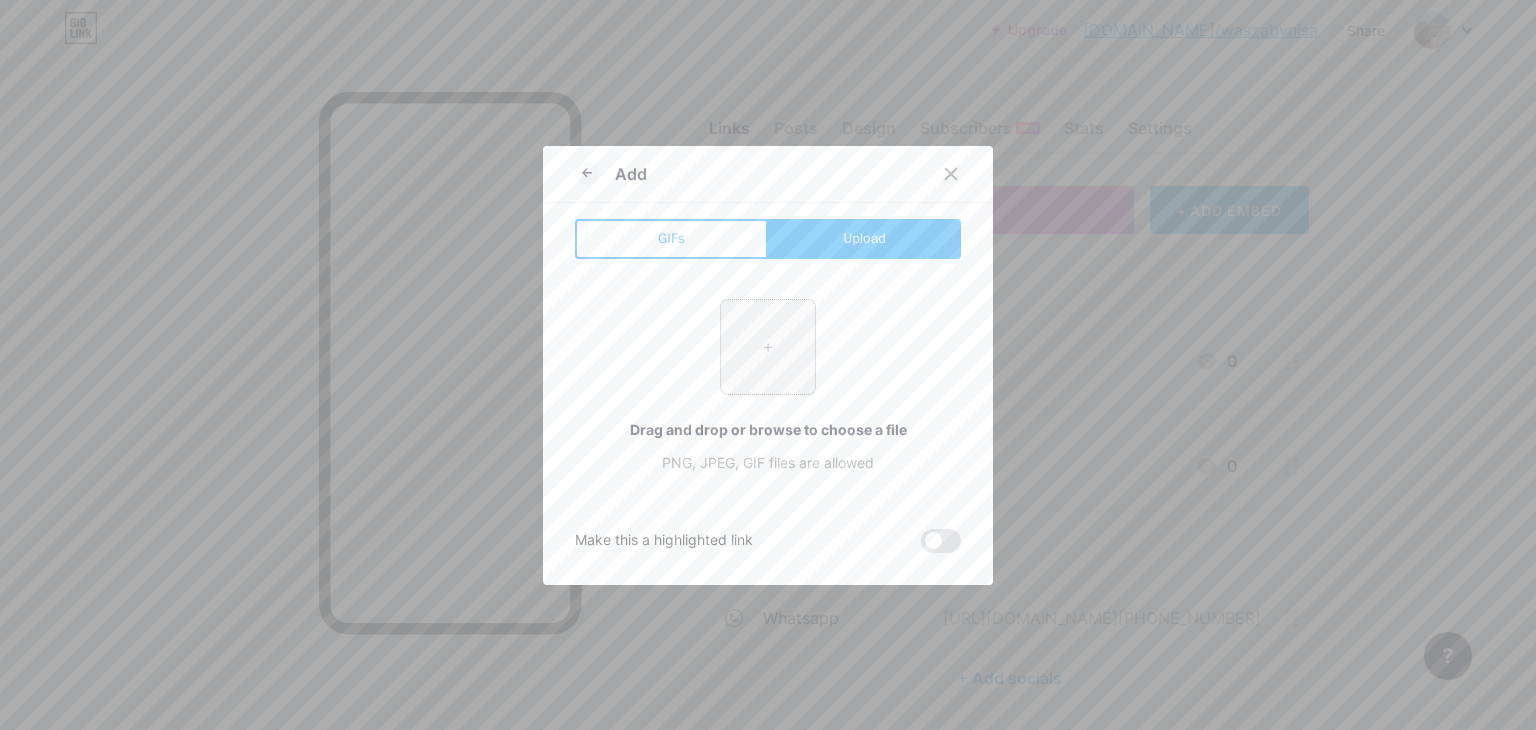 type on "C:\fakepath\e2384cbcd423a51f90f70101d41422cebd52b22707e54e4684974cfa254e2d24.jpeg" 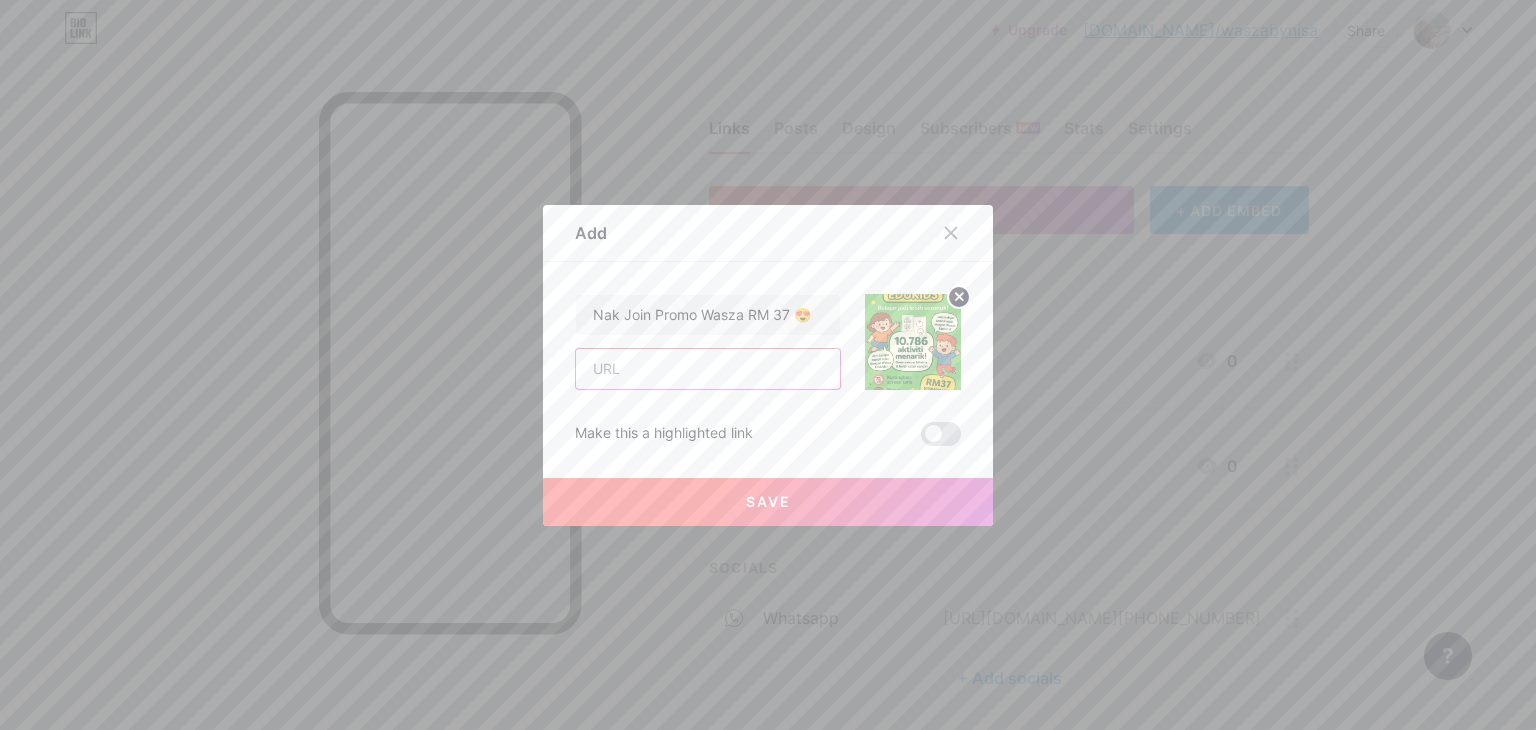 click at bounding box center [708, 369] 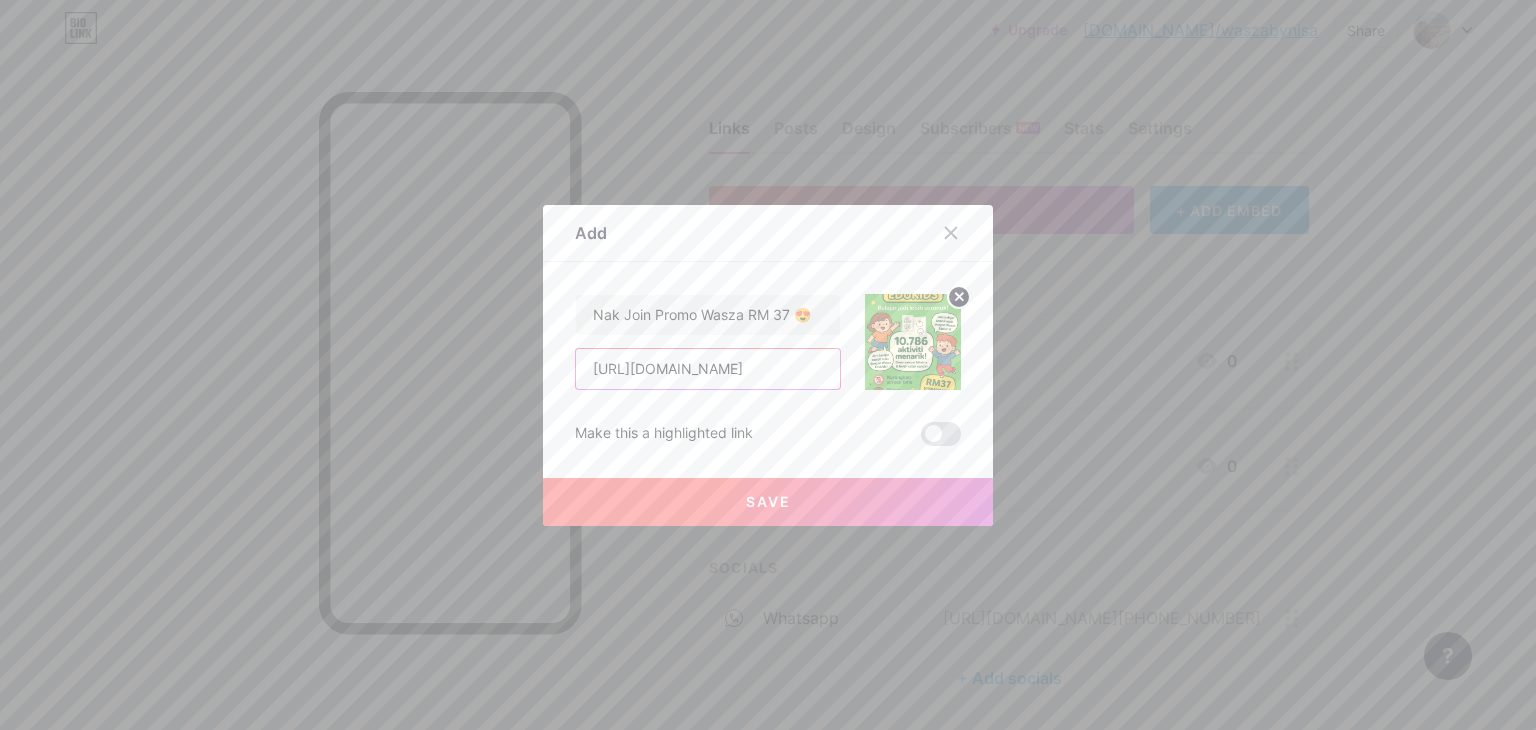 scroll, scrollTop: 0, scrollLeft: 72, axis: horizontal 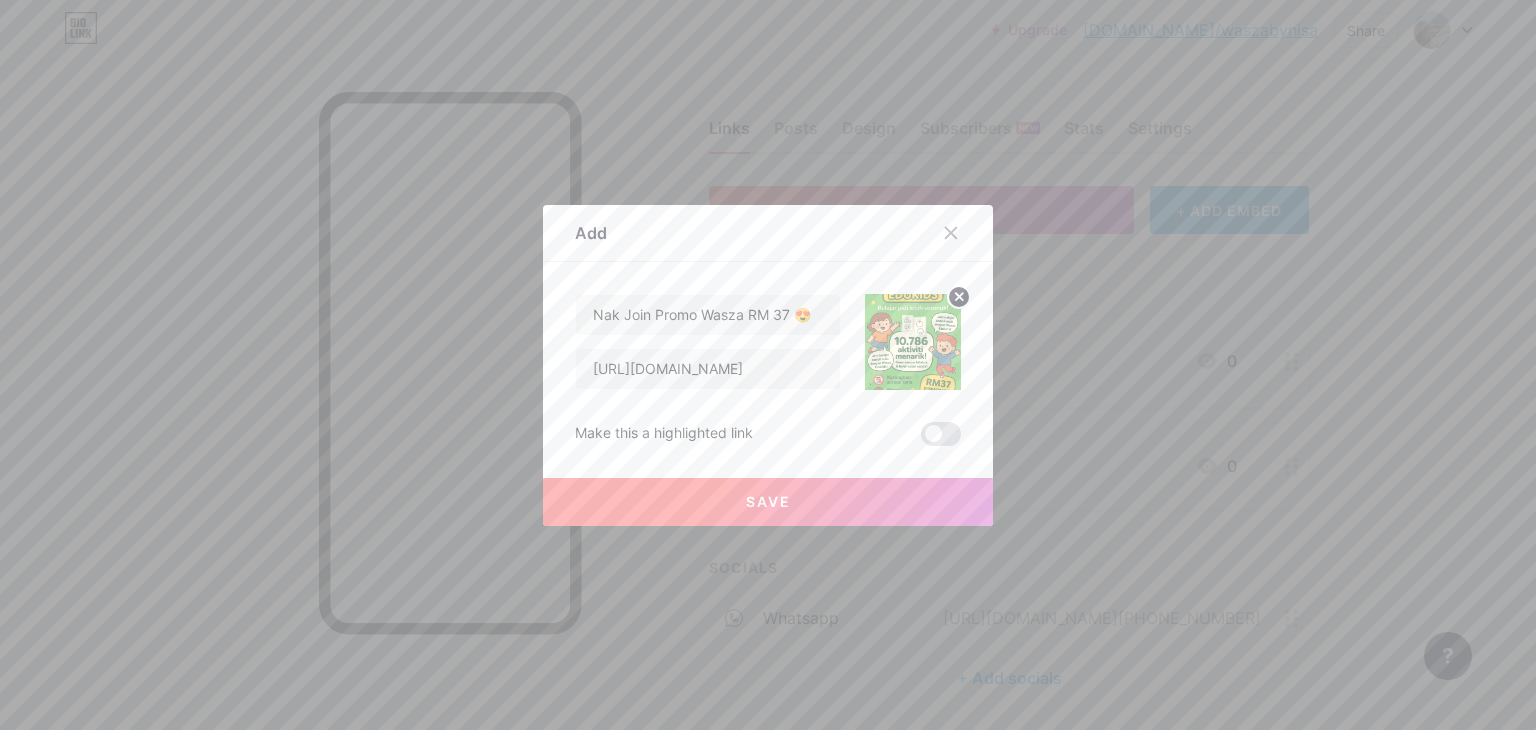 click on "Save" at bounding box center [768, 501] 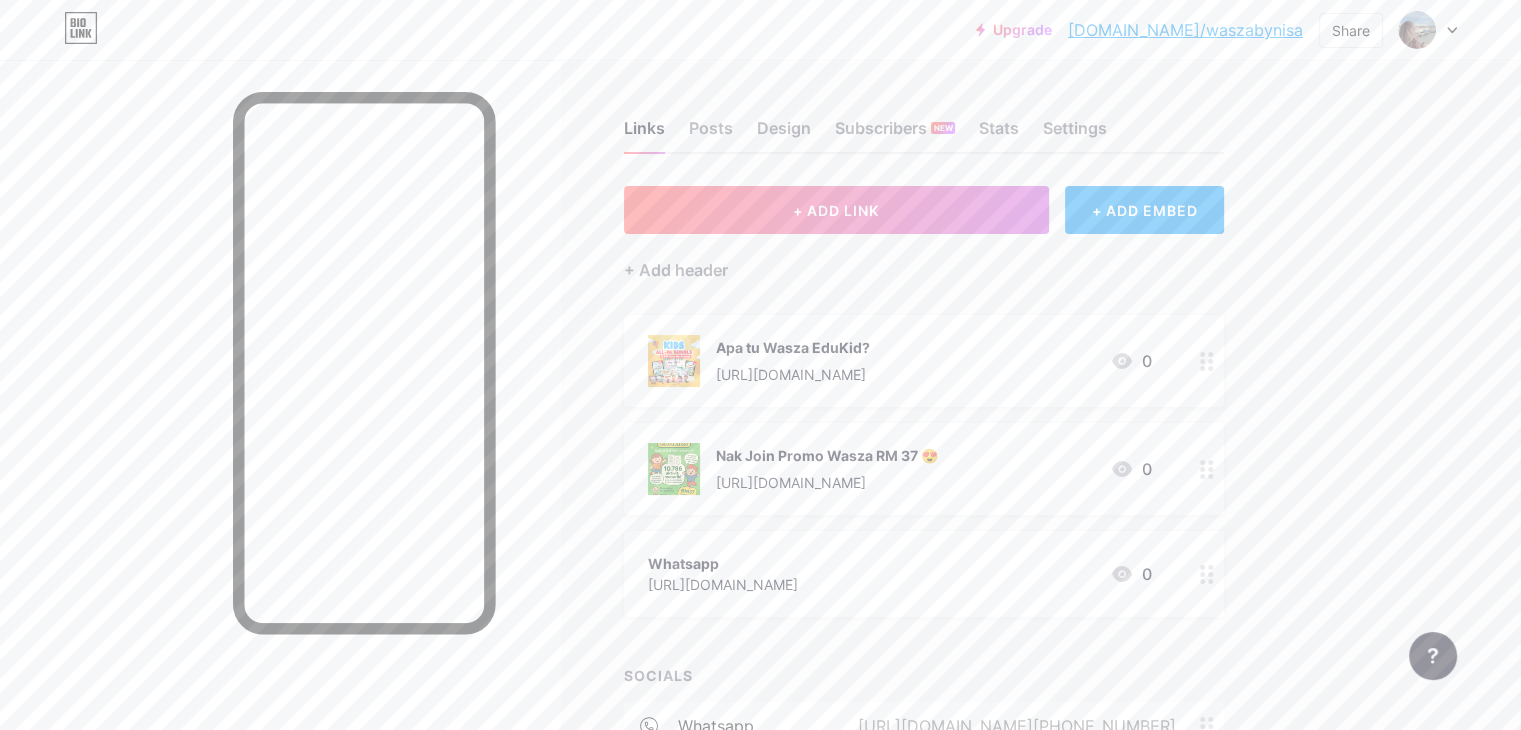 click 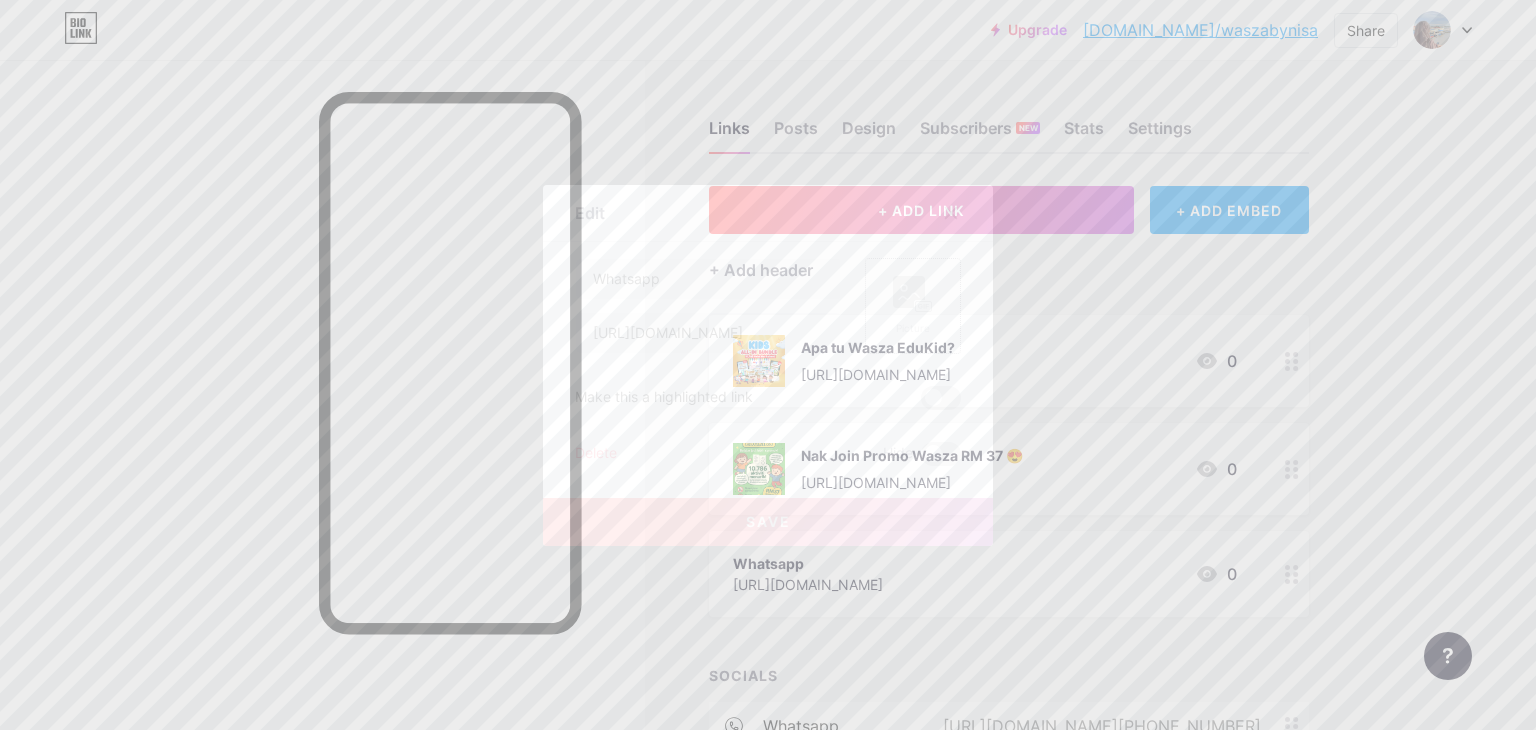 click 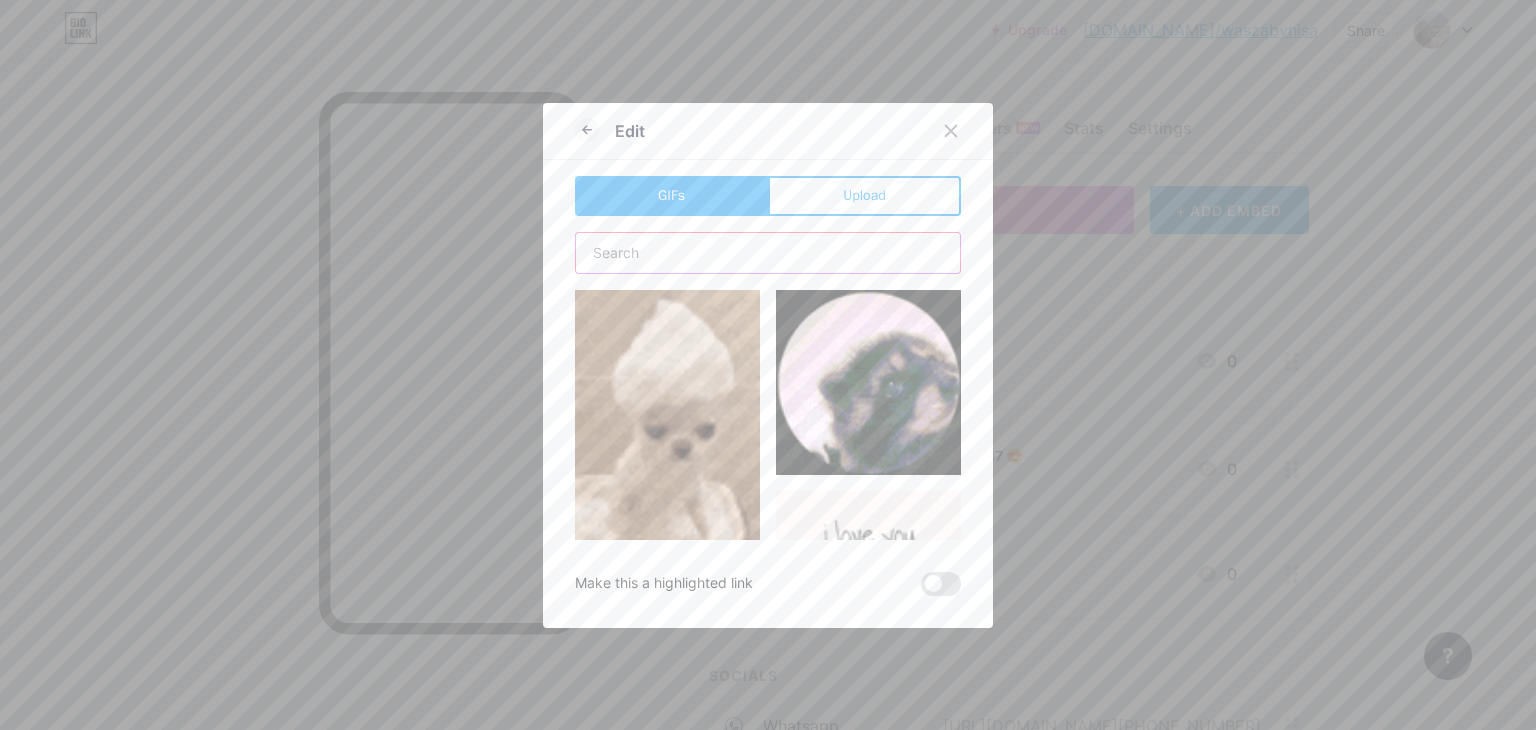 click at bounding box center [768, 253] 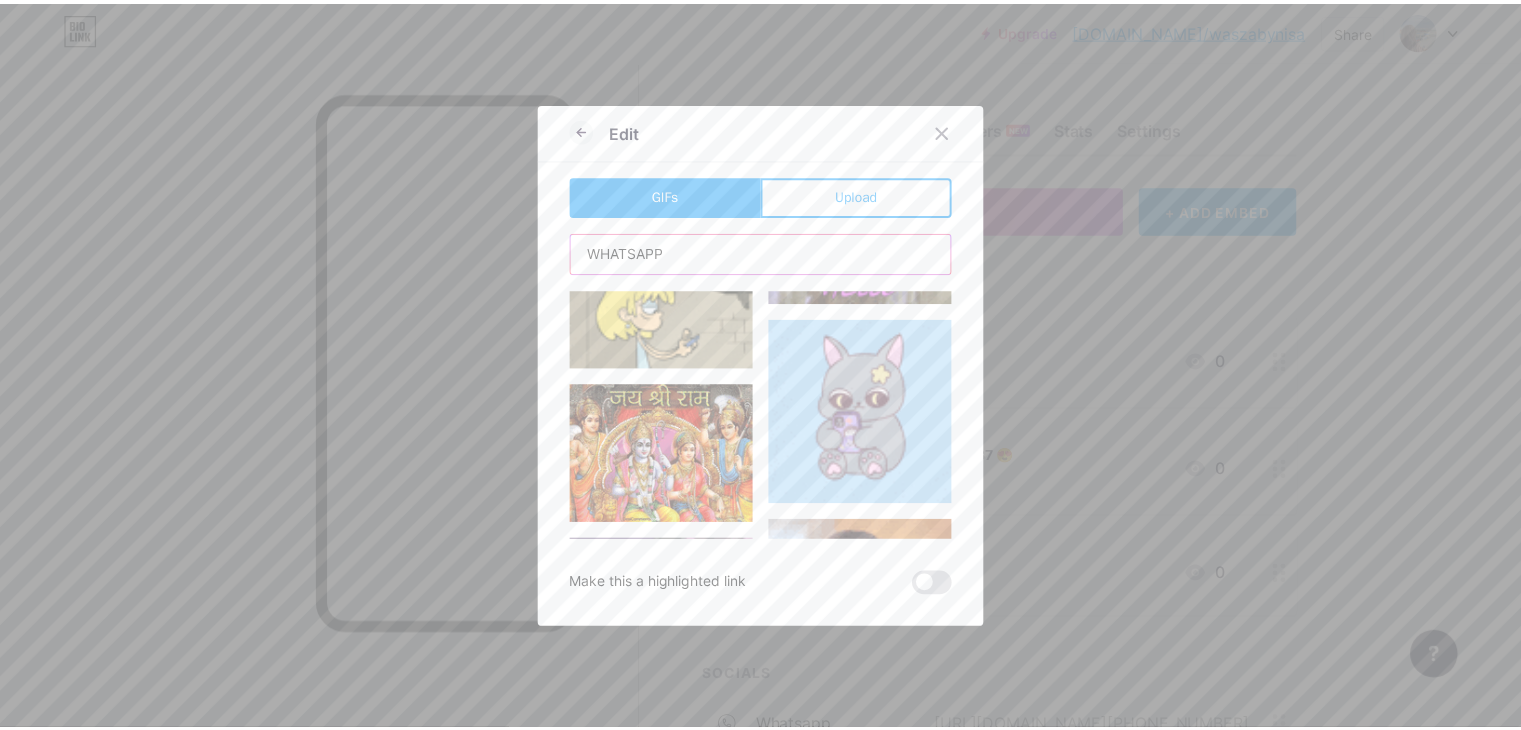 scroll, scrollTop: 284, scrollLeft: 0, axis: vertical 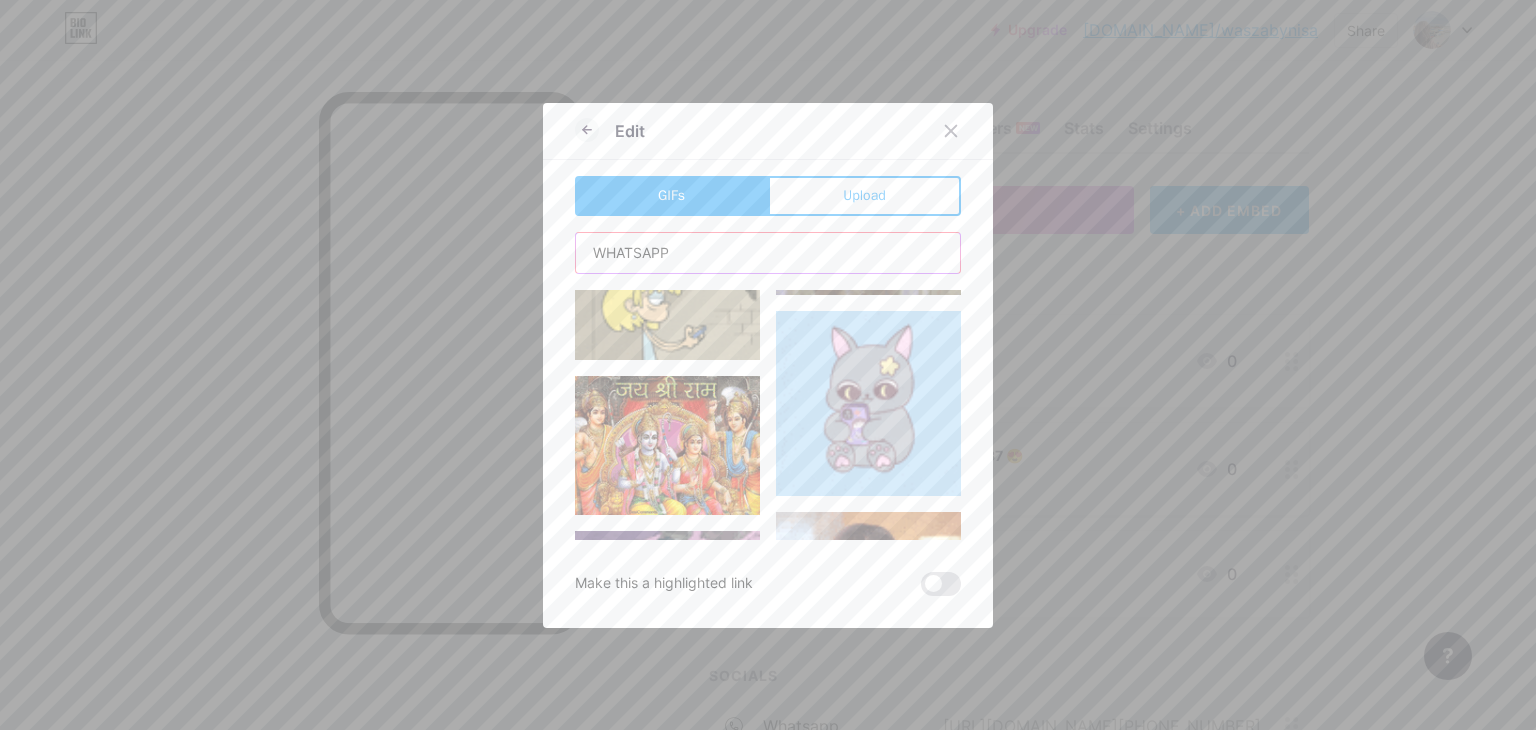 type on "WHATSAPP" 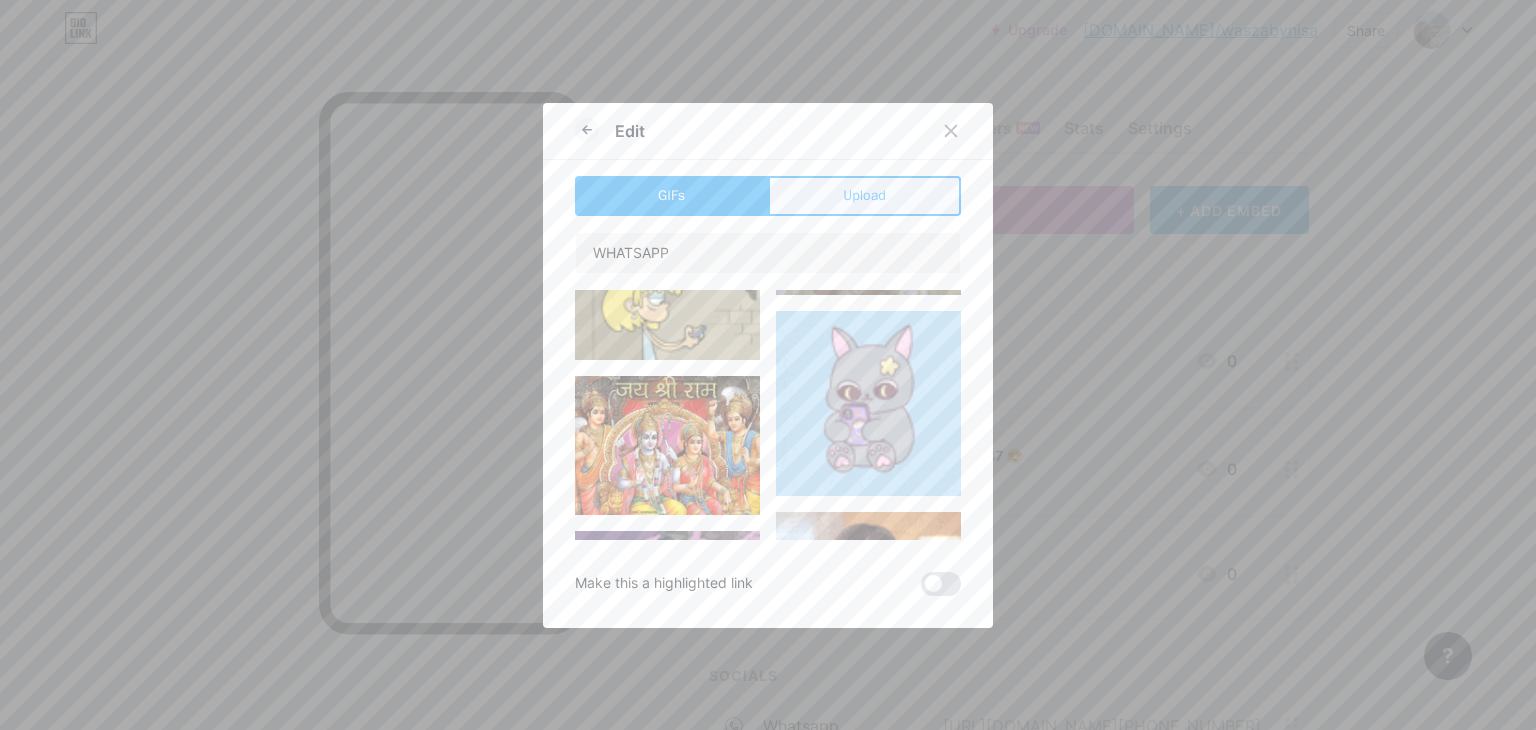 click on "Upload" at bounding box center [864, 195] 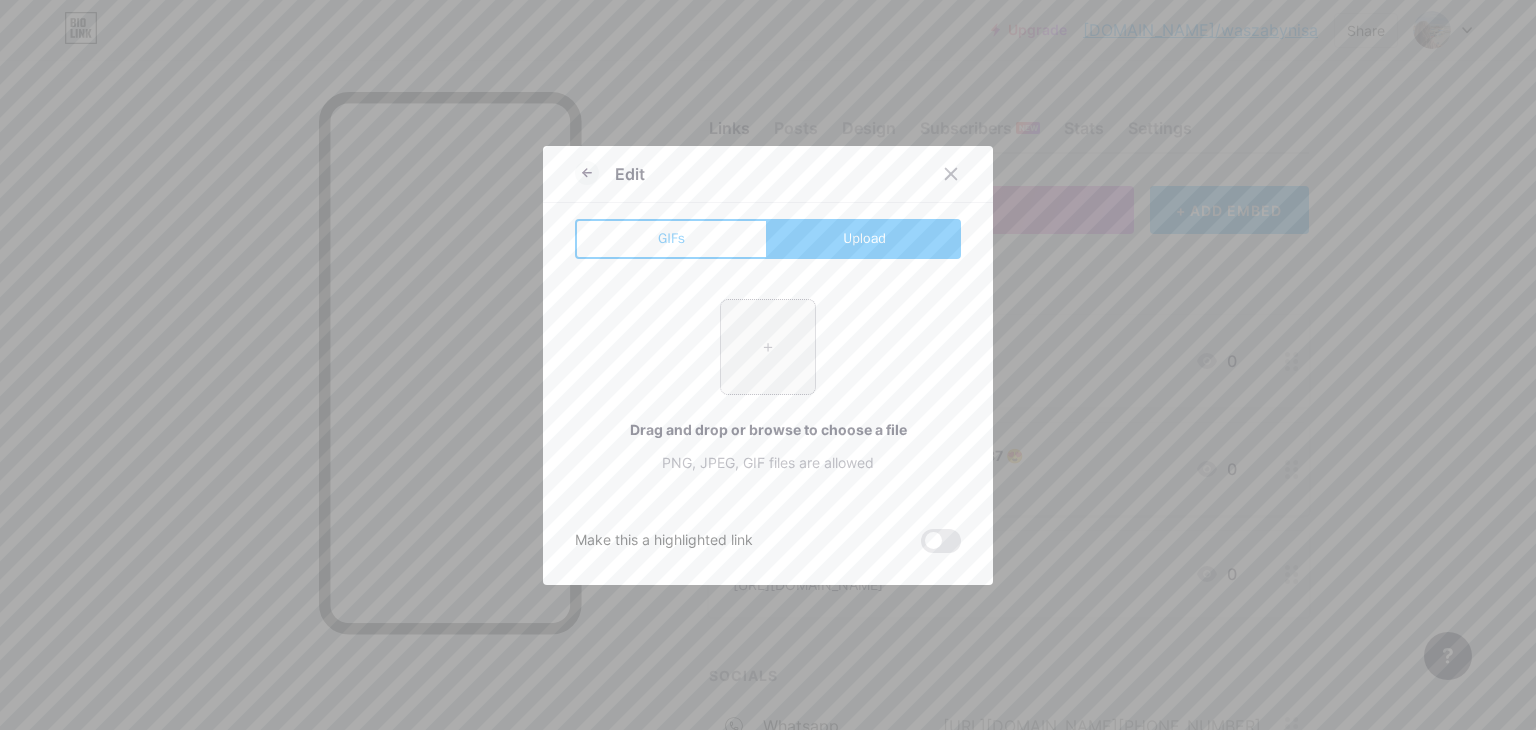 click at bounding box center (768, 347) 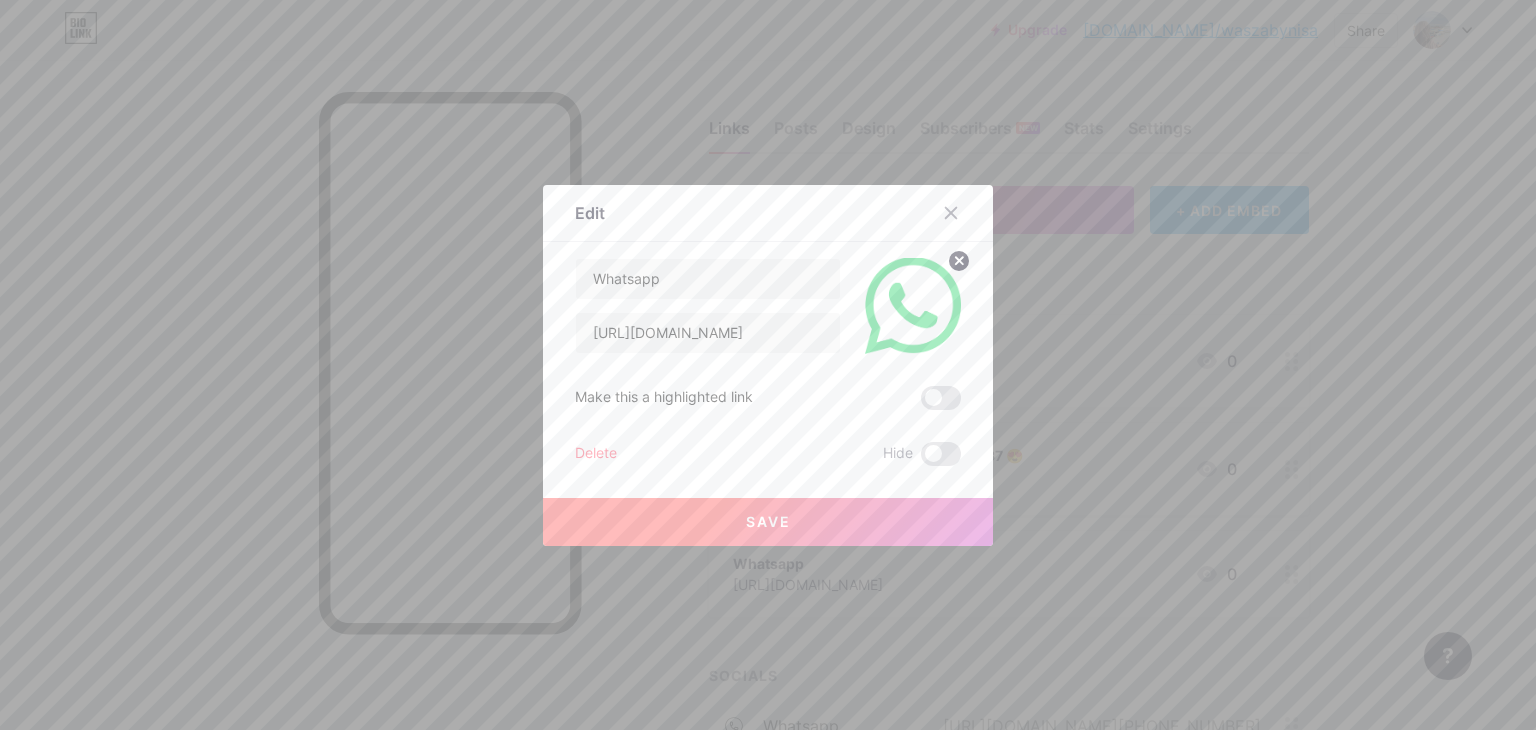 click on "Save" at bounding box center [768, 522] 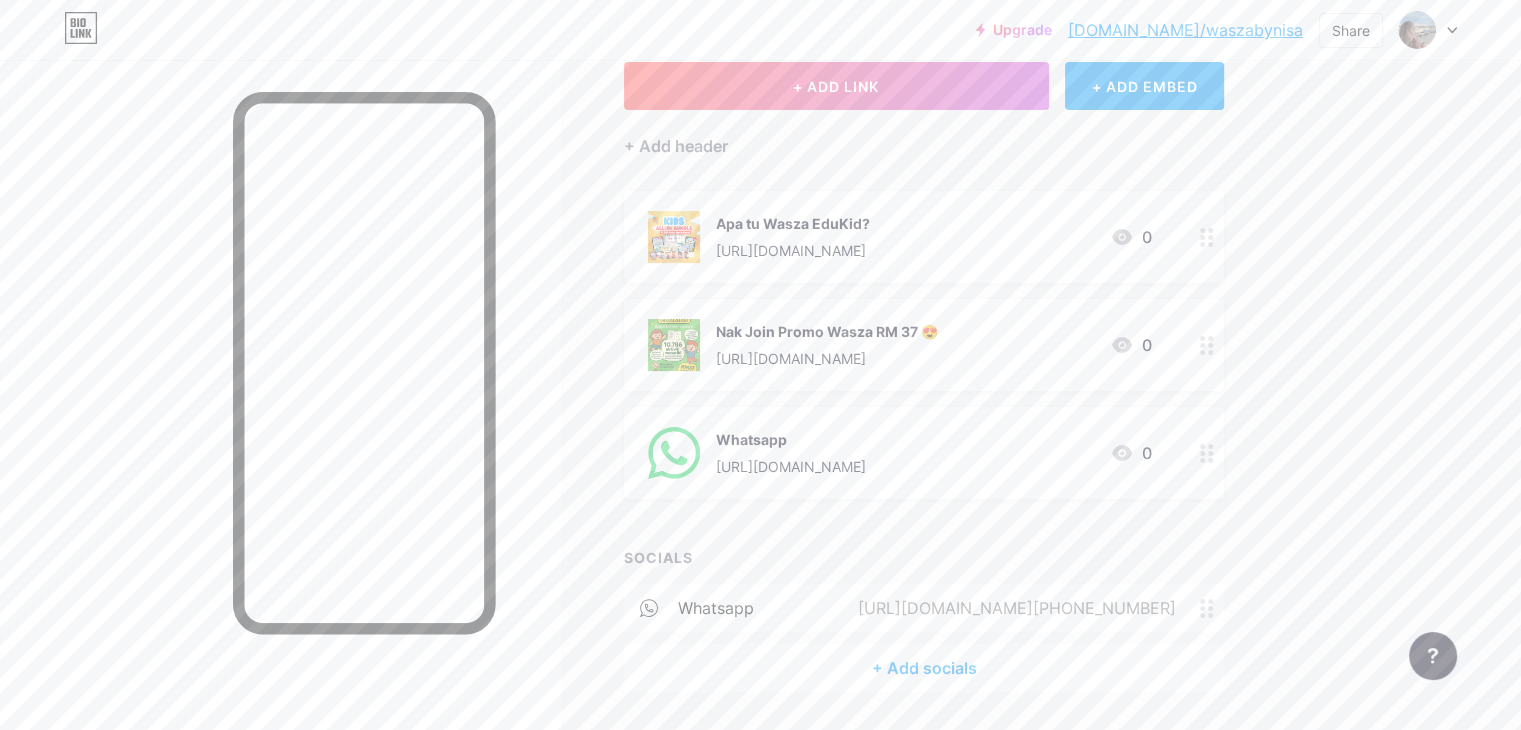 scroll, scrollTop: 132, scrollLeft: 0, axis: vertical 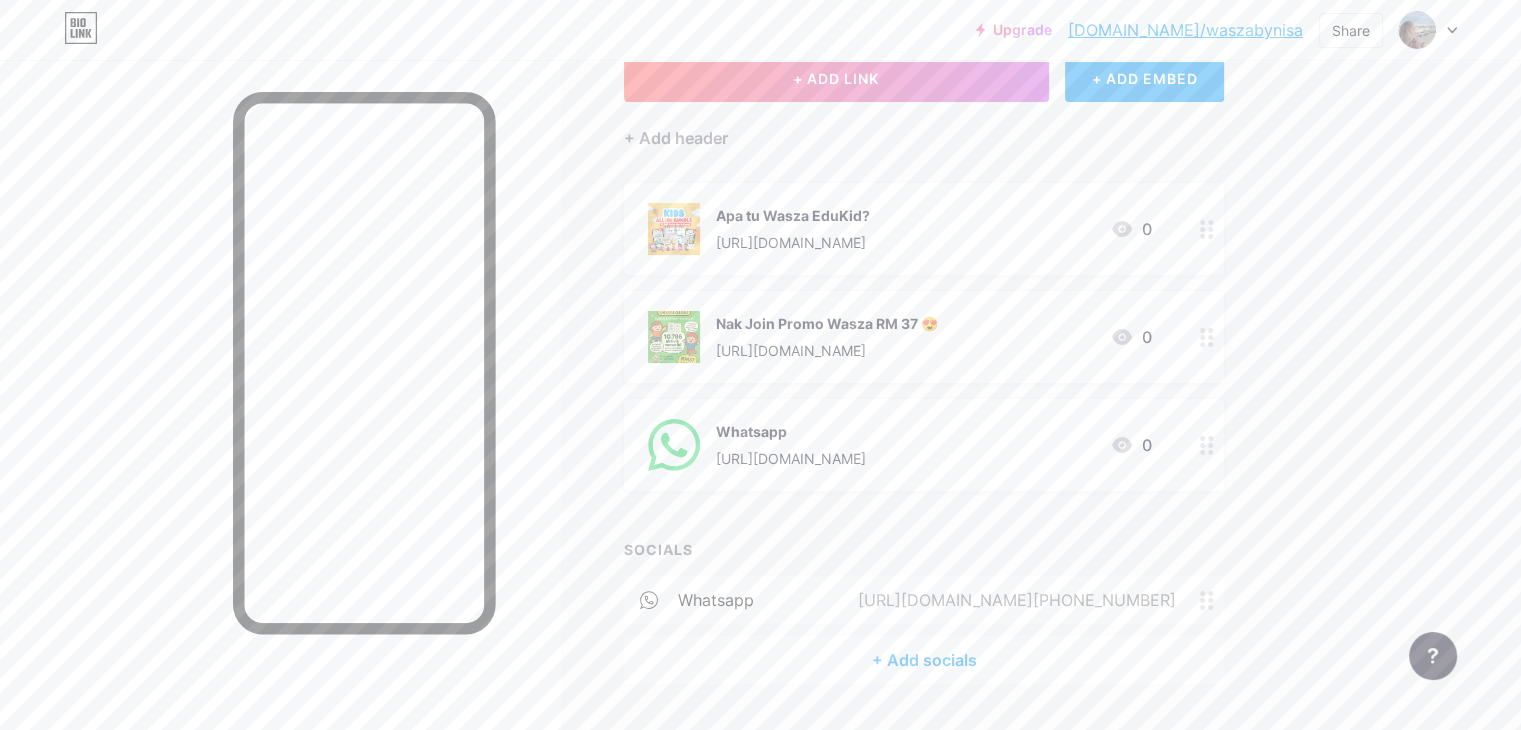 click 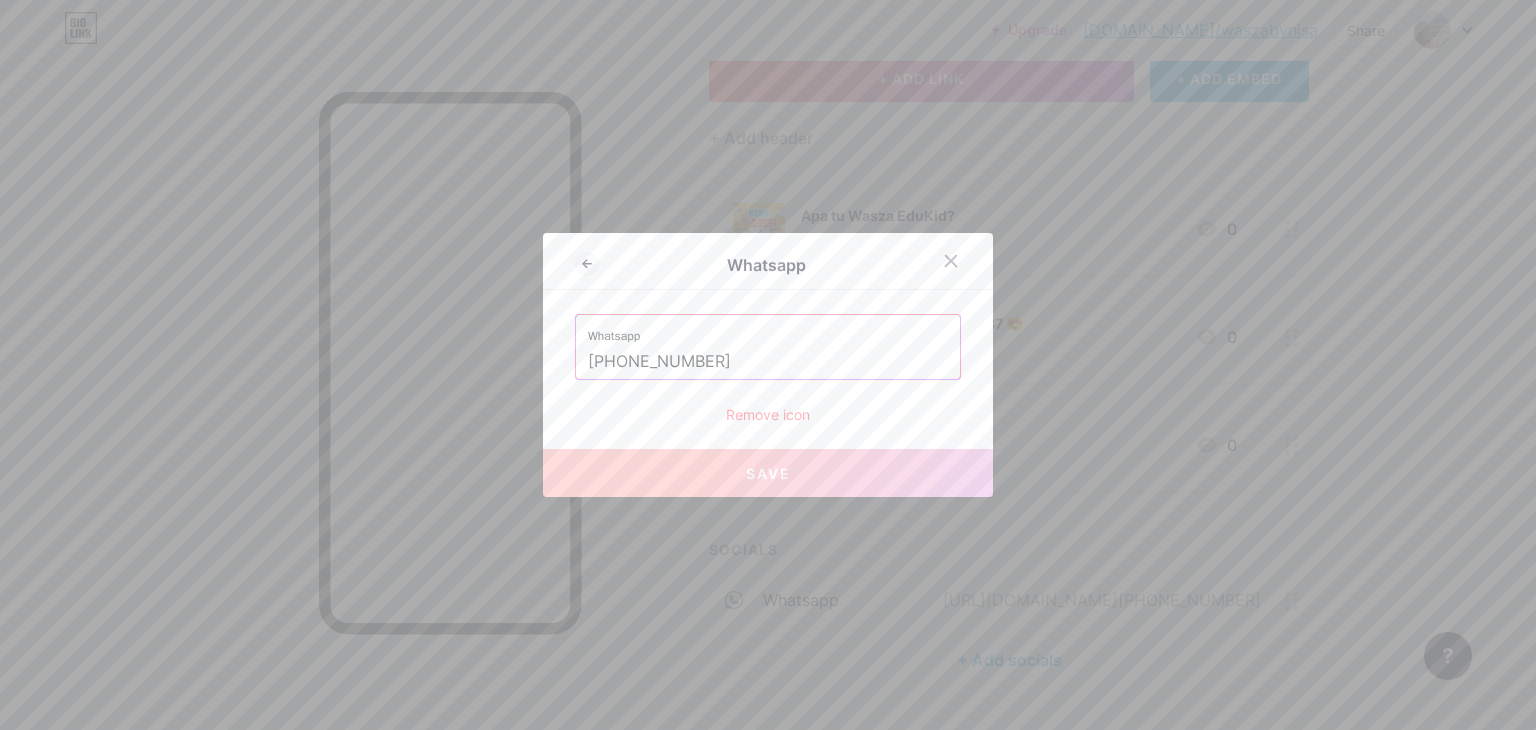 click on "Whatsapp   [PHONE_NUMBER]
Remove icon" at bounding box center [768, 369] 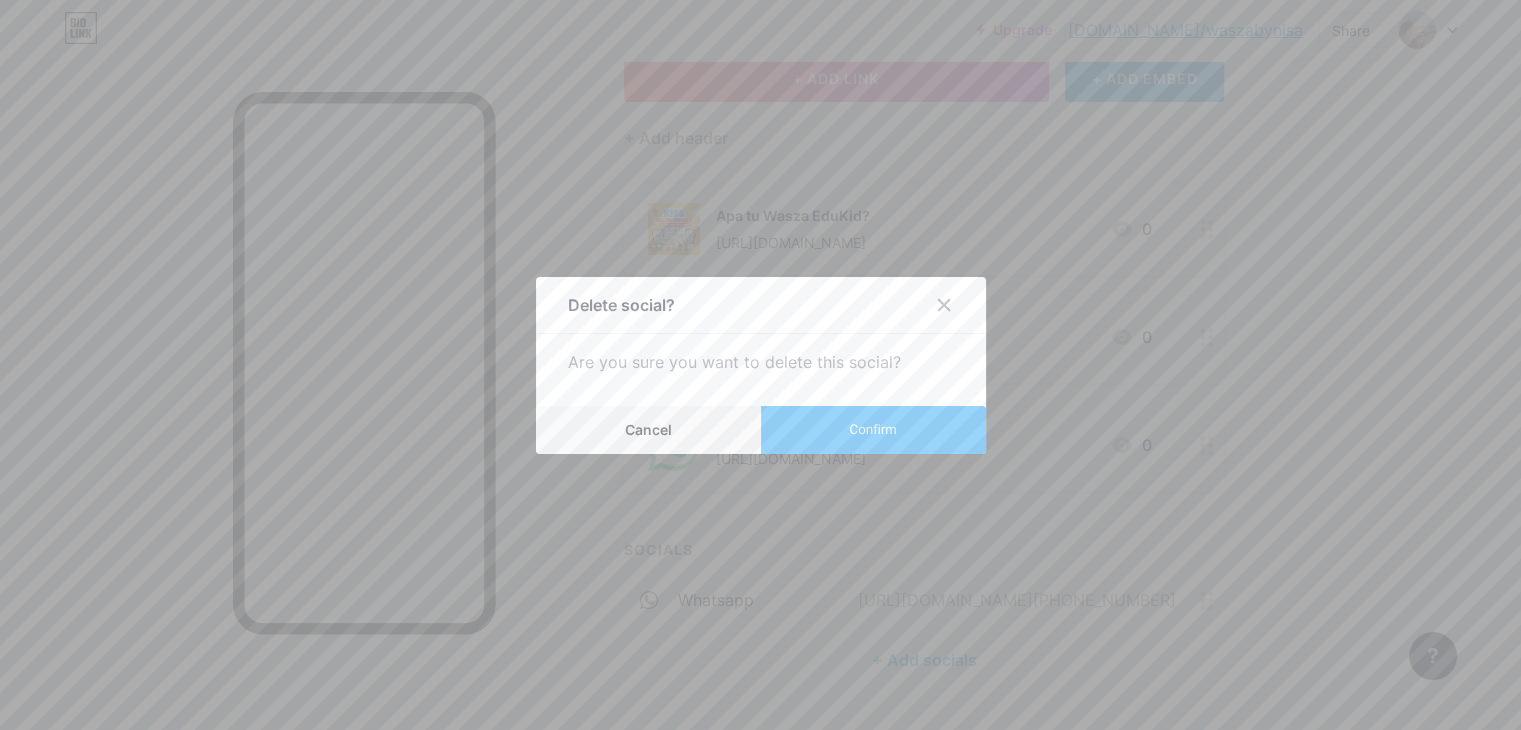 click on "Confirm" at bounding box center (873, 430) 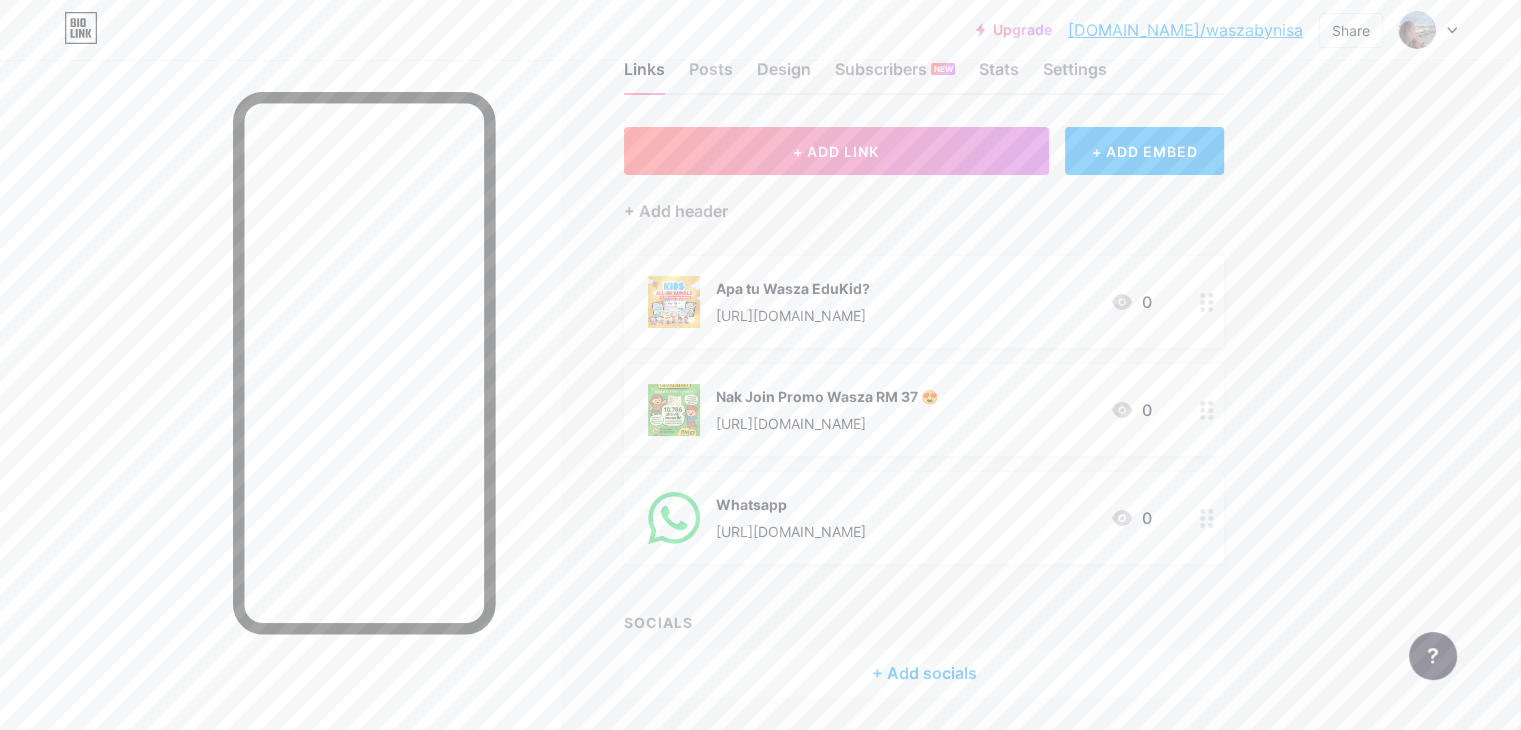 scroll, scrollTop: 57, scrollLeft: 0, axis: vertical 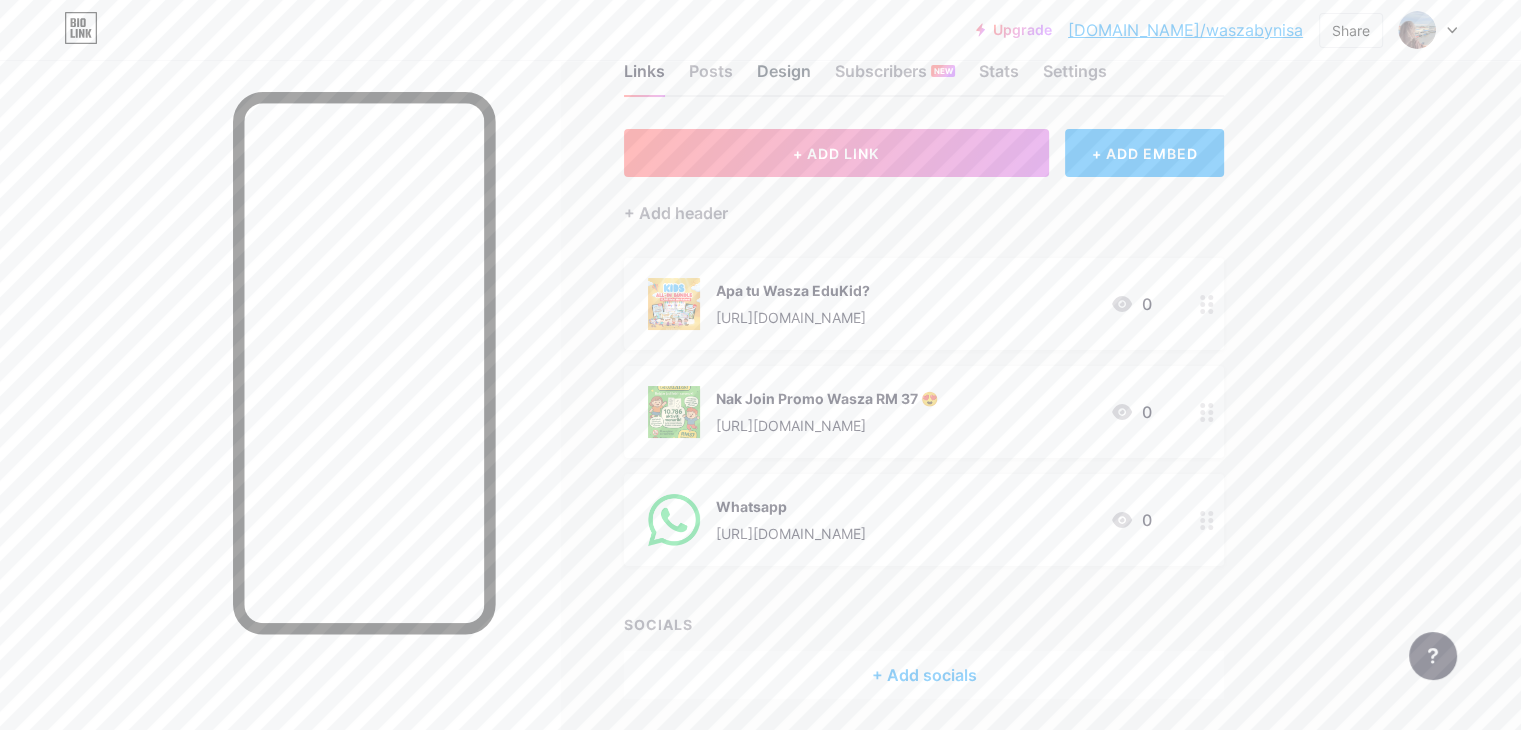 click on "Design" at bounding box center (784, 77) 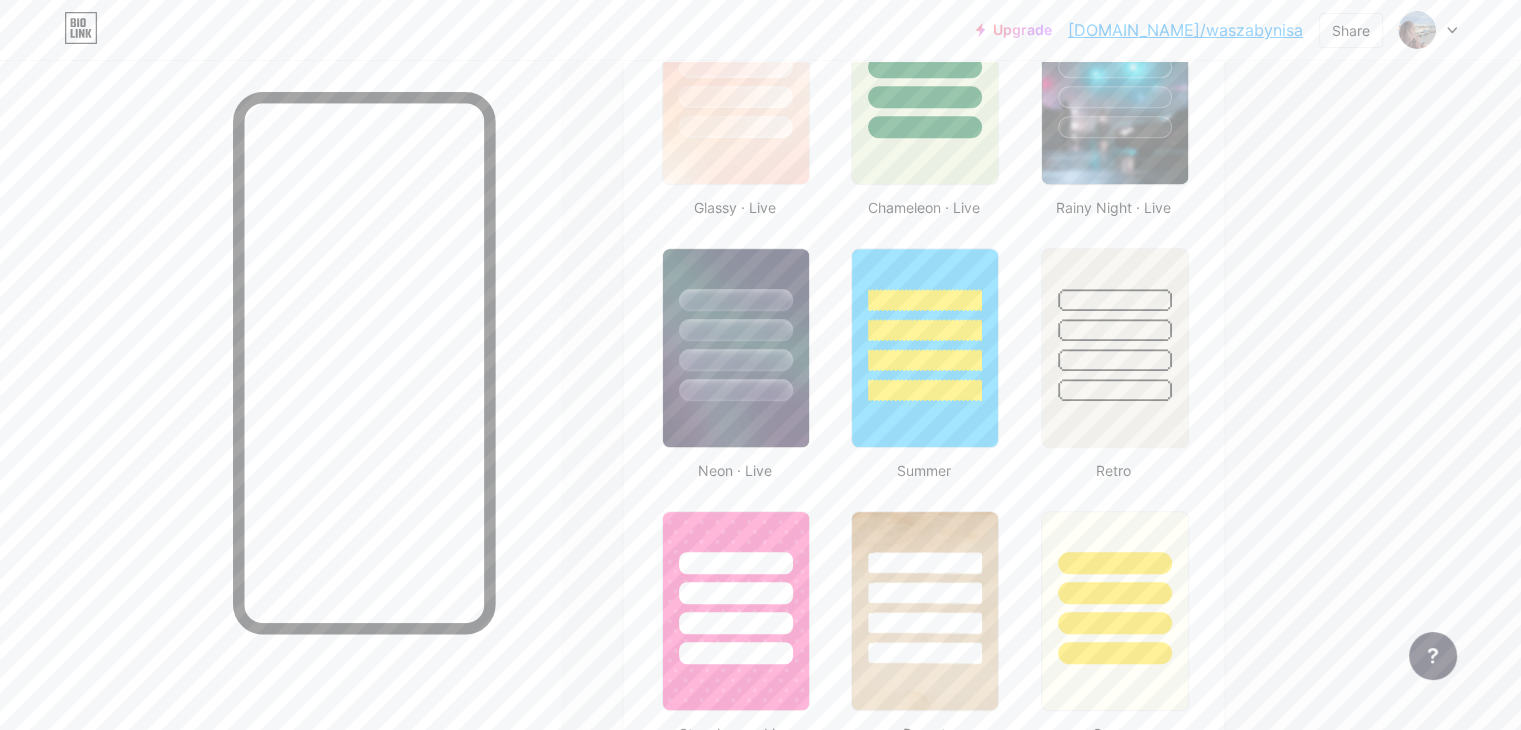 scroll, scrollTop: 1129, scrollLeft: 0, axis: vertical 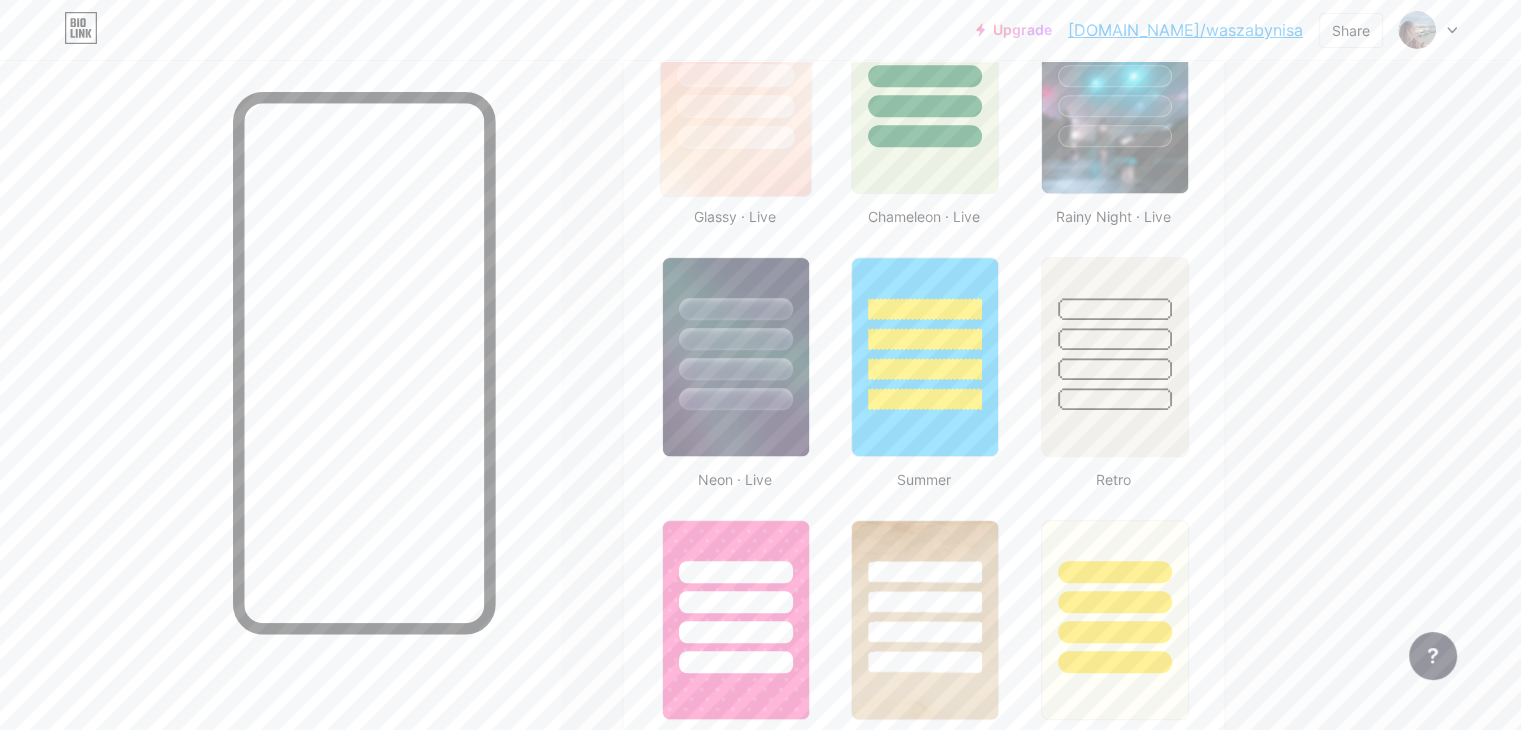 click at bounding box center (735, 137) 